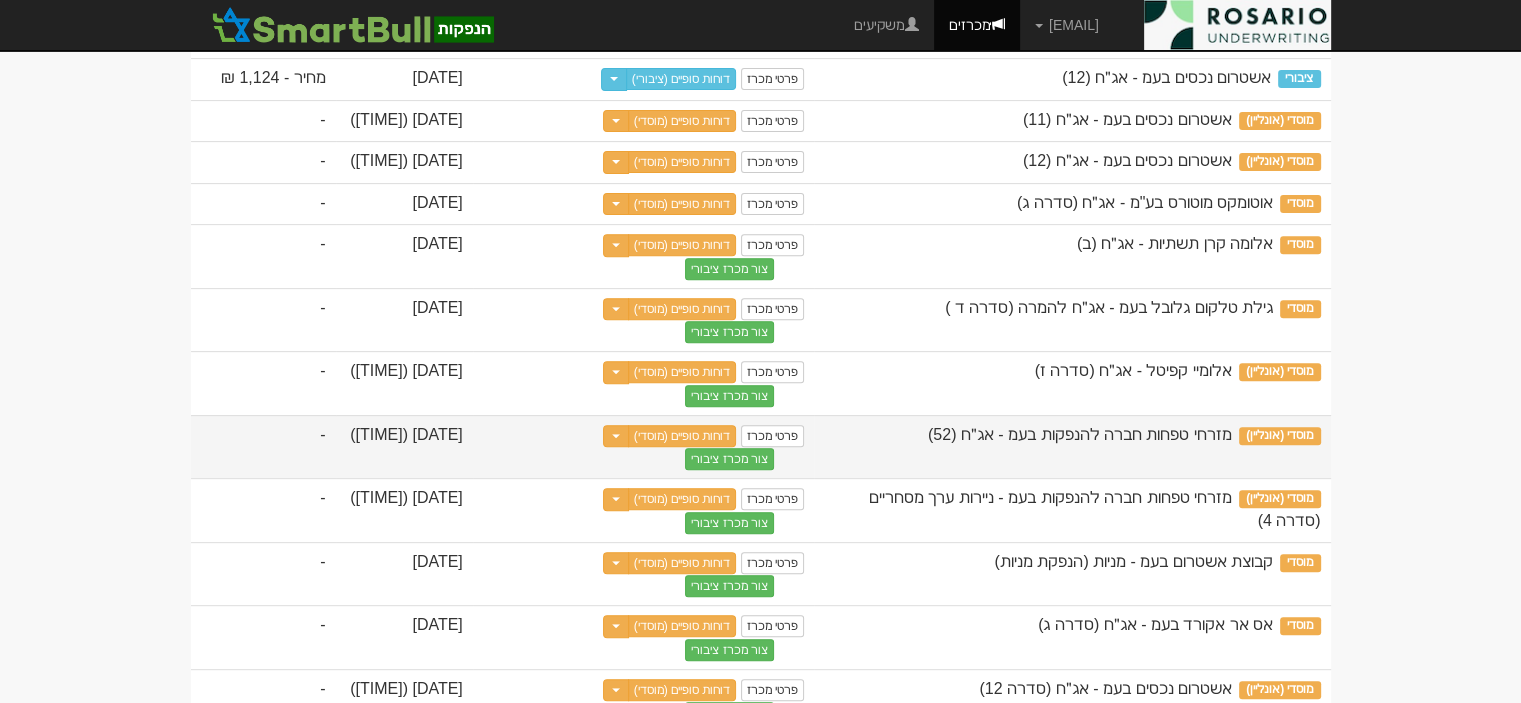 scroll, scrollTop: 924, scrollLeft: 0, axis: vertical 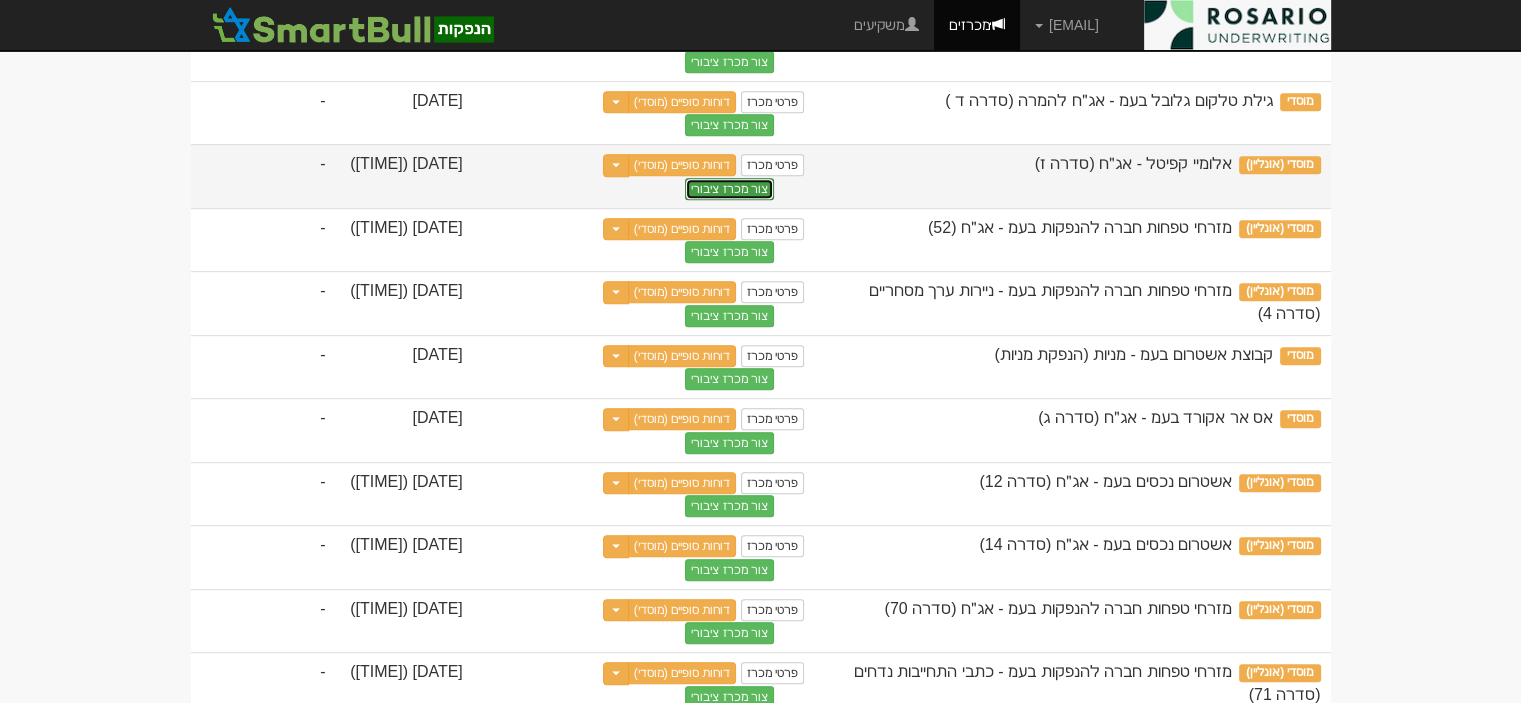 click on "צור מכרז ציבורי" at bounding box center (729, 62) 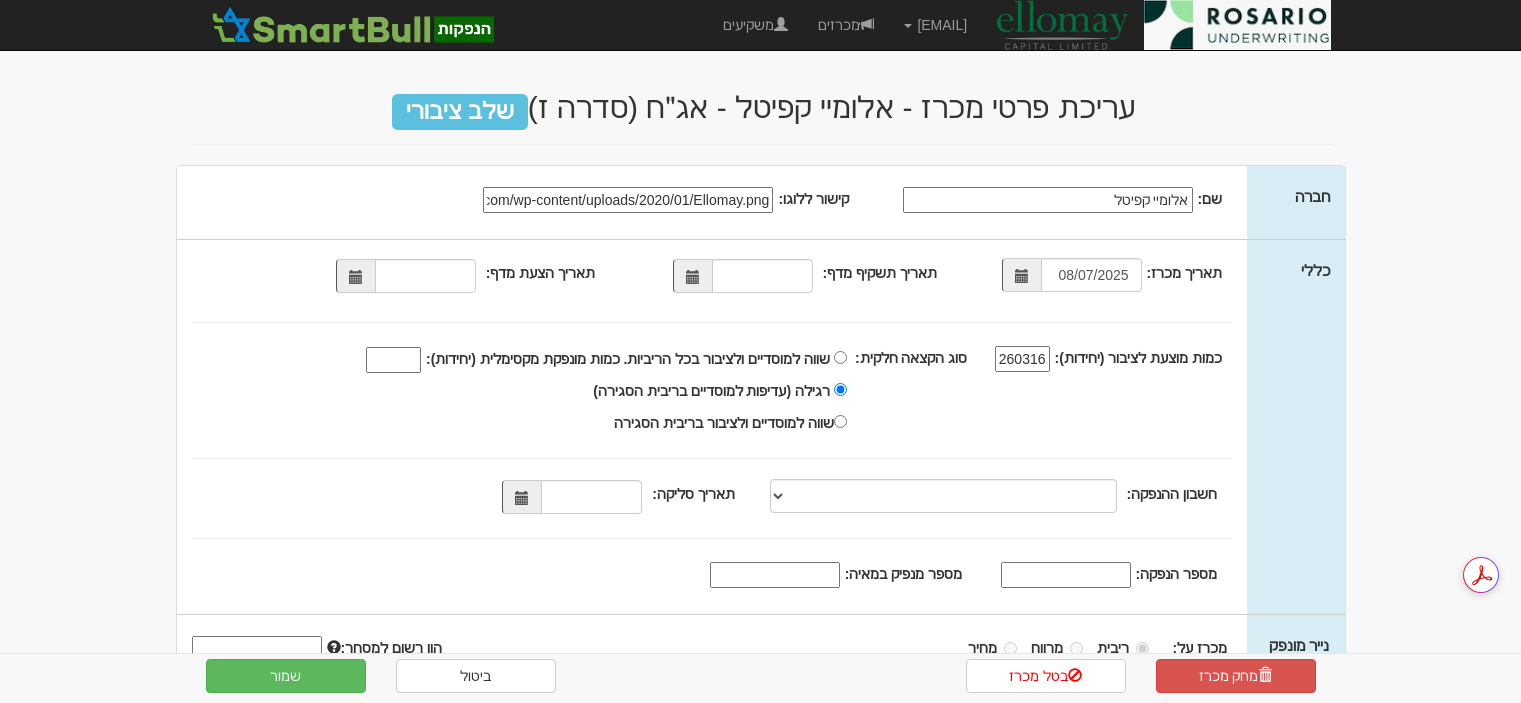 scroll, scrollTop: 0, scrollLeft: 0, axis: both 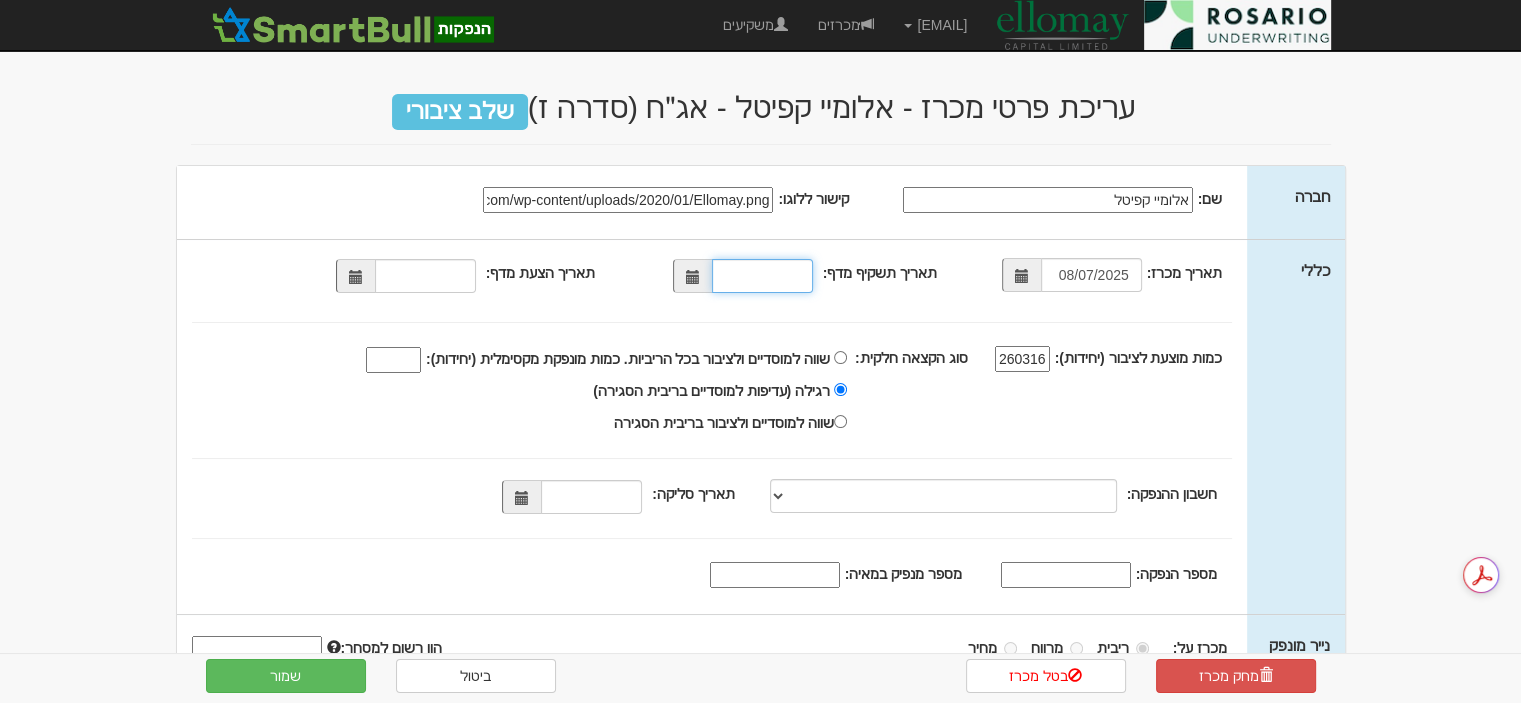 click on "תאריך תשקיף מדף:" at bounding box center (762, 276) 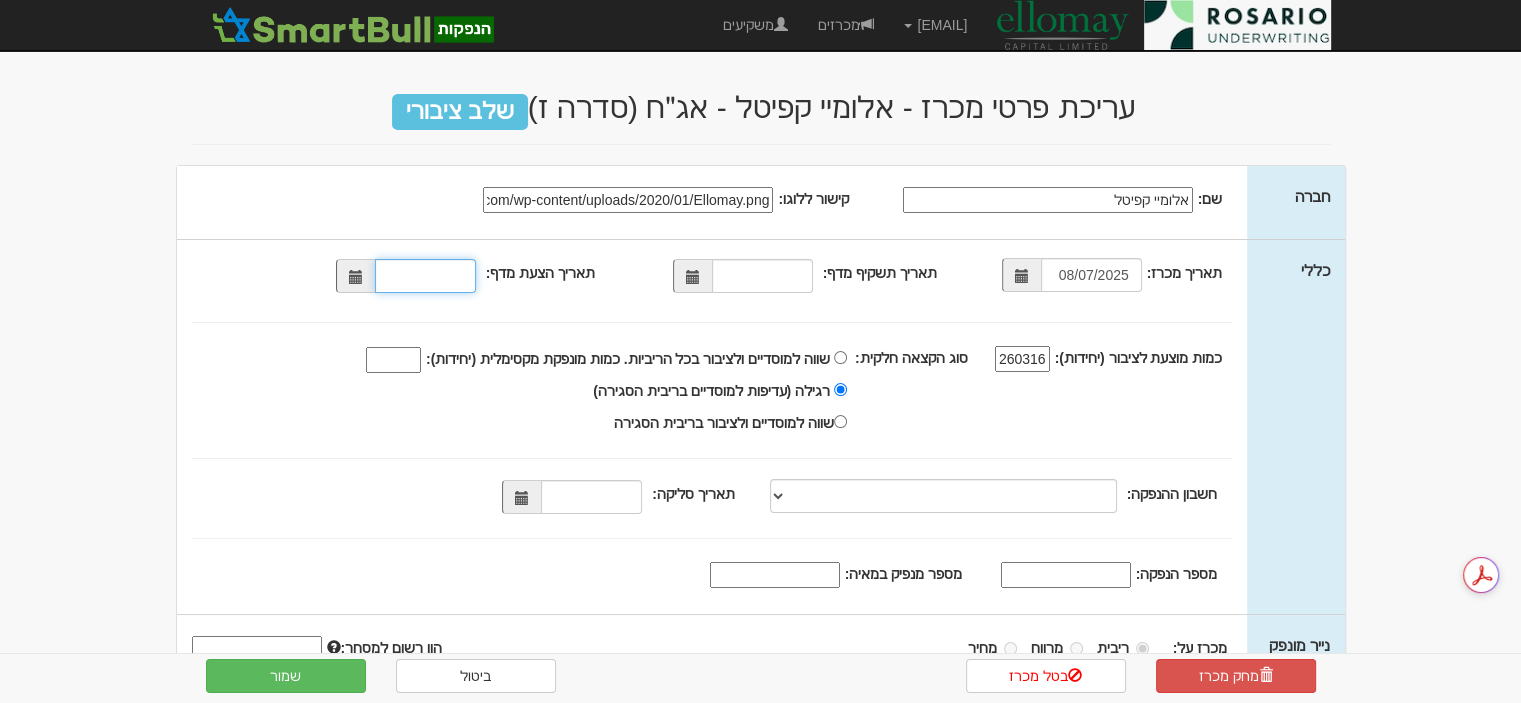 click on "תאריך הצעת מדף:" at bounding box center (425, 276) 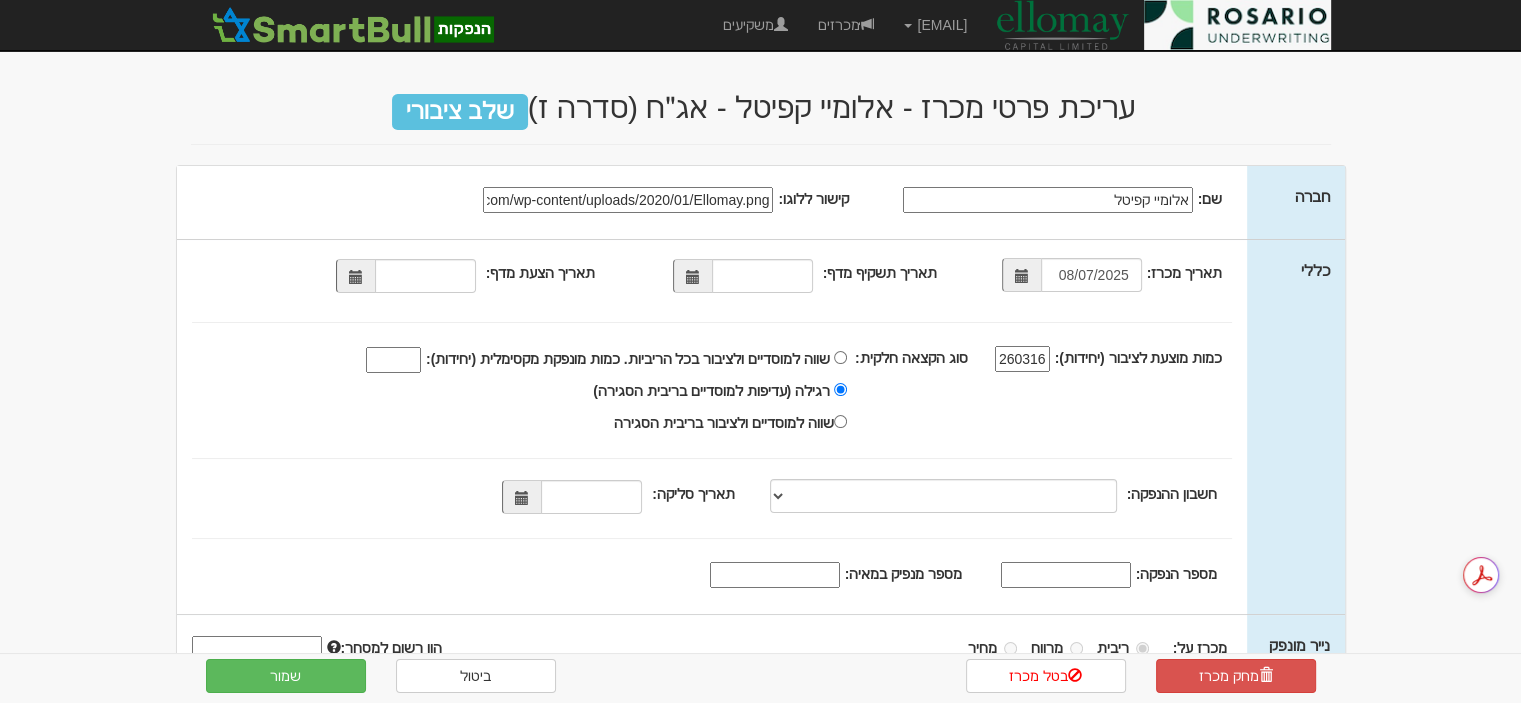click on "תאריך מכרז:
08/07/2025
תאריך תשקיף מדף:
260316" at bounding box center [712, 202] 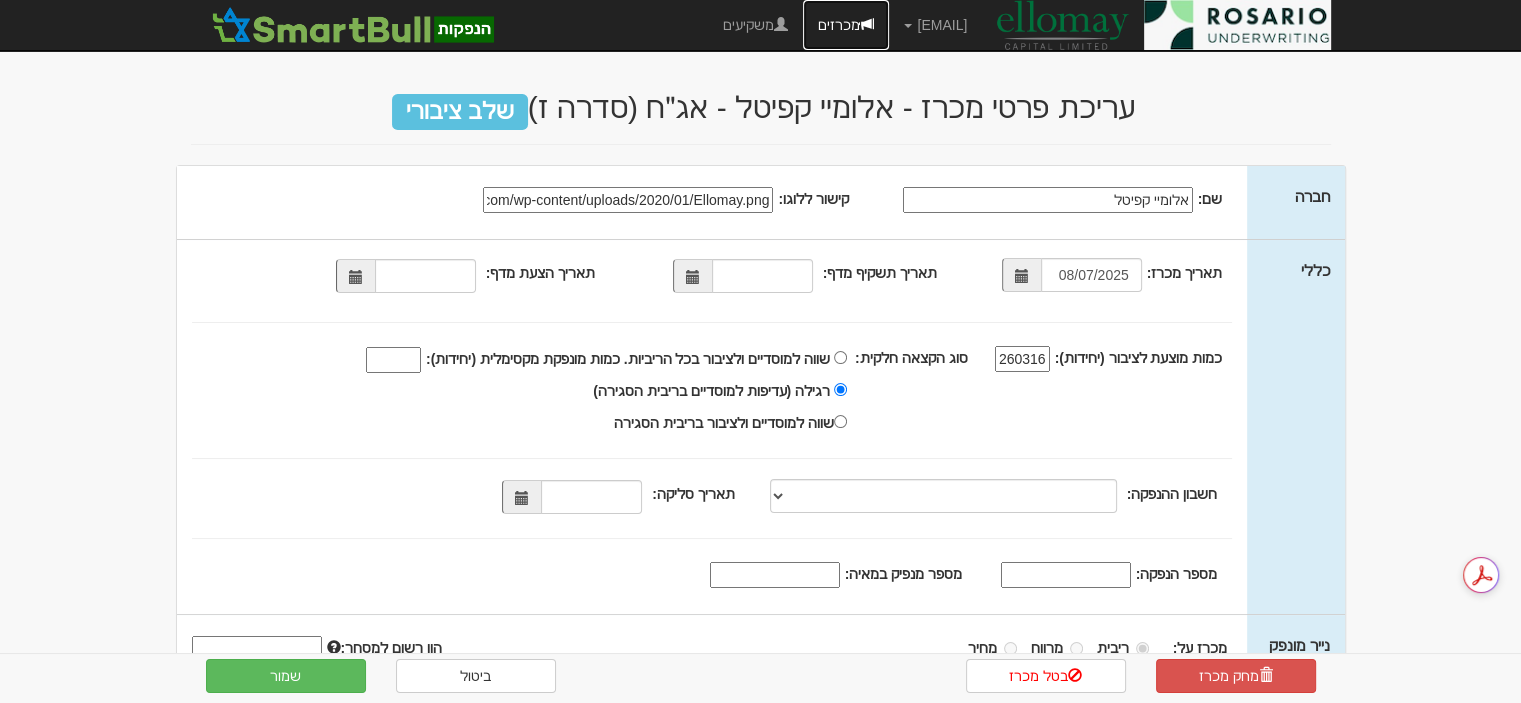 click on "מכרזים" at bounding box center (846, 25) 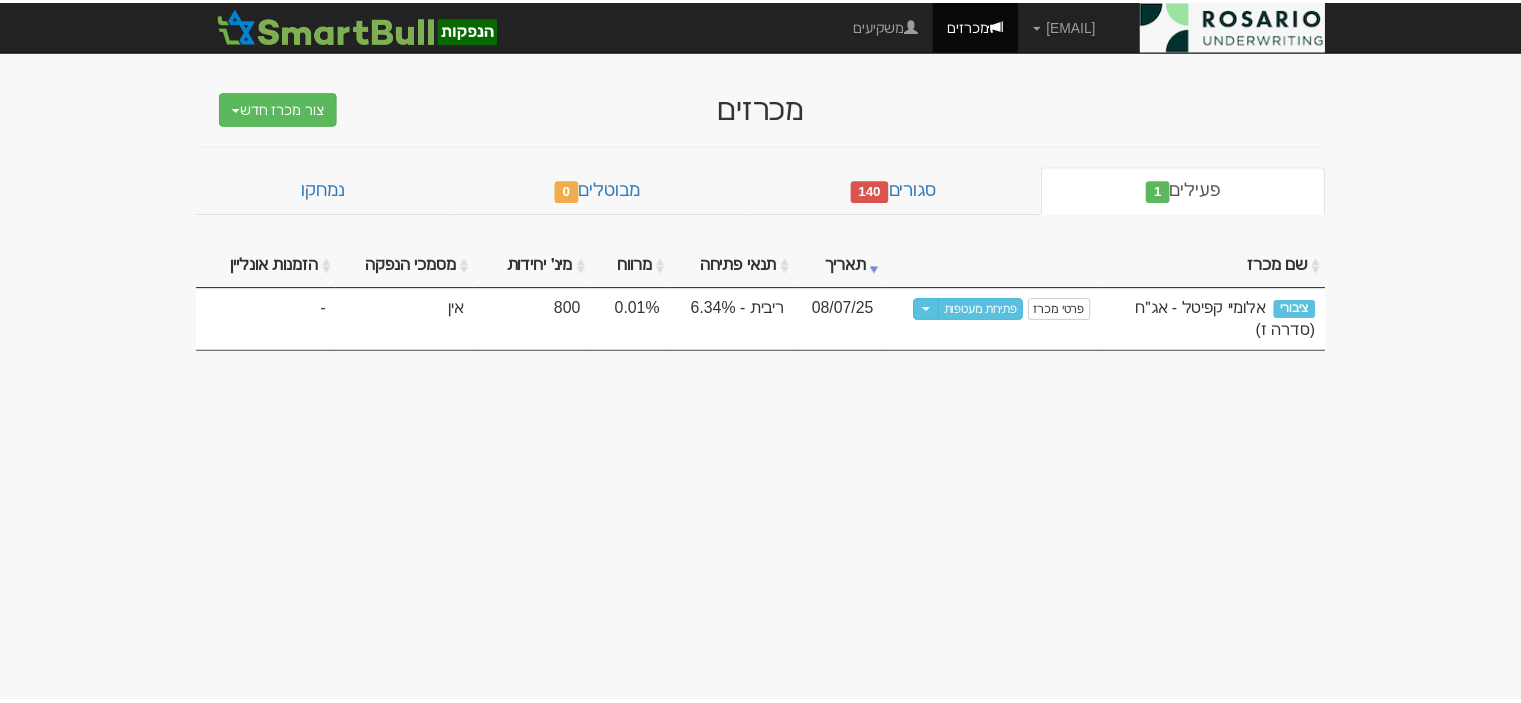 scroll, scrollTop: 0, scrollLeft: 0, axis: both 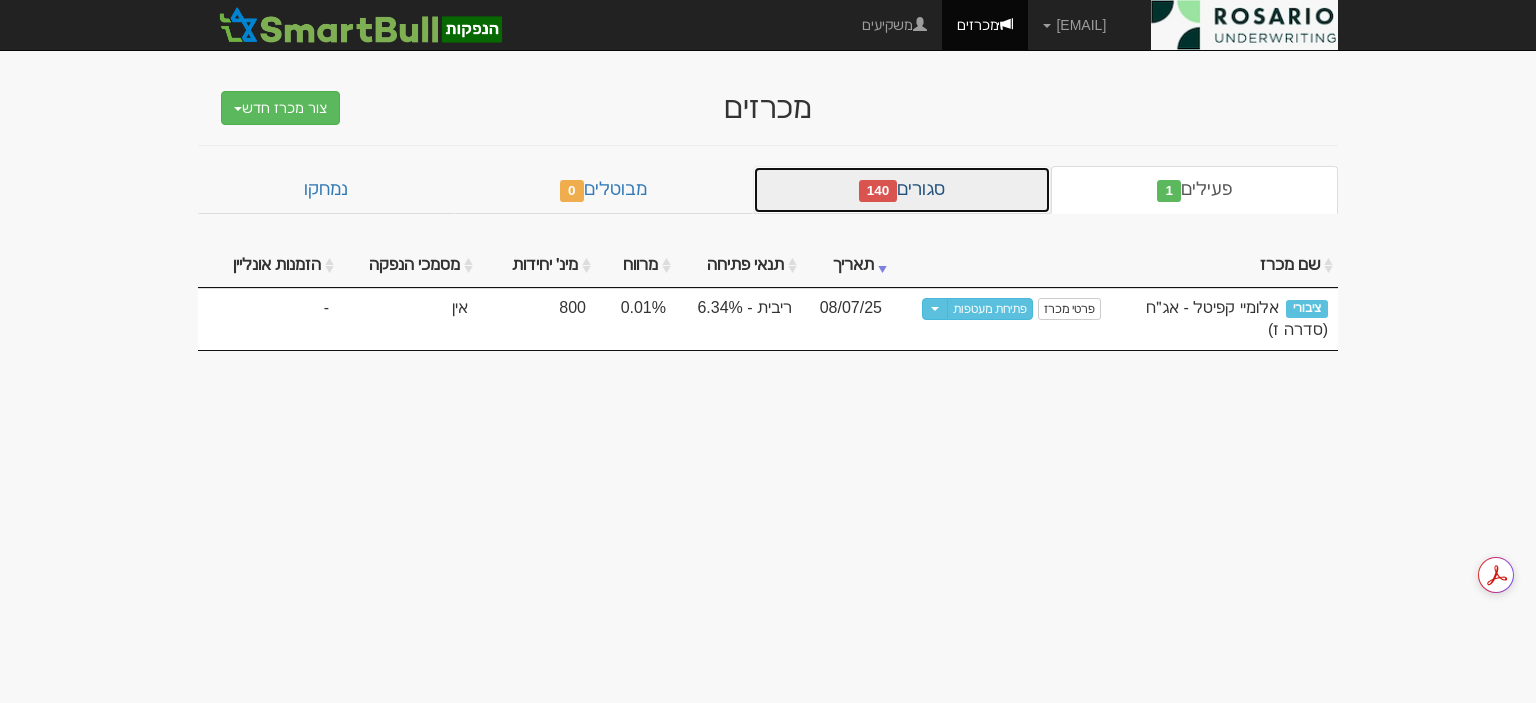 click on "סגורים
140" at bounding box center [902, 190] 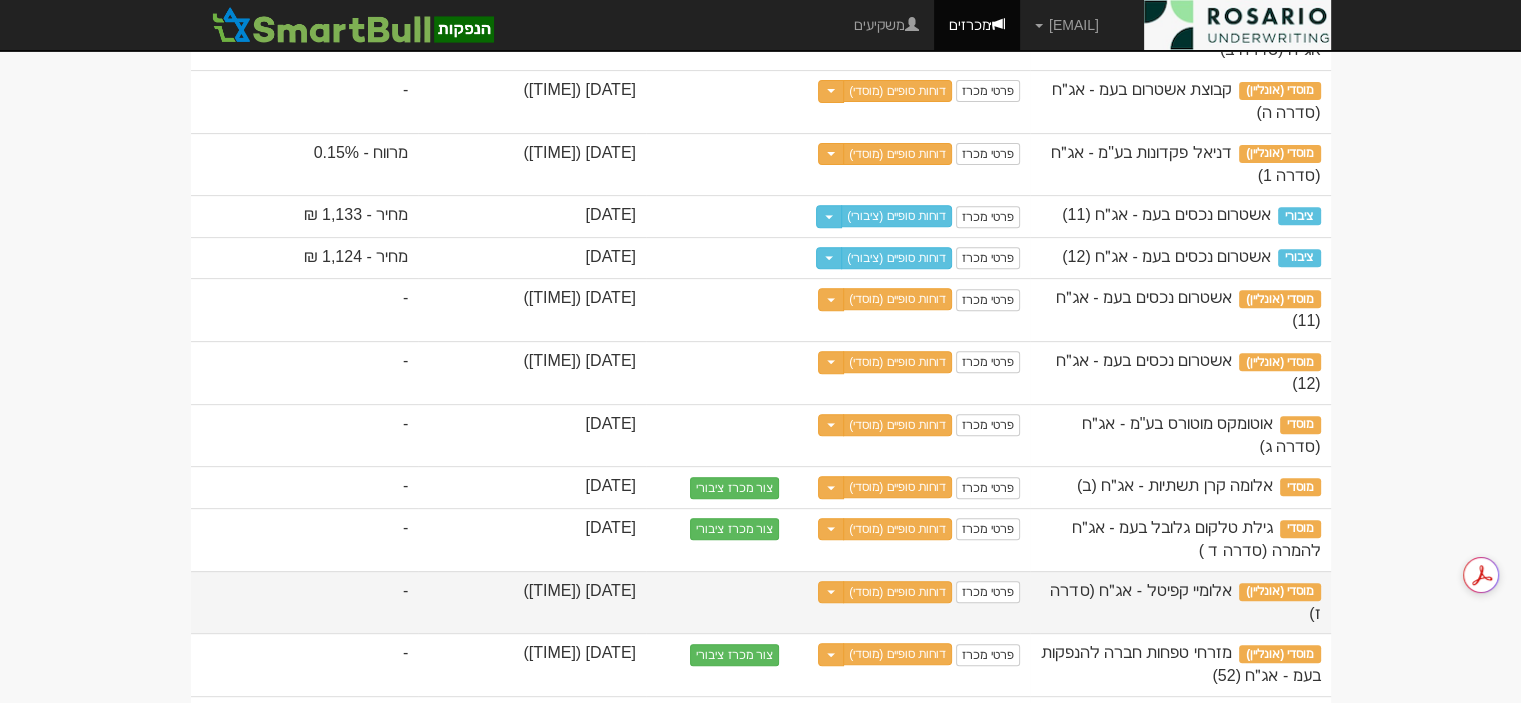 scroll, scrollTop: 775, scrollLeft: 0, axis: vertical 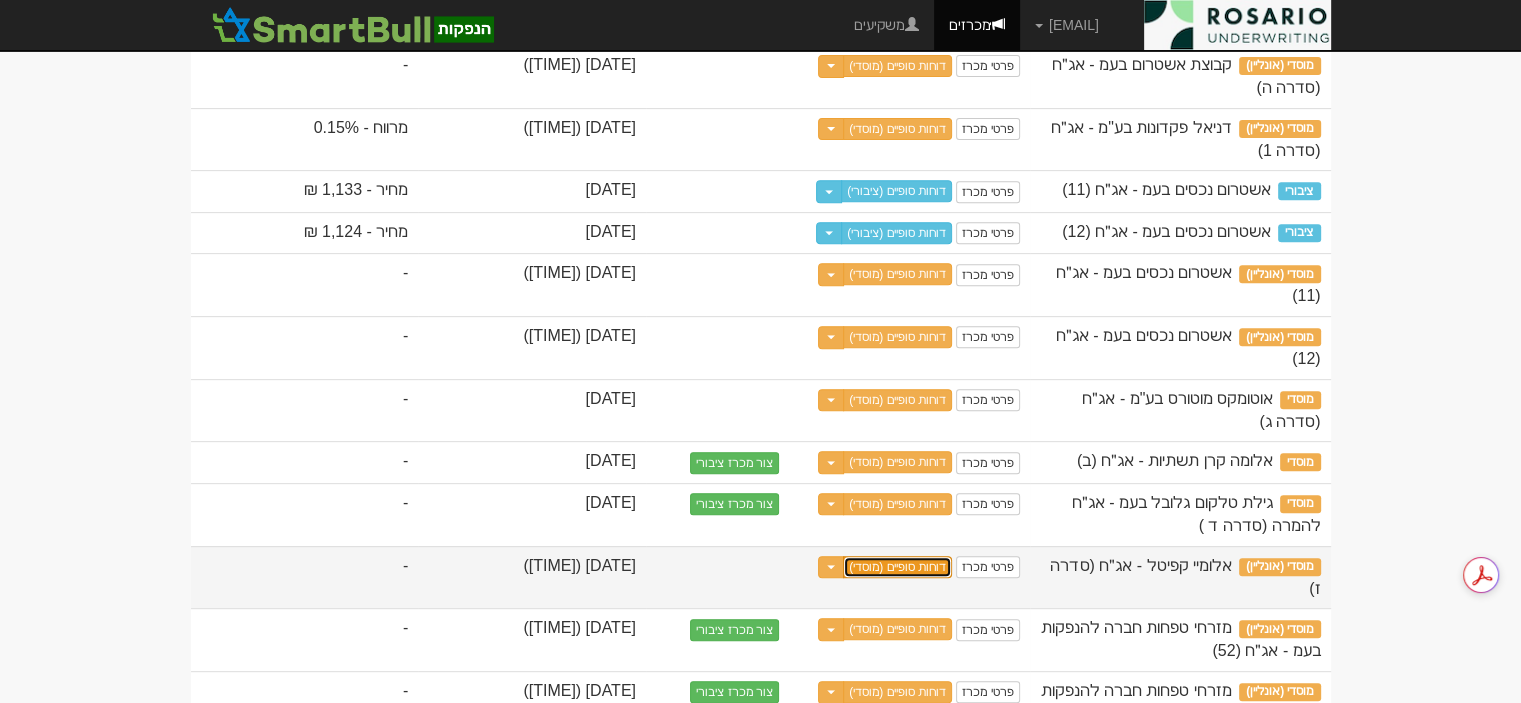 click on "דוחות סופיים
(מוסדי)" at bounding box center [897, 567] 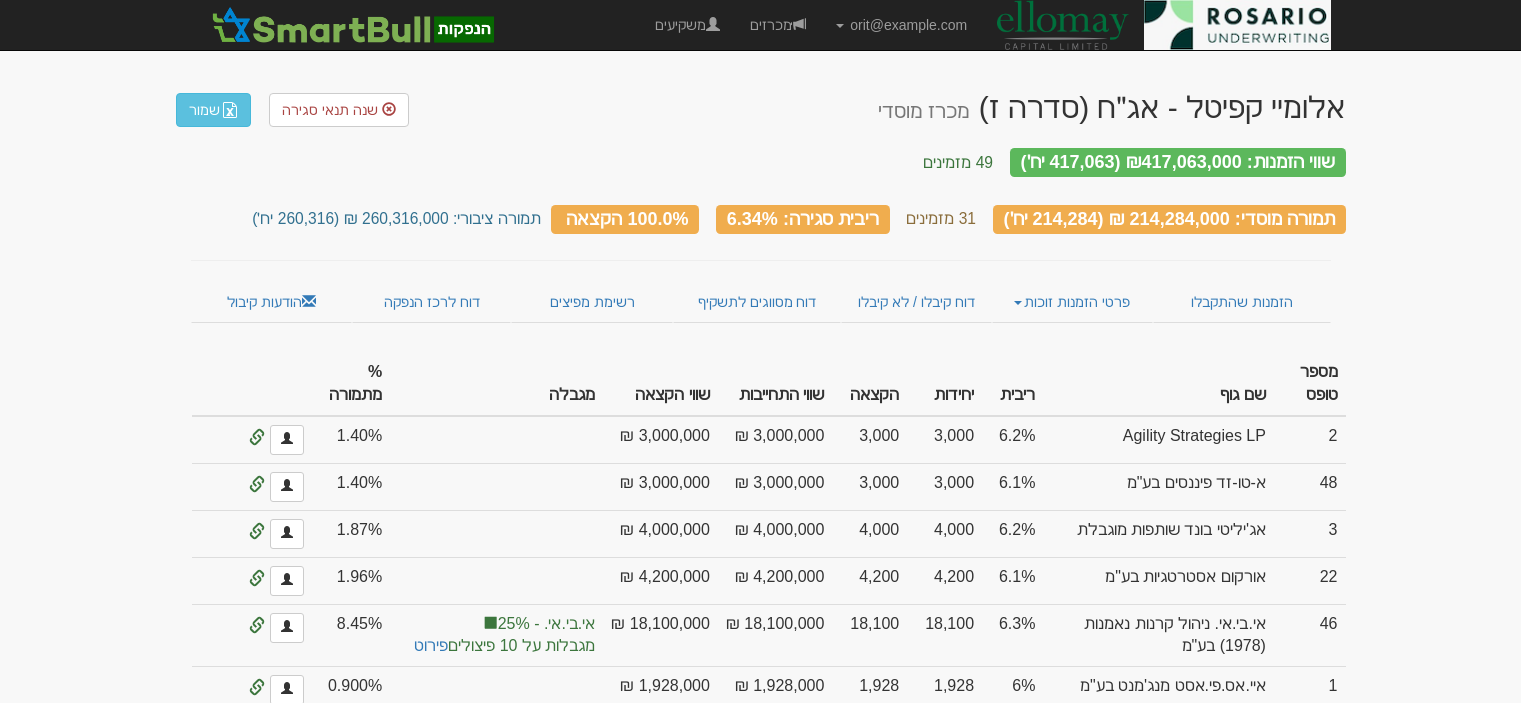scroll, scrollTop: 0, scrollLeft: 0, axis: both 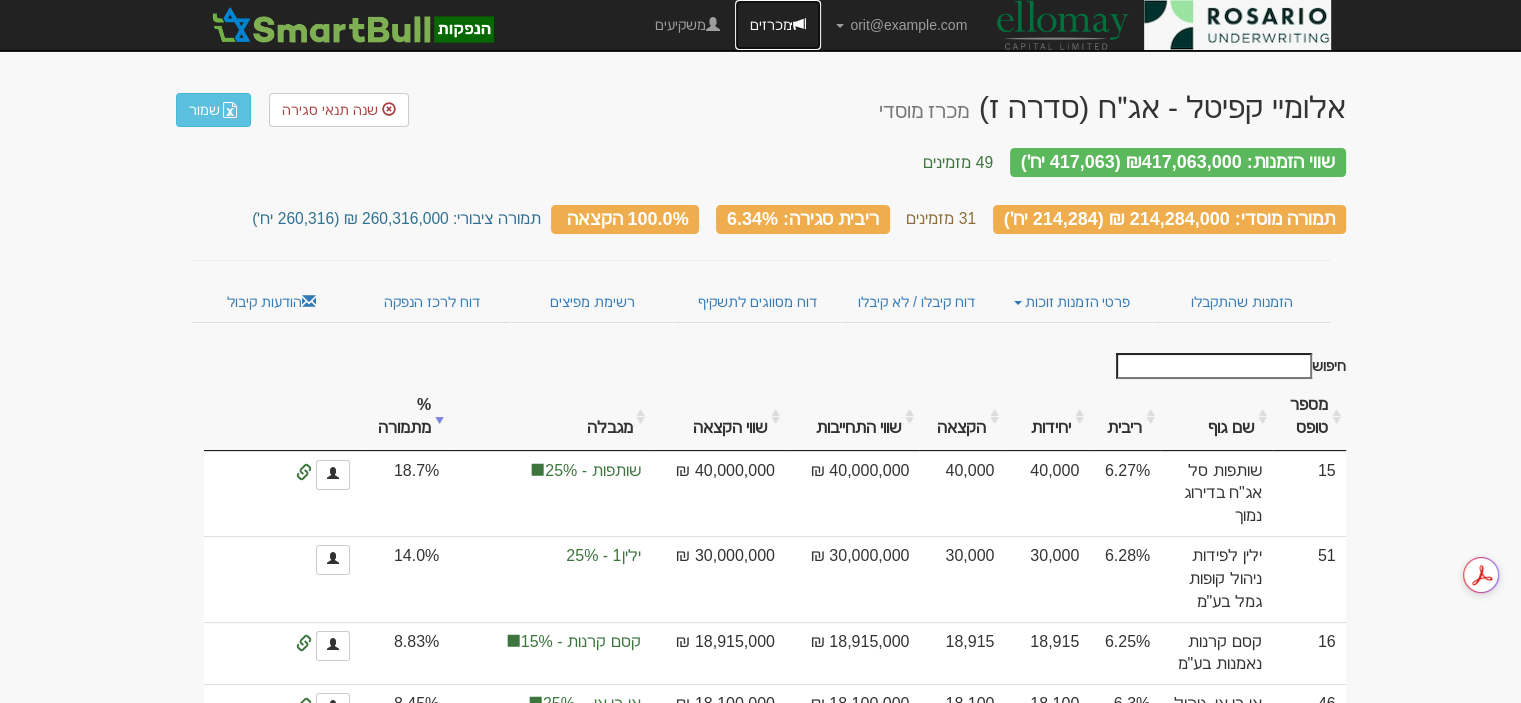click on "מכרזים" at bounding box center (778, 25) 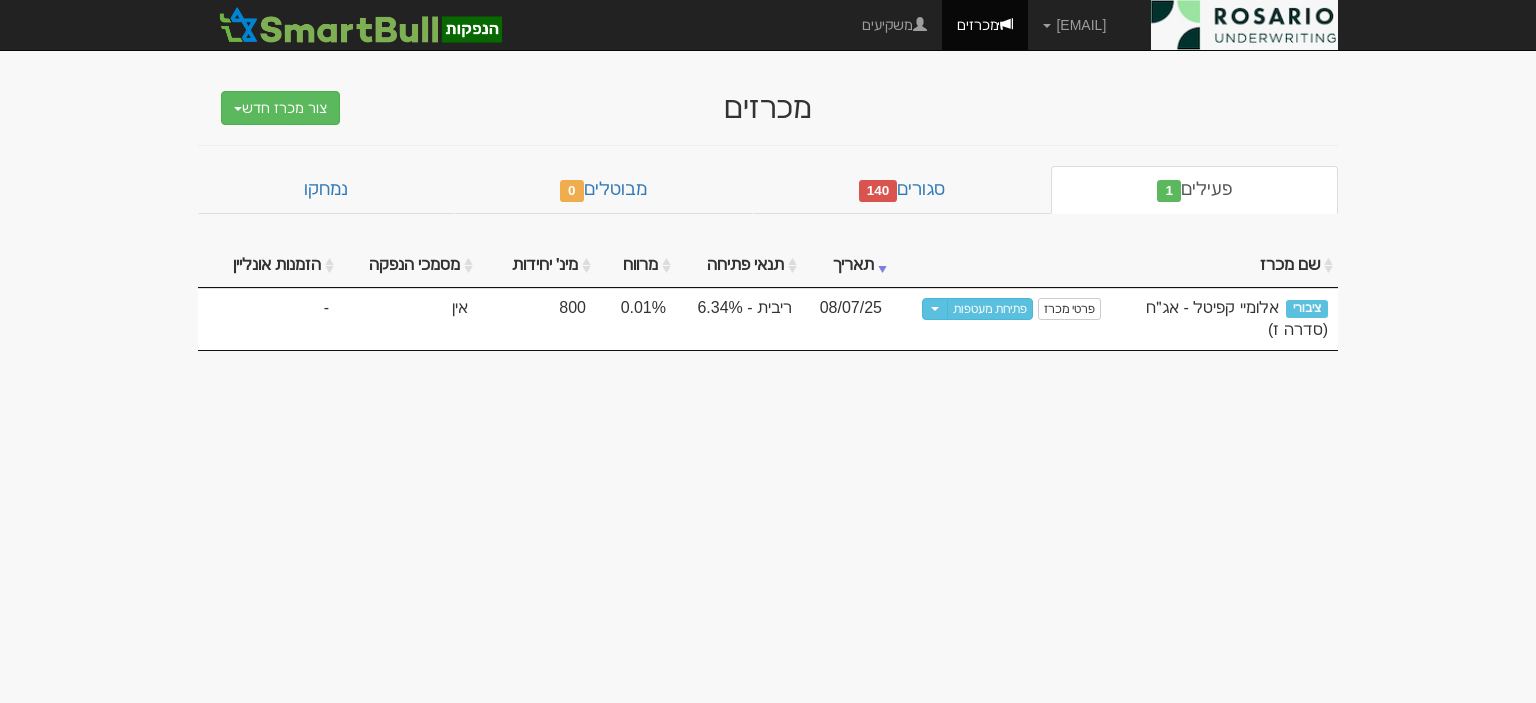 scroll, scrollTop: 0, scrollLeft: 0, axis: both 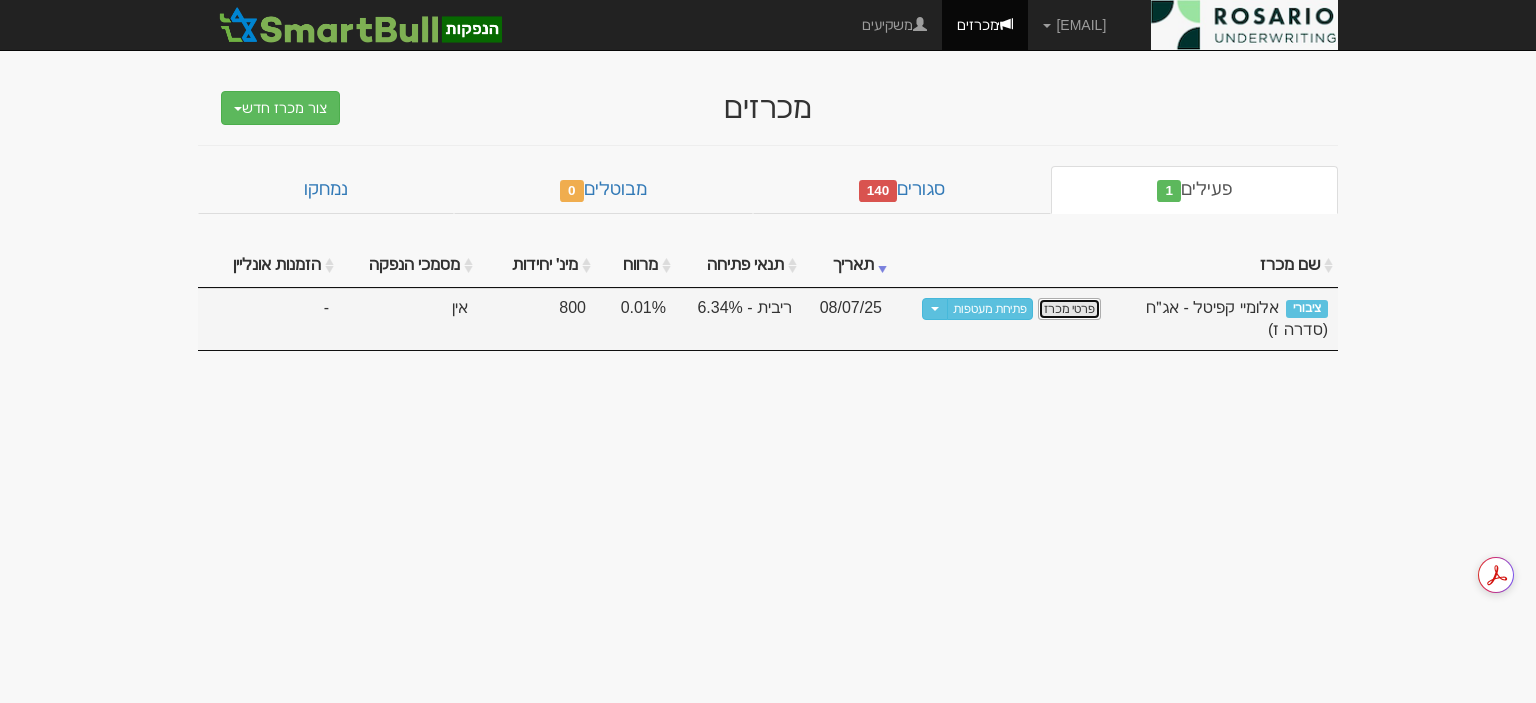 click on "פרטי מכרז" at bounding box center (1069, 309) 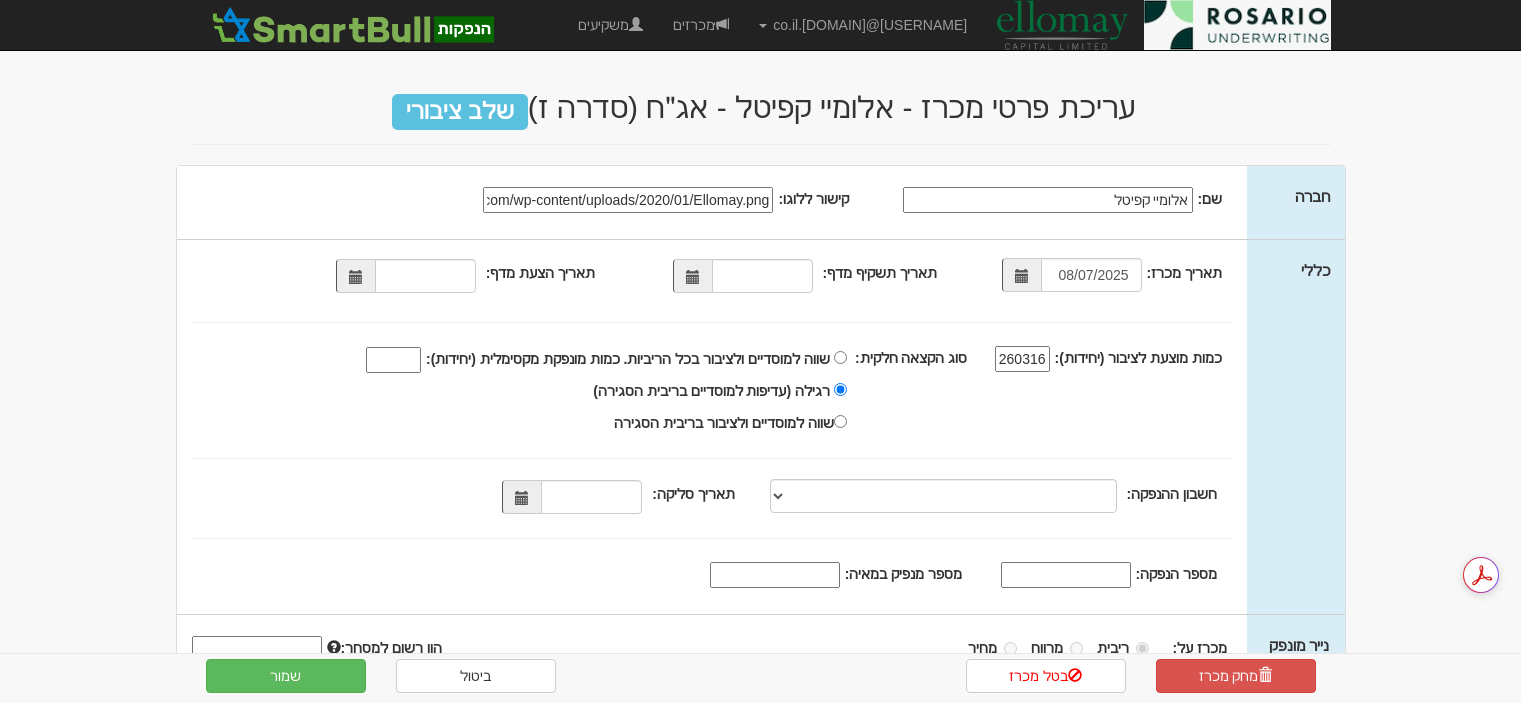 scroll, scrollTop: 0, scrollLeft: 0, axis: both 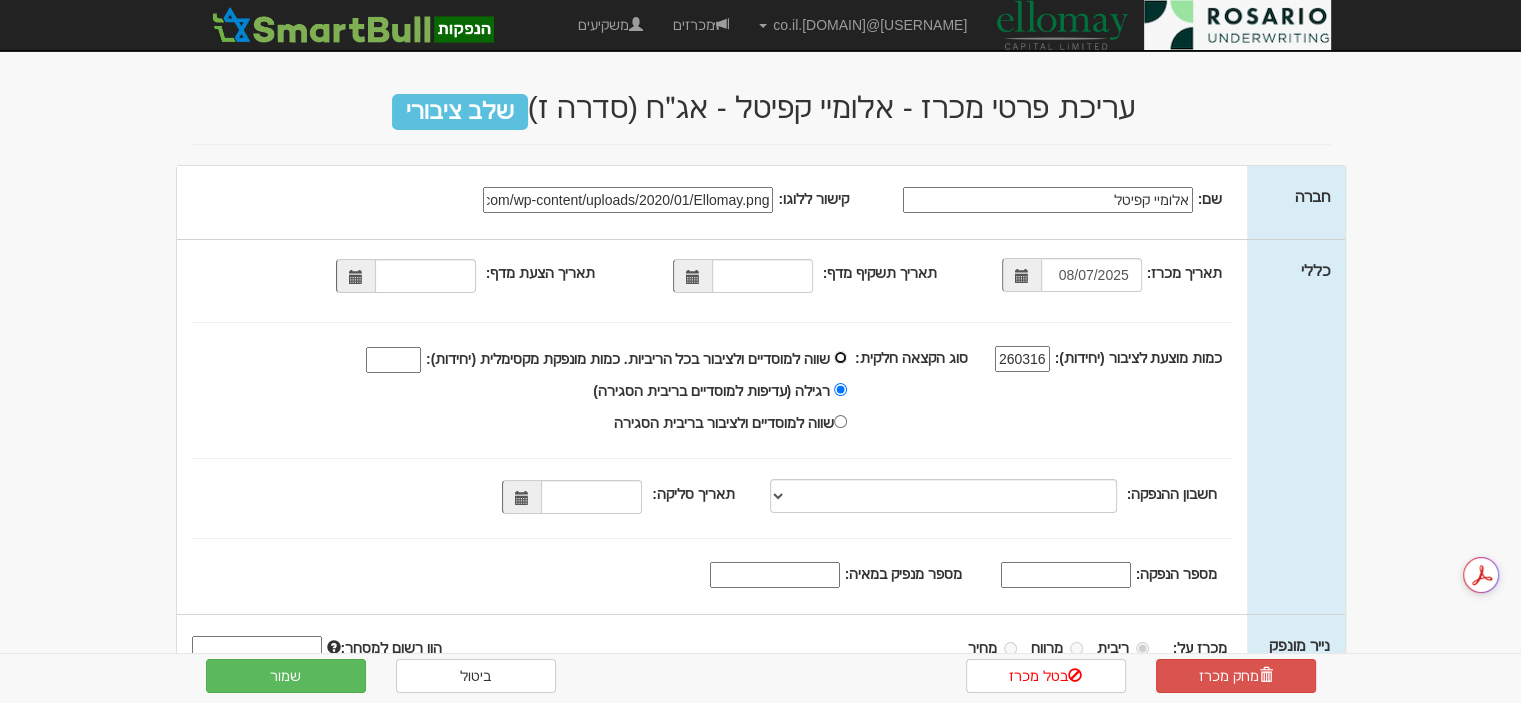 click on "שווה למוסדיים ולציבור בכל הריביות.
כמות מונפקת מקסימלית (יחידות):" at bounding box center [840, 357] 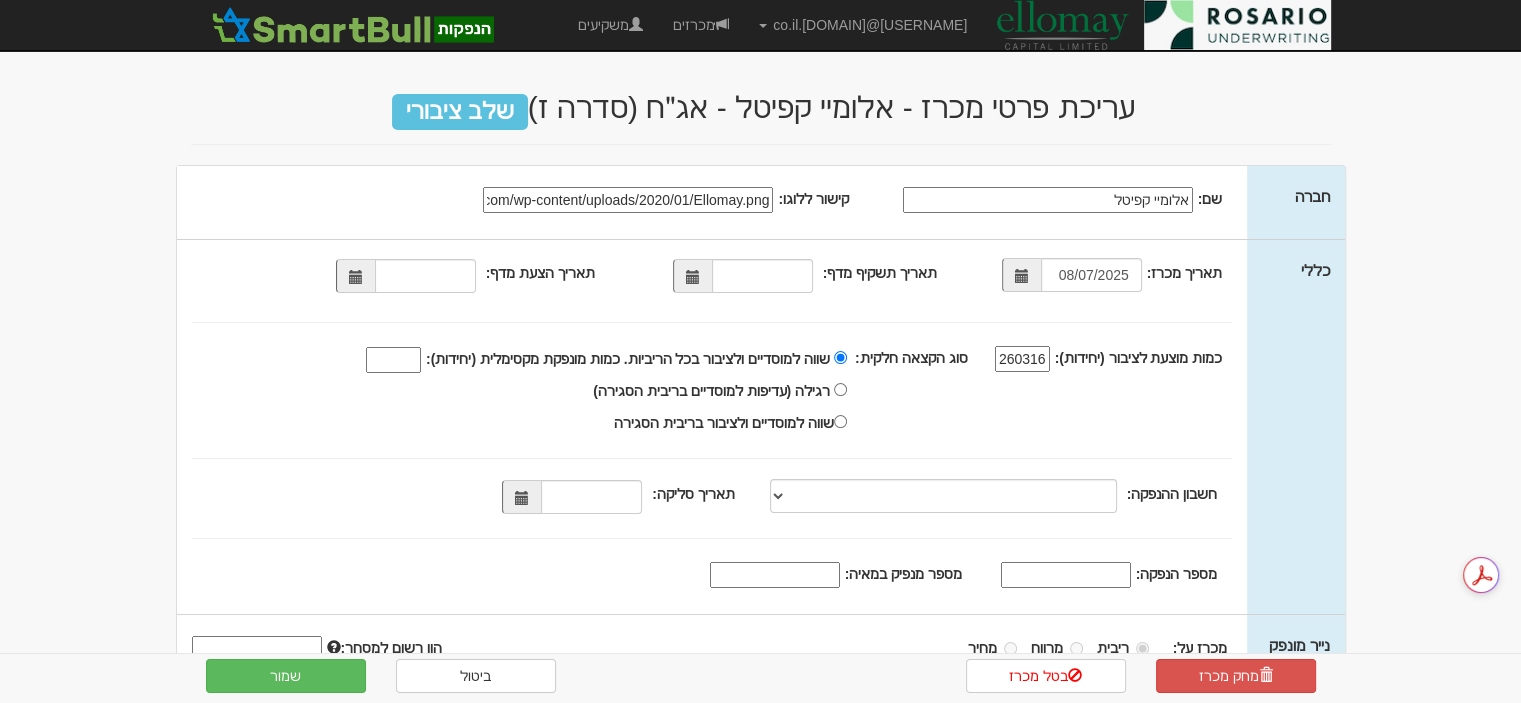 click on "שווה למוסדיים ולציבור בכל הריביות.
כמות מונפקת מקסימלית (יחידות):" at bounding box center (393, 360) 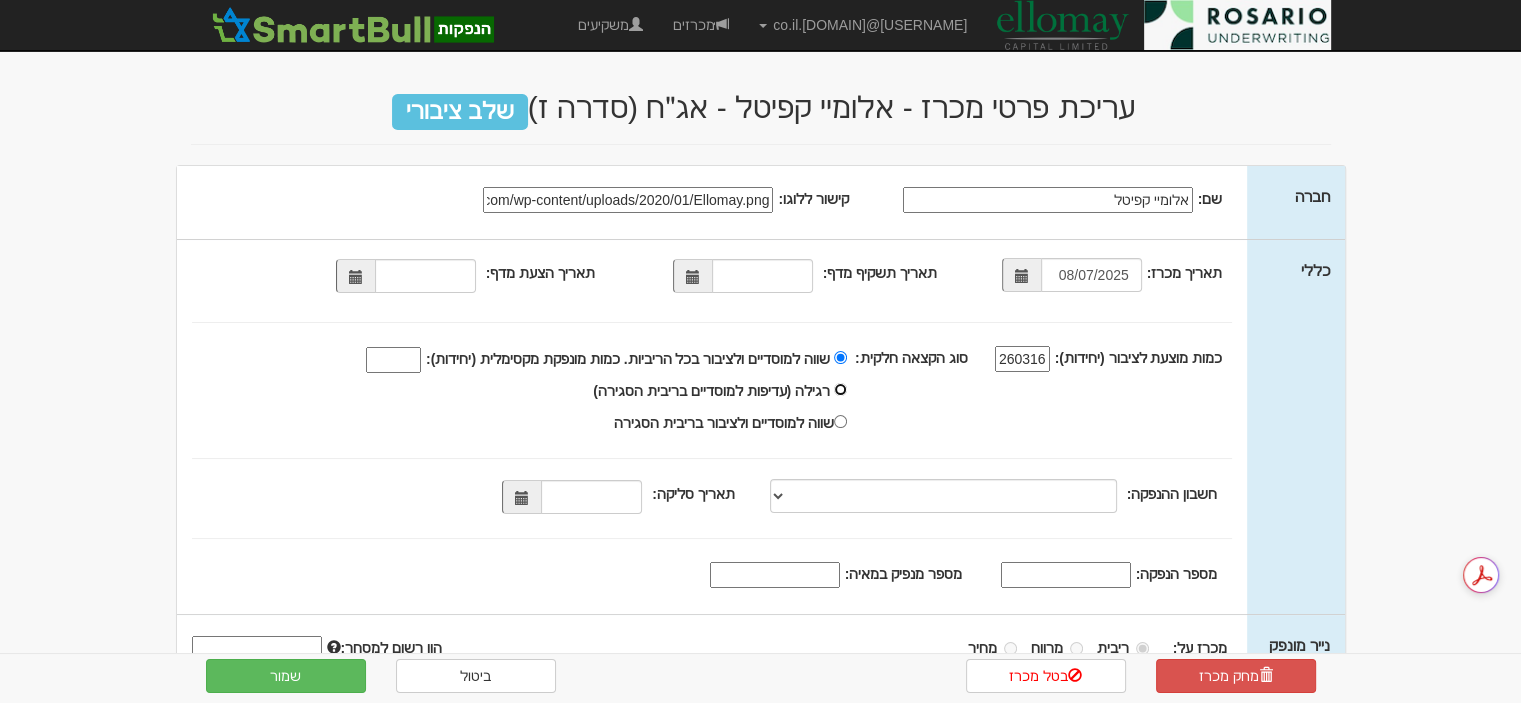 click on "רגילה (עדיפות למוסדיים בריבית הסגירה)" at bounding box center (840, 357) 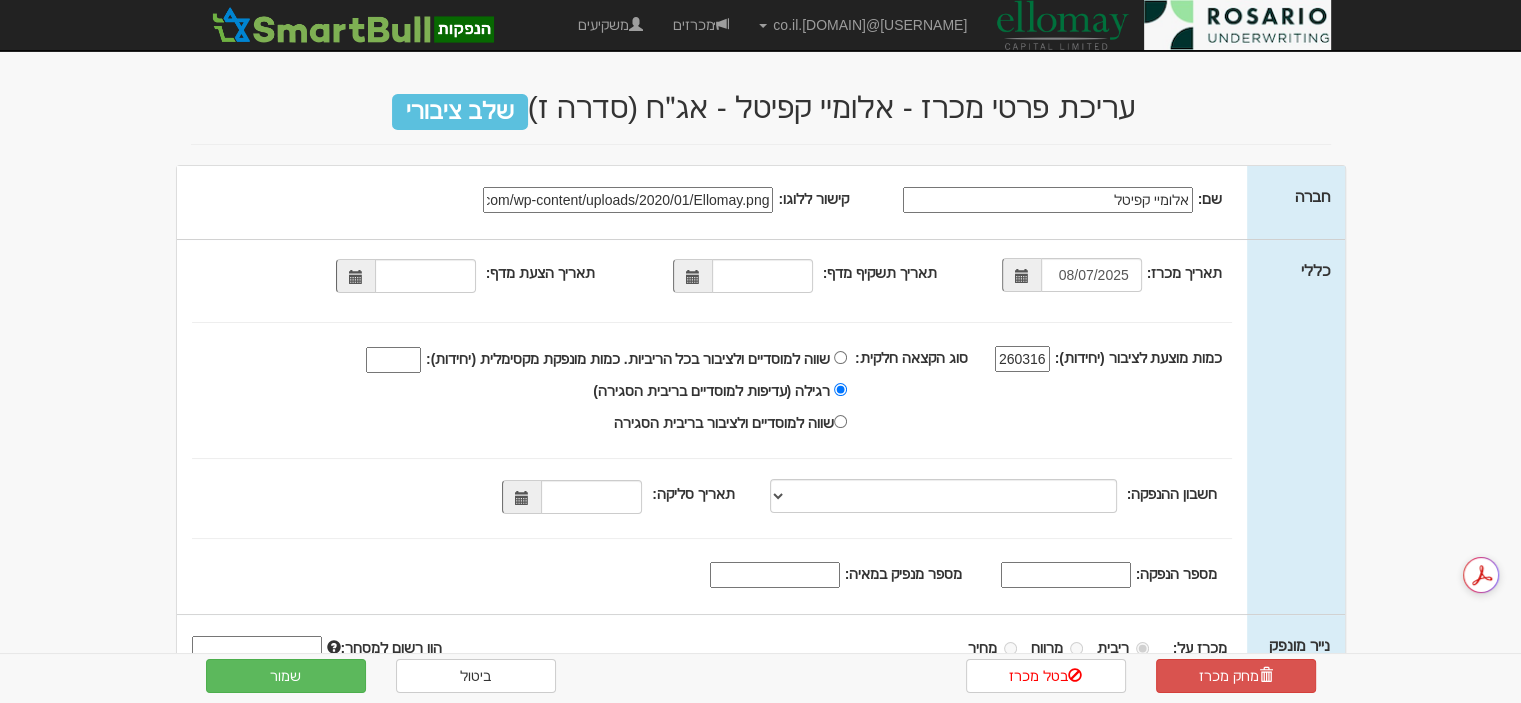 click on "שווה למוסדיים ולציבור בכל הריביות.
כמות מונפקת מקסימלית (יחידות):" at bounding box center (393, 360) 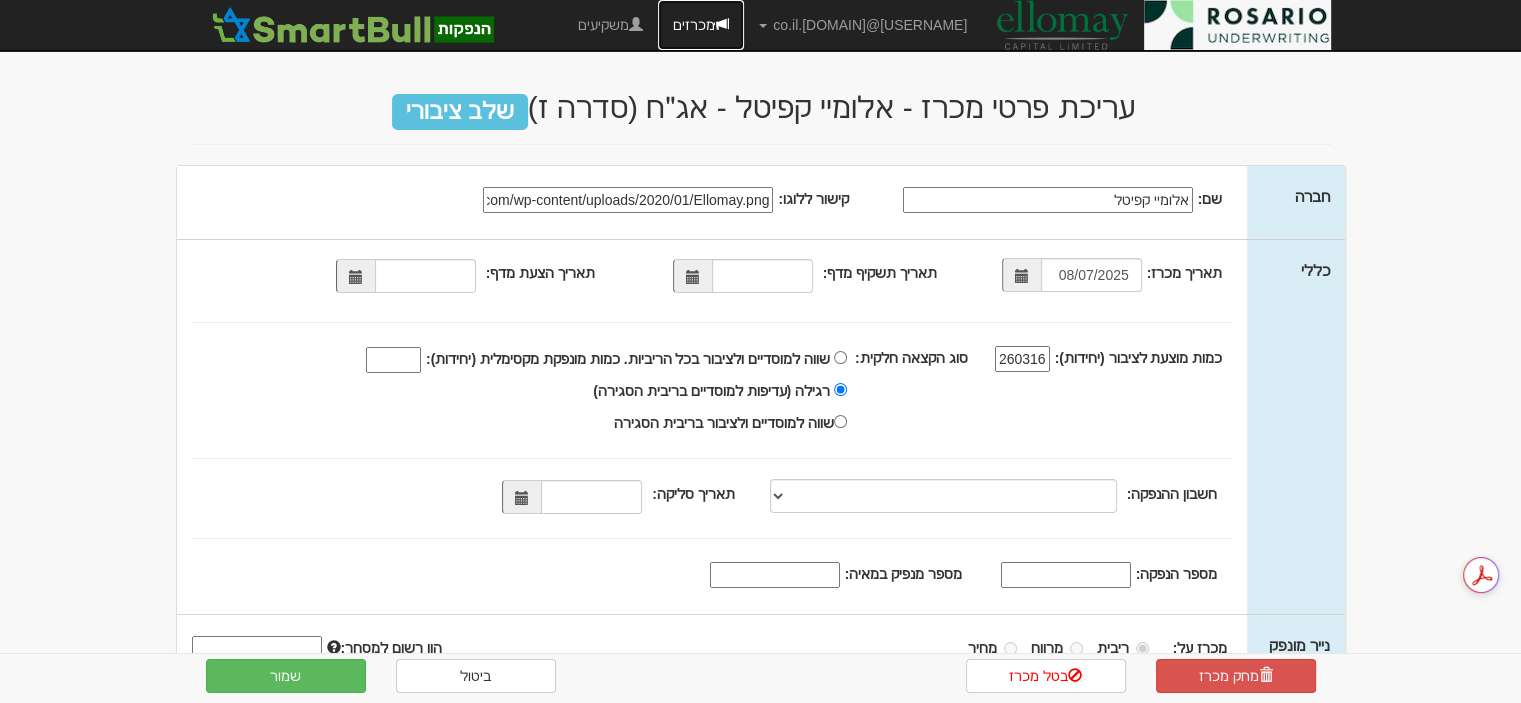 click on "מכרזים" at bounding box center [701, 25] 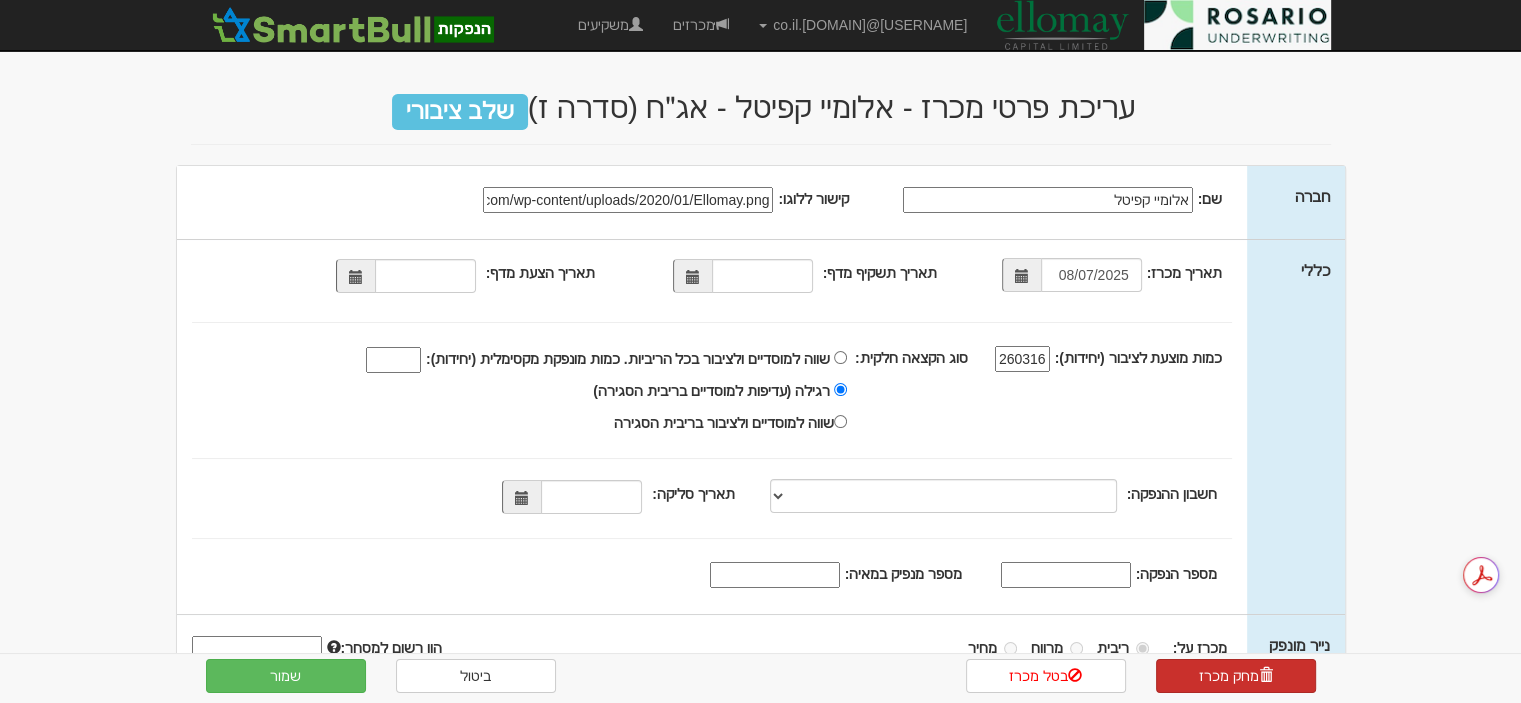 click on "מחק מכרז" at bounding box center [1236, 676] 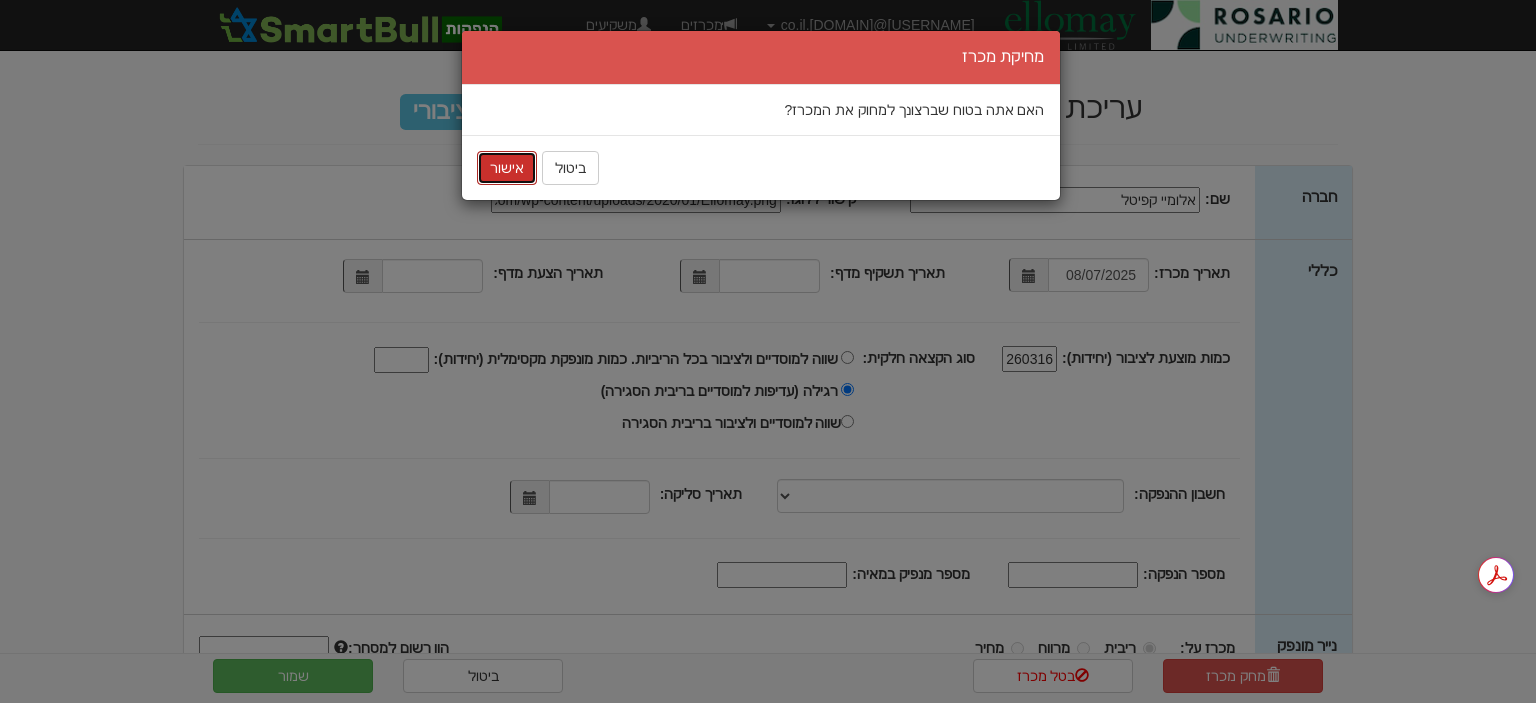 click on "אישור" at bounding box center (507, 168) 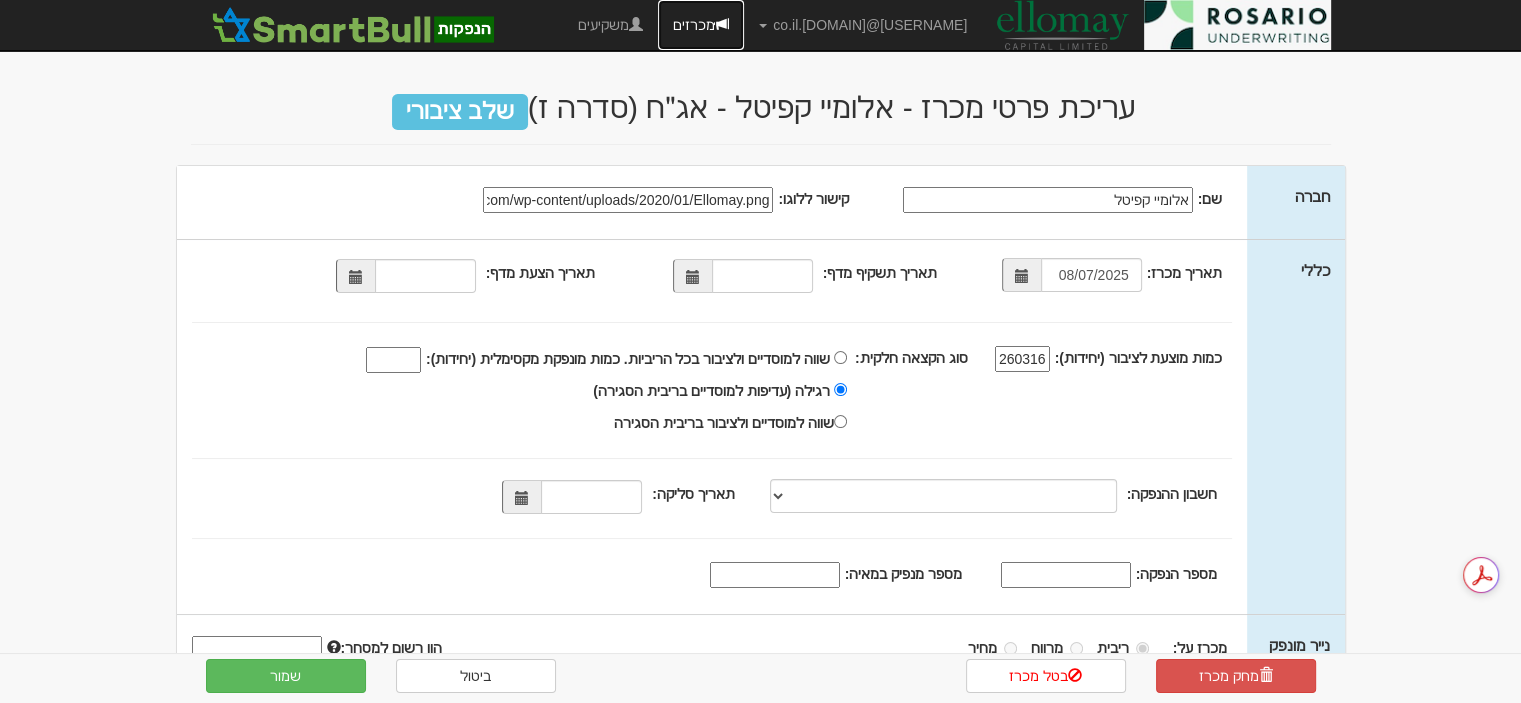 click on "מכרזים" at bounding box center (701, 25) 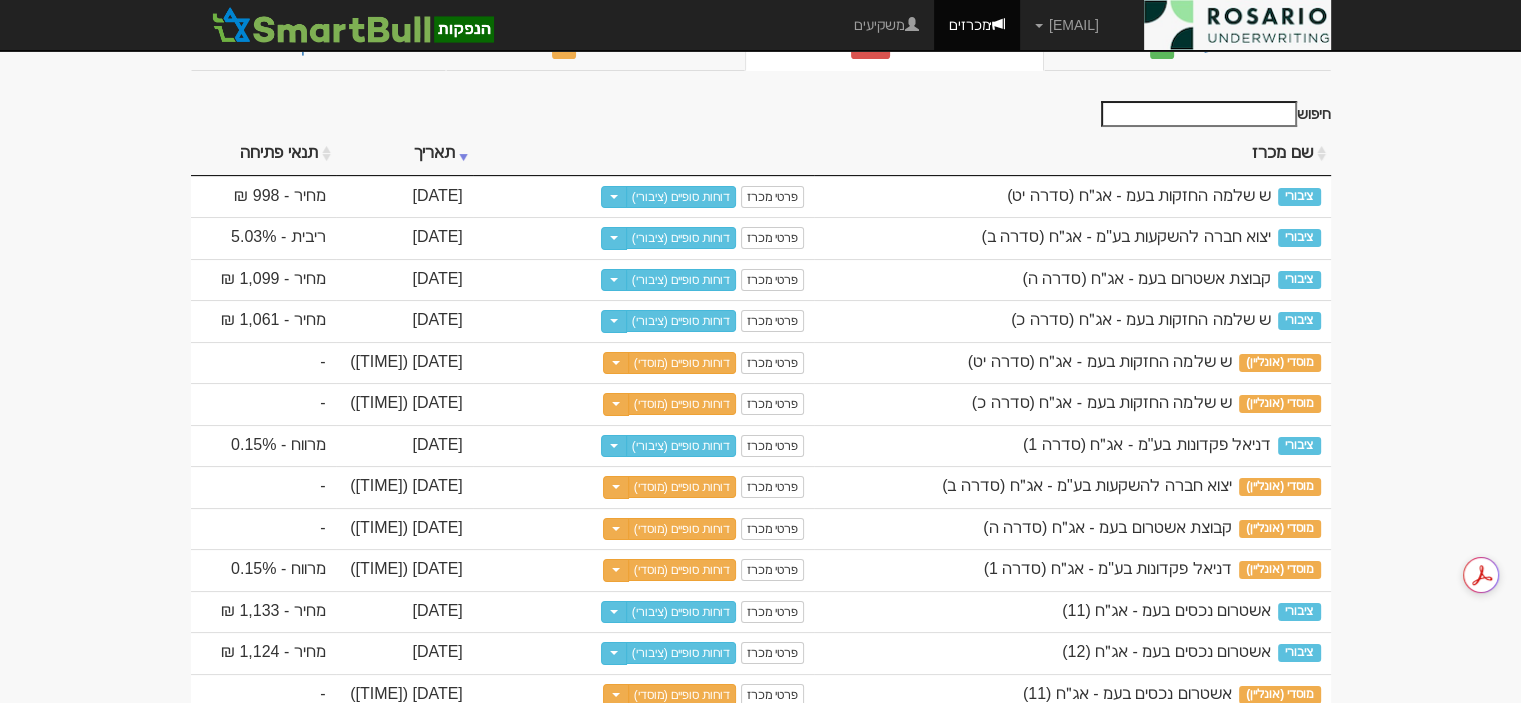 scroll, scrollTop: 150, scrollLeft: 0, axis: vertical 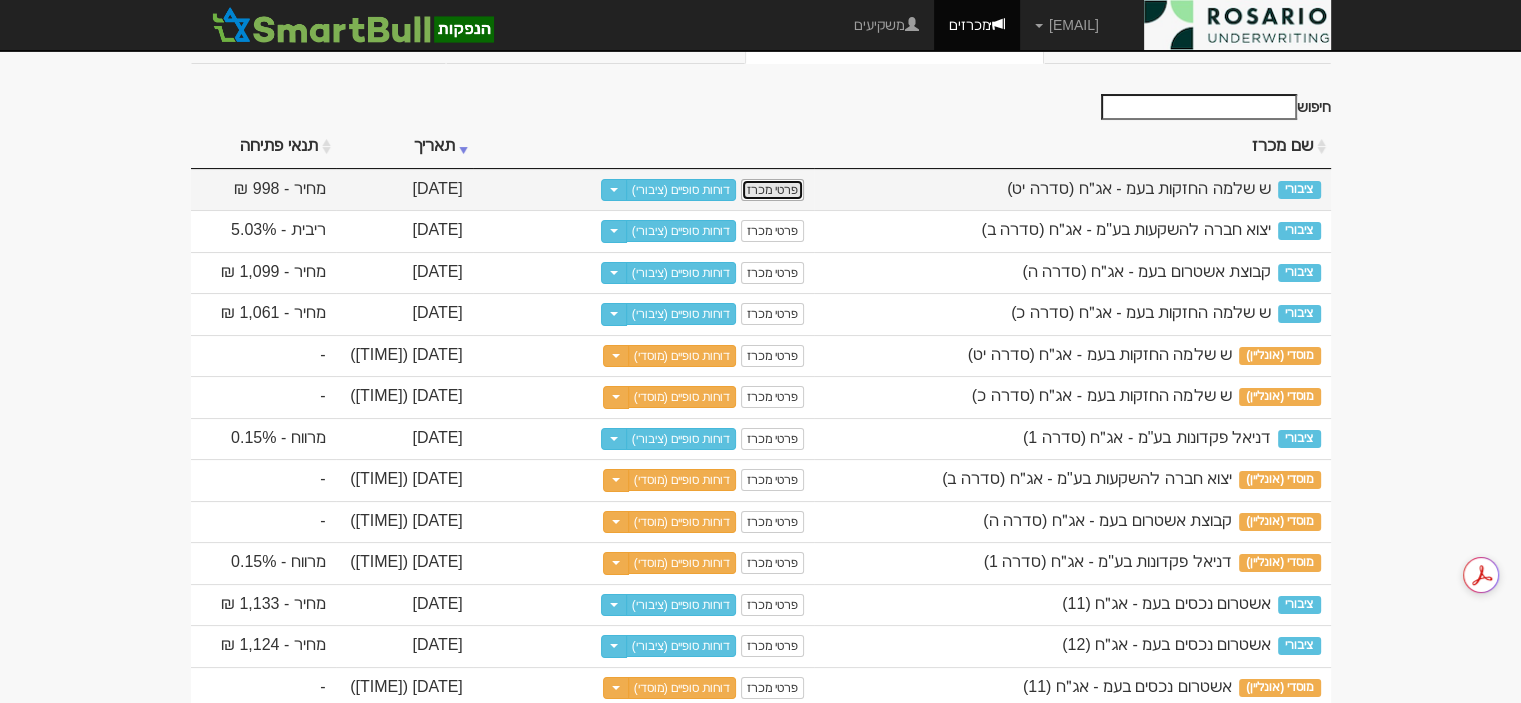 click on "פרטי מכרז" at bounding box center (772, 190) 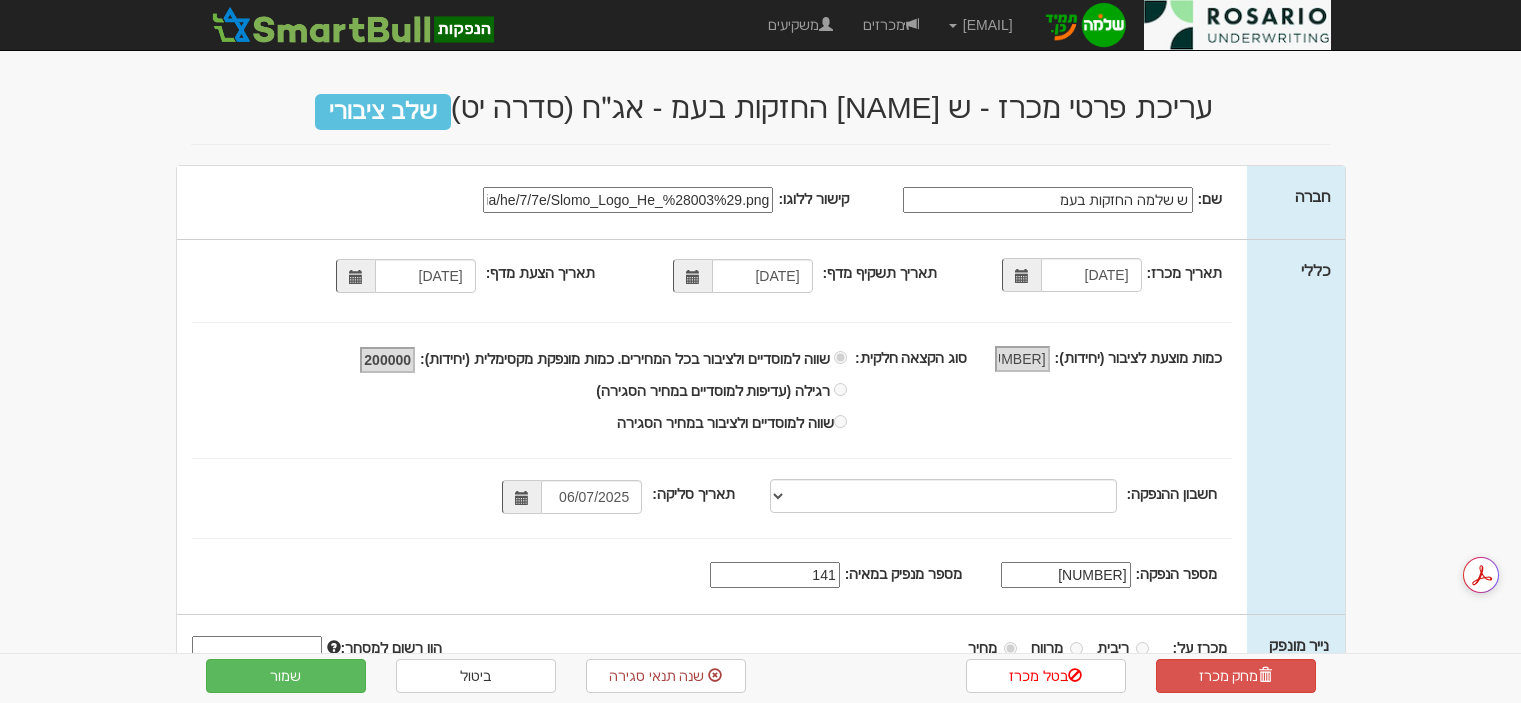 scroll, scrollTop: 0, scrollLeft: 0, axis: both 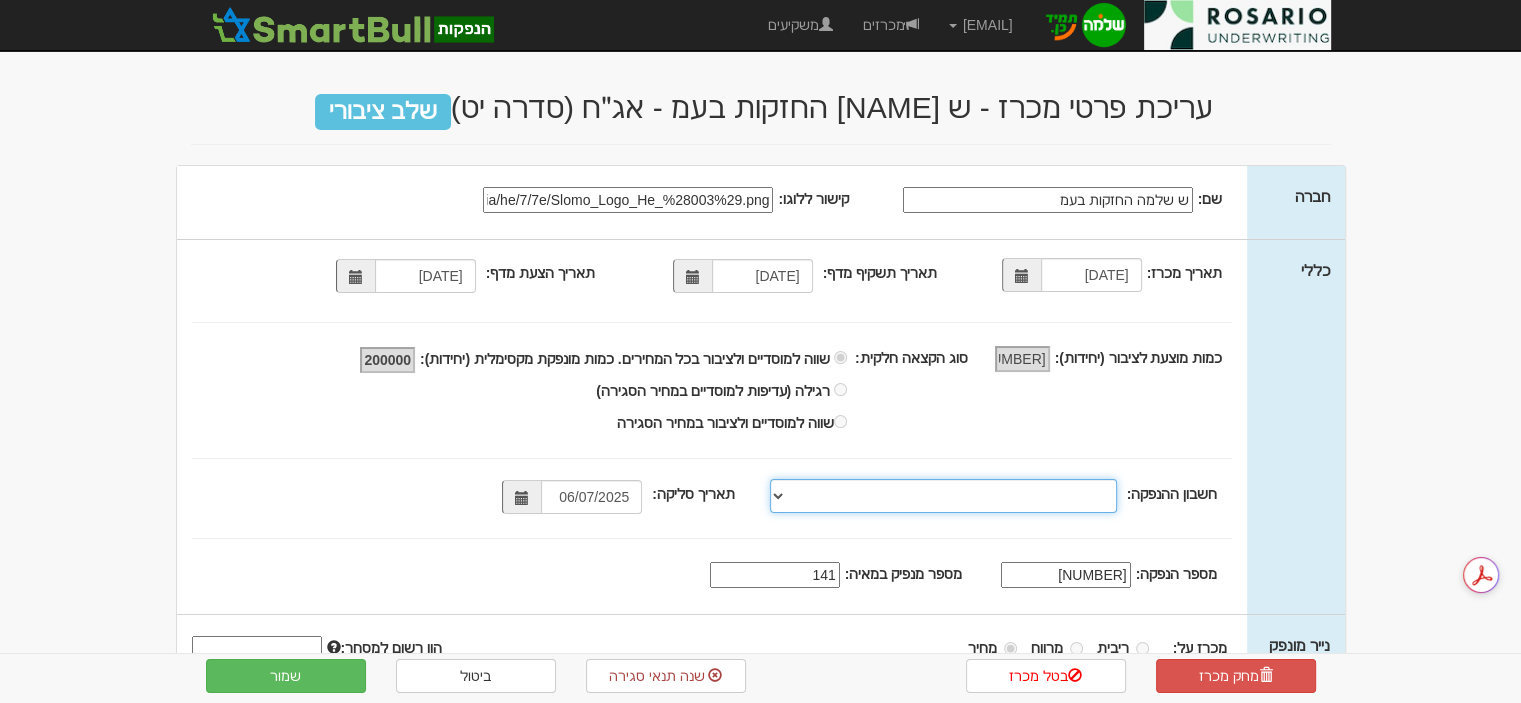 click at bounding box center (943, 496) 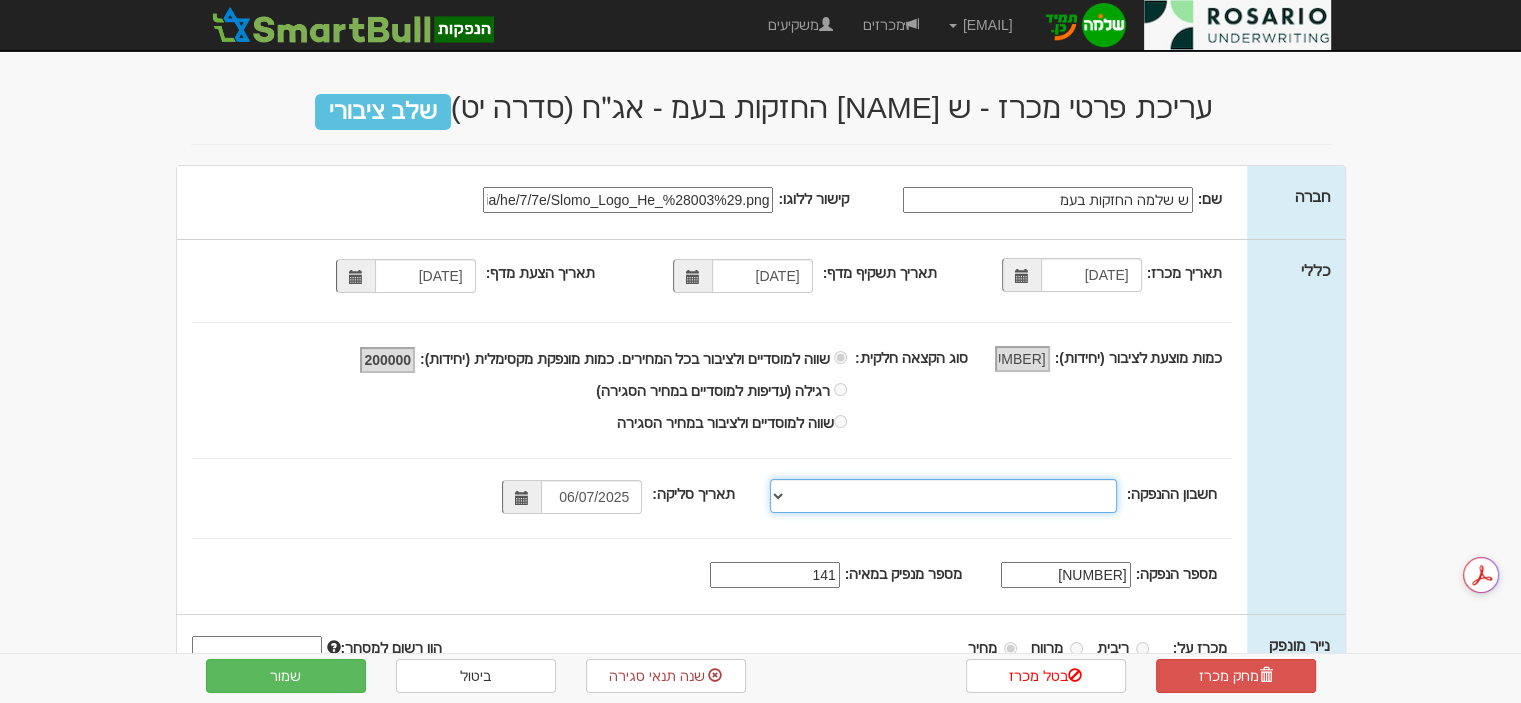 select 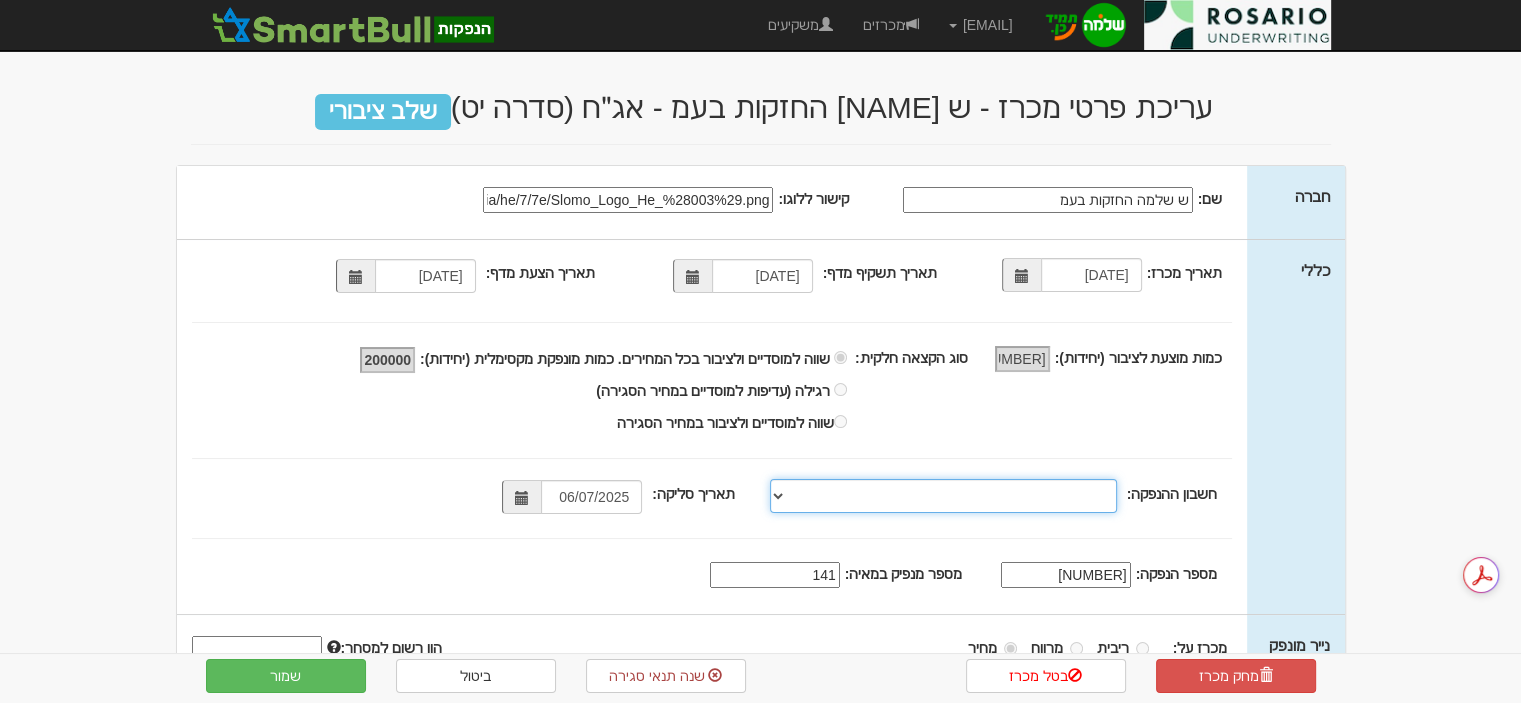 click at bounding box center (943, 496) 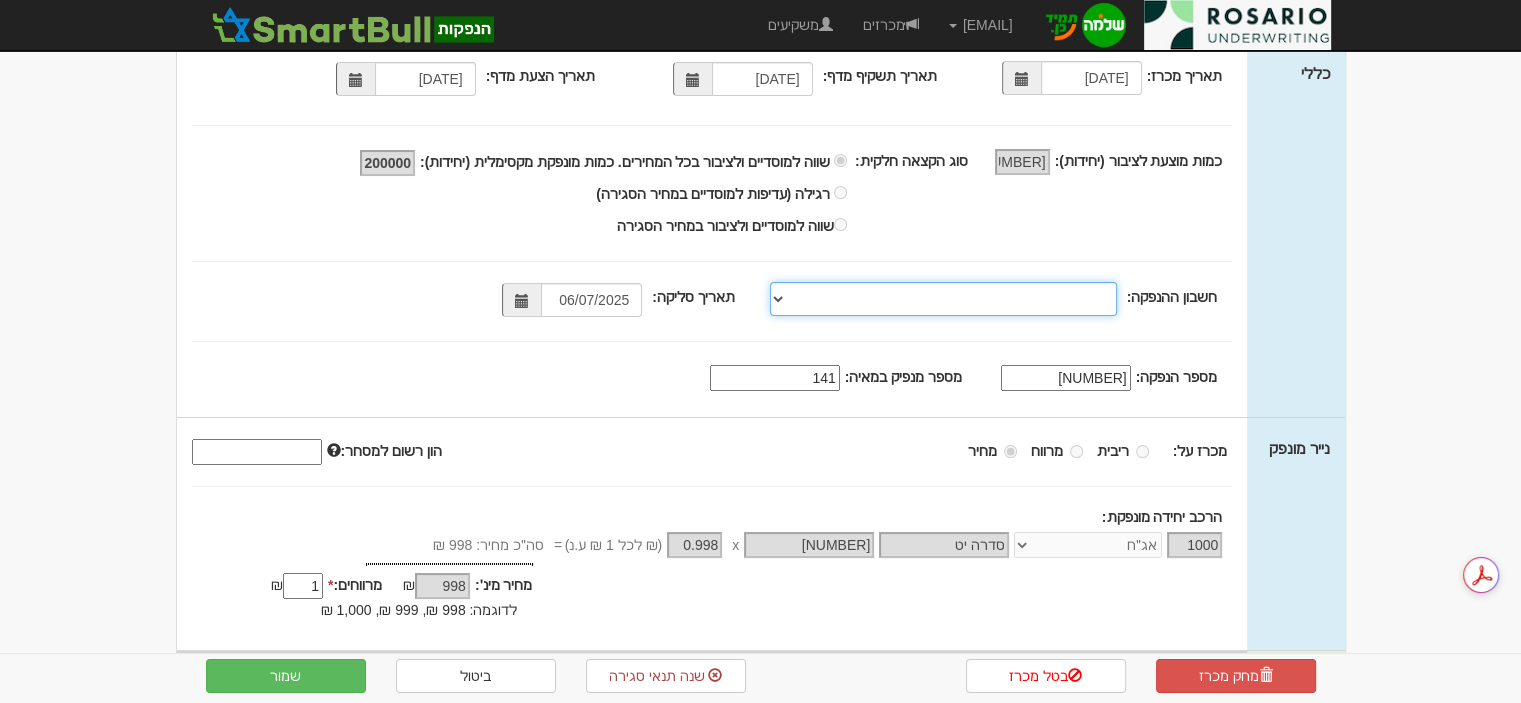 scroll, scrollTop: 200, scrollLeft: 0, axis: vertical 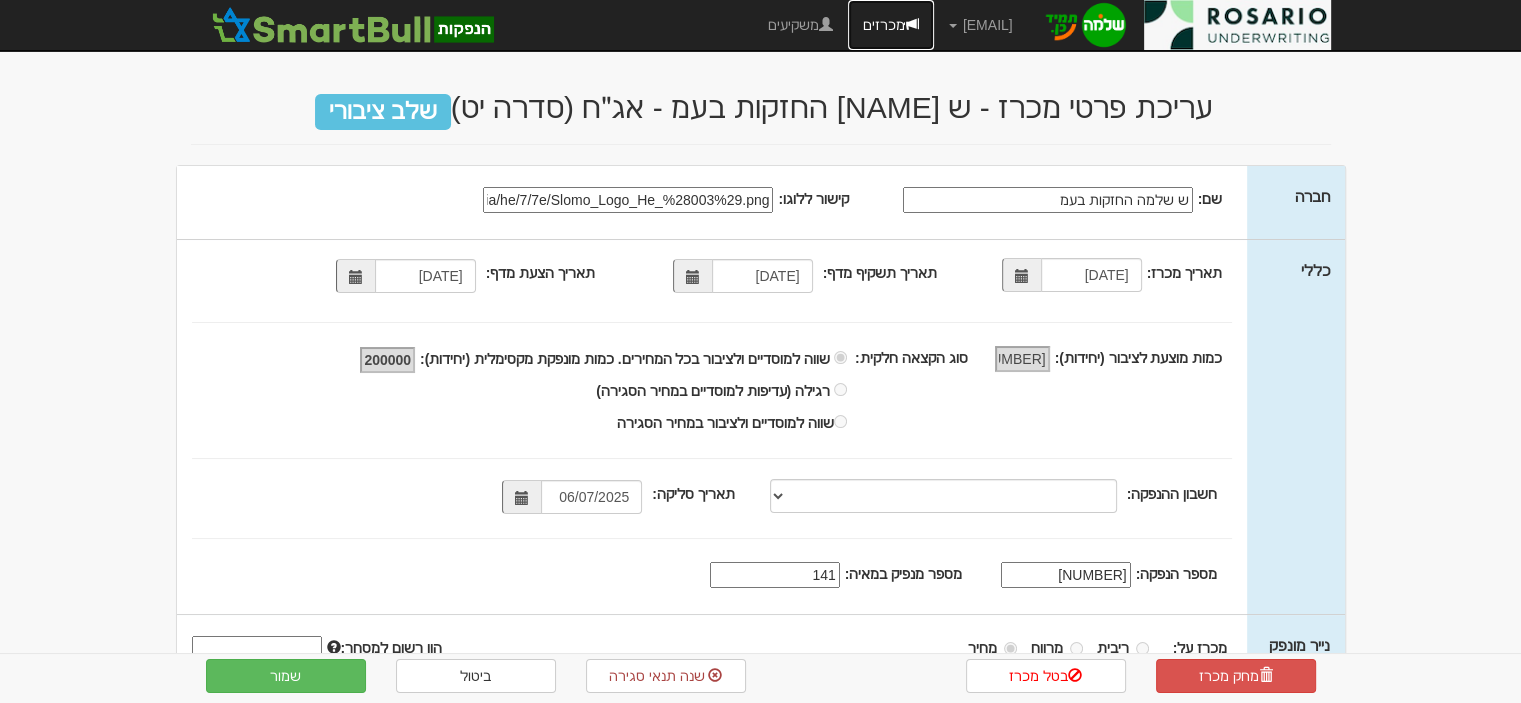 click on "מכרזים" at bounding box center (891, 25) 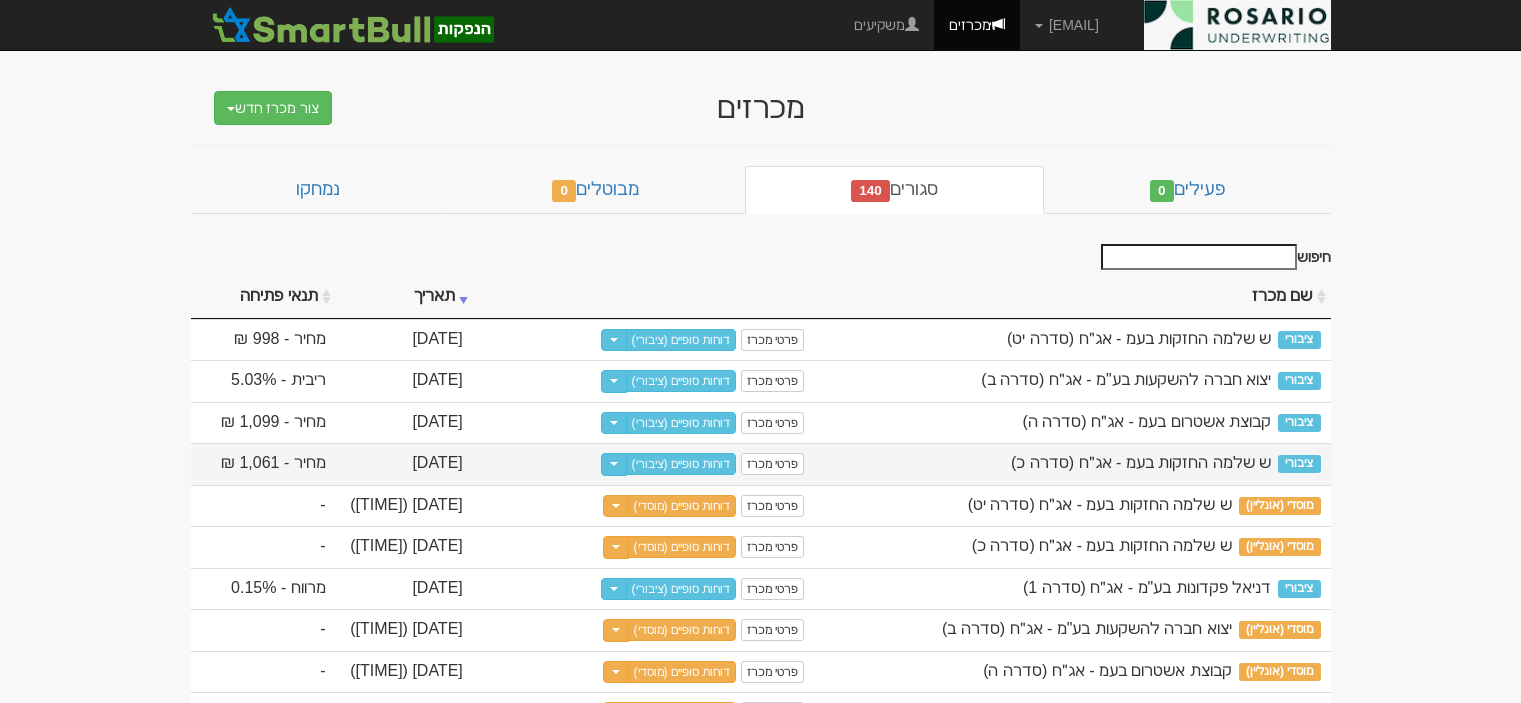 scroll, scrollTop: 0, scrollLeft: 0, axis: both 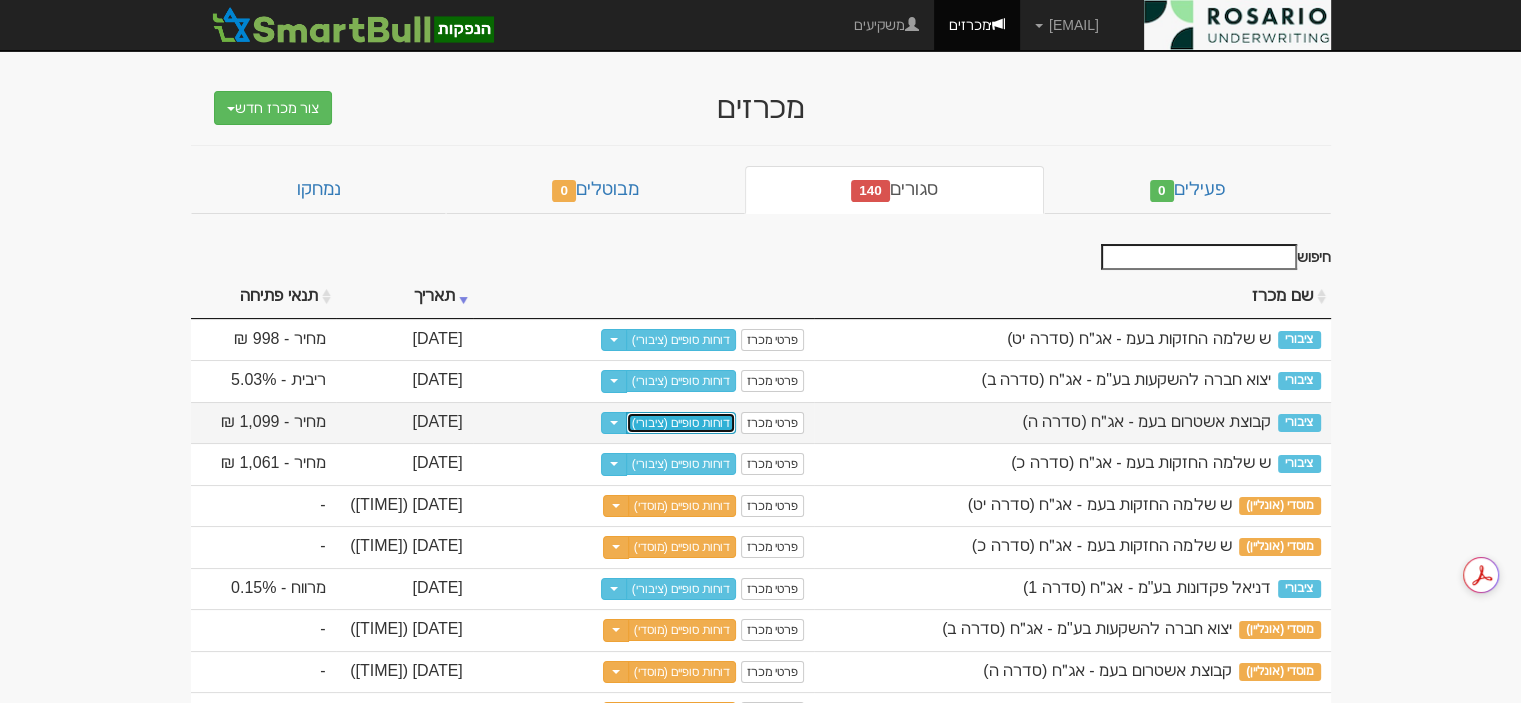 click on "דוחות סופיים
(ציבורי)" at bounding box center [681, 423] 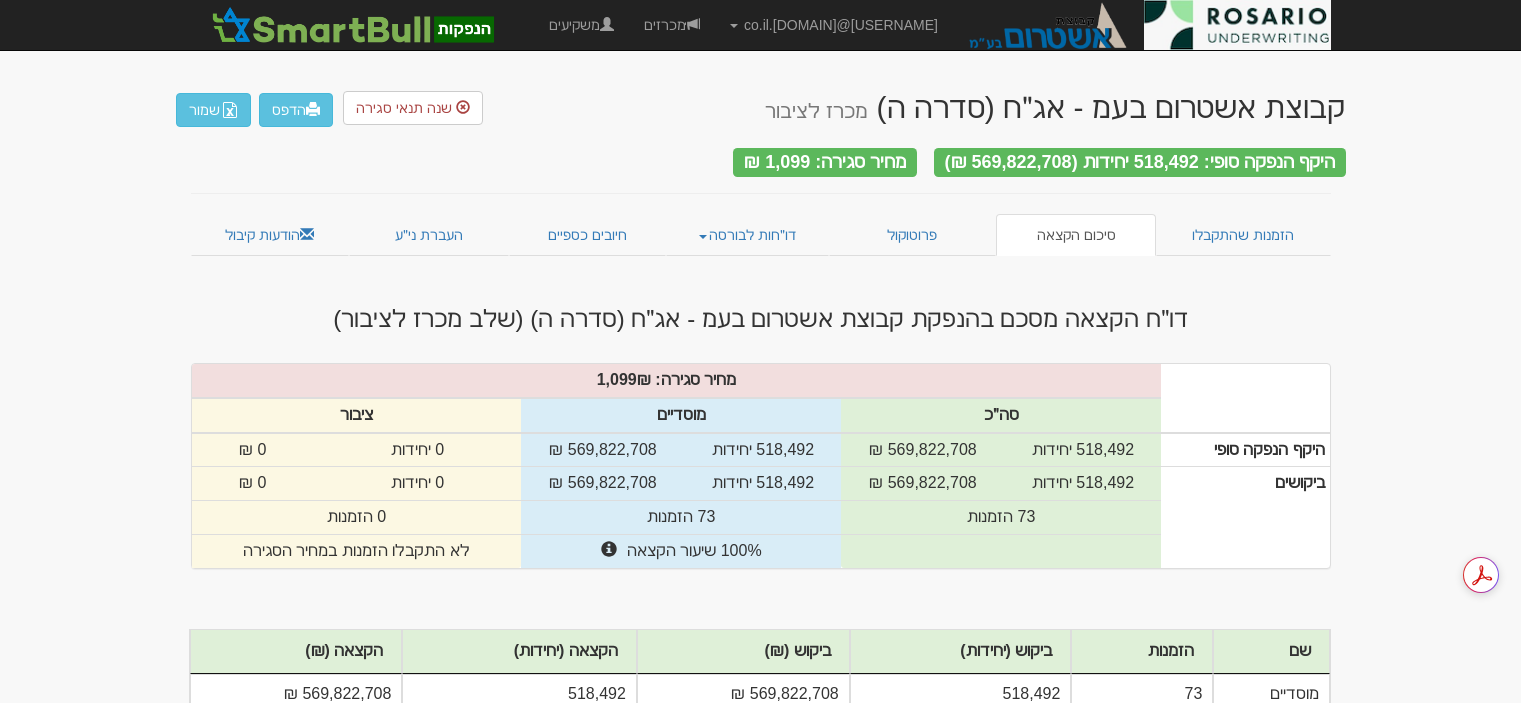 scroll, scrollTop: 0, scrollLeft: 0, axis: both 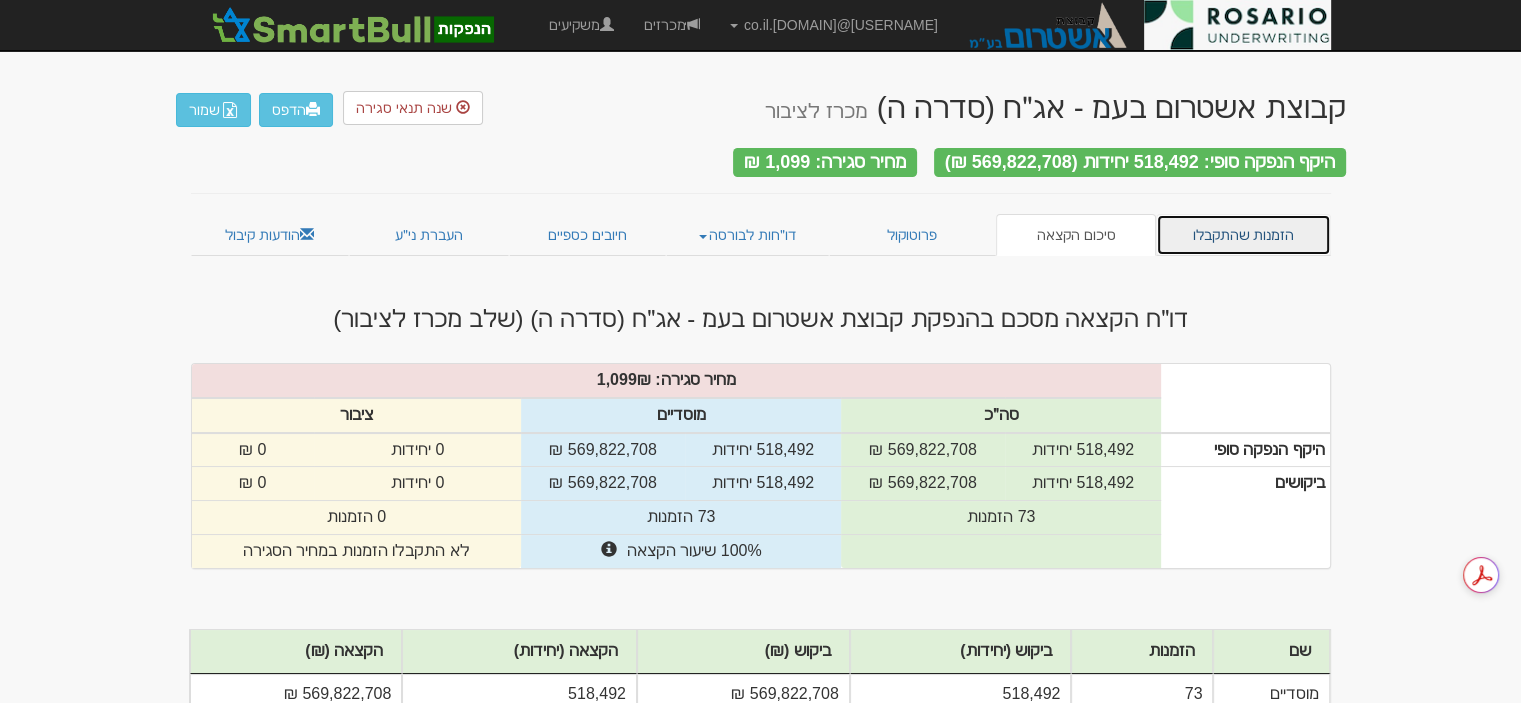 click on "הזמנות שהתקבלו" at bounding box center [1243, 235] 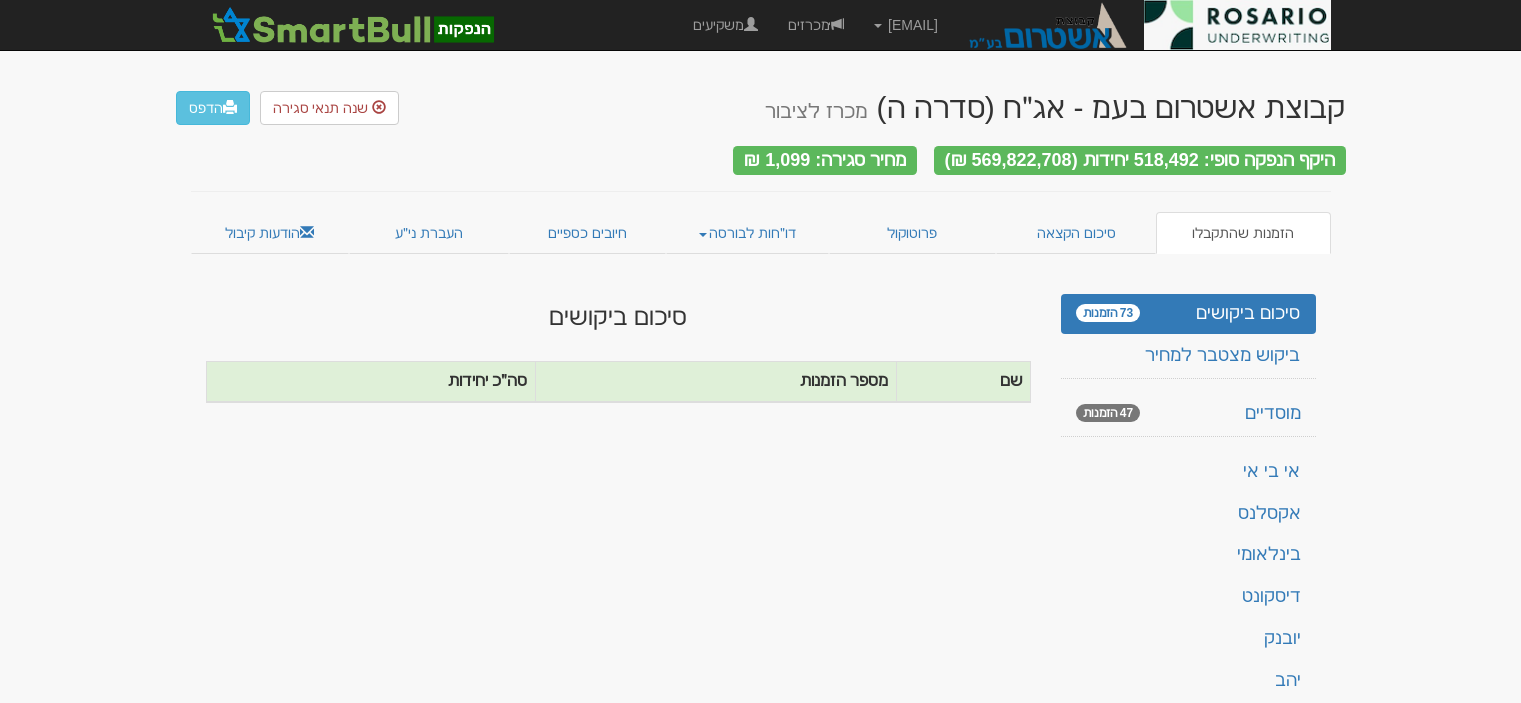 scroll, scrollTop: 0, scrollLeft: 0, axis: both 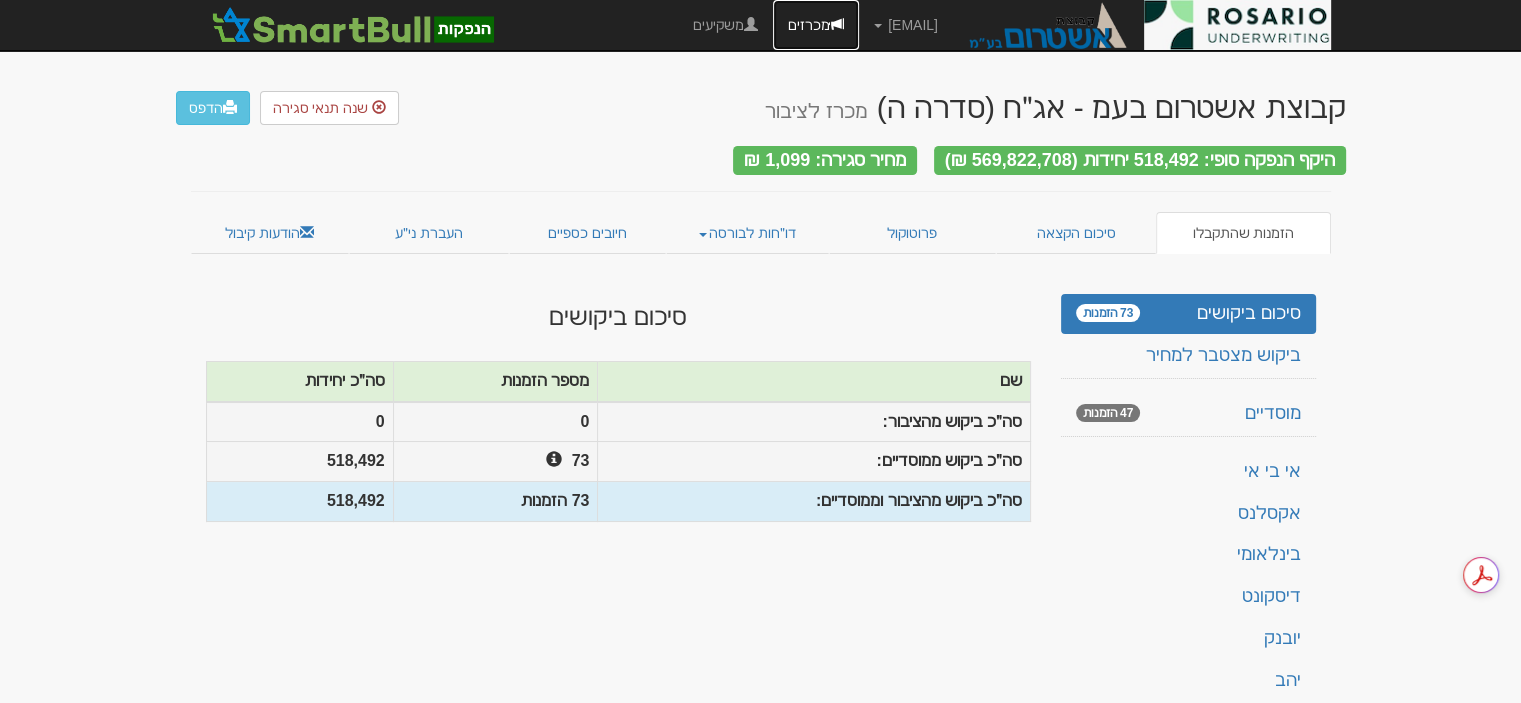 click on "מכרזים" at bounding box center [816, 25] 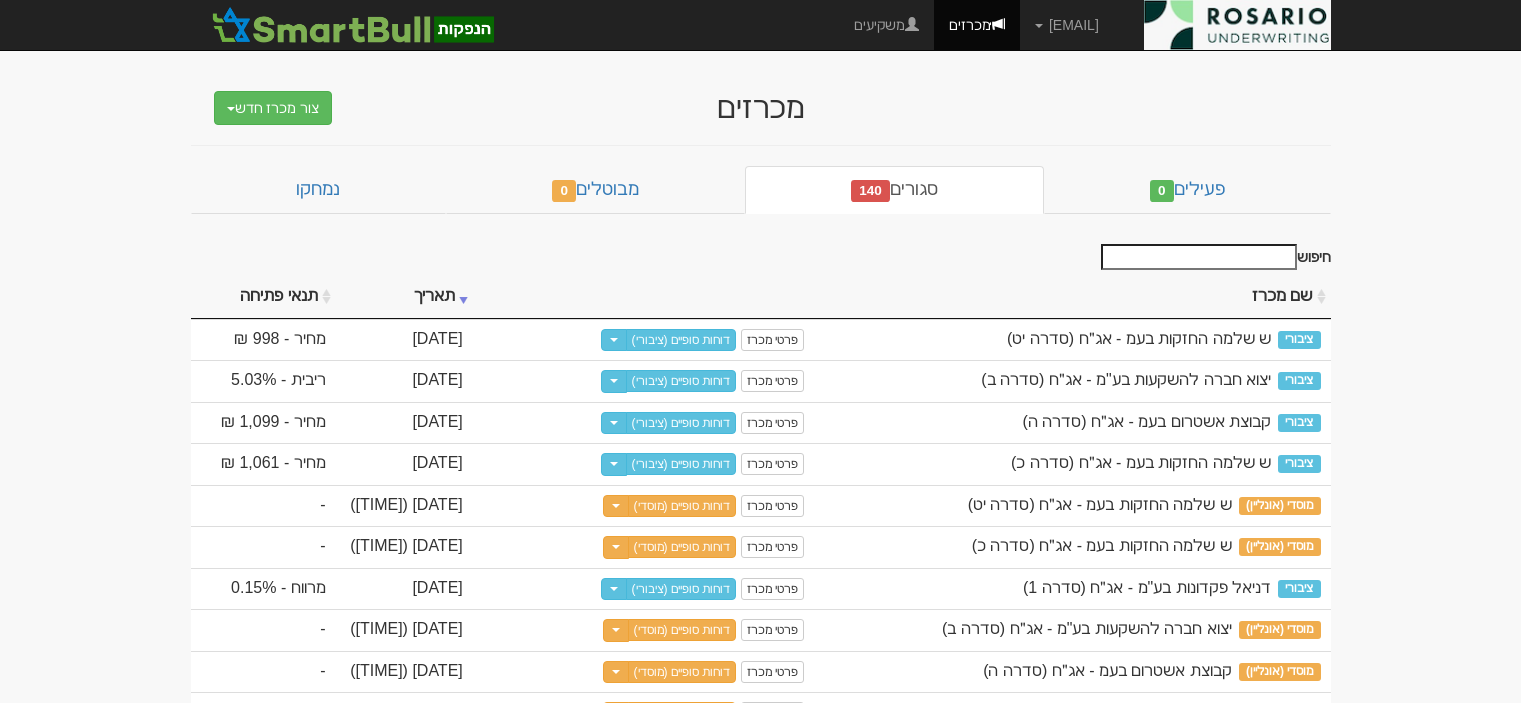 scroll, scrollTop: 0, scrollLeft: 0, axis: both 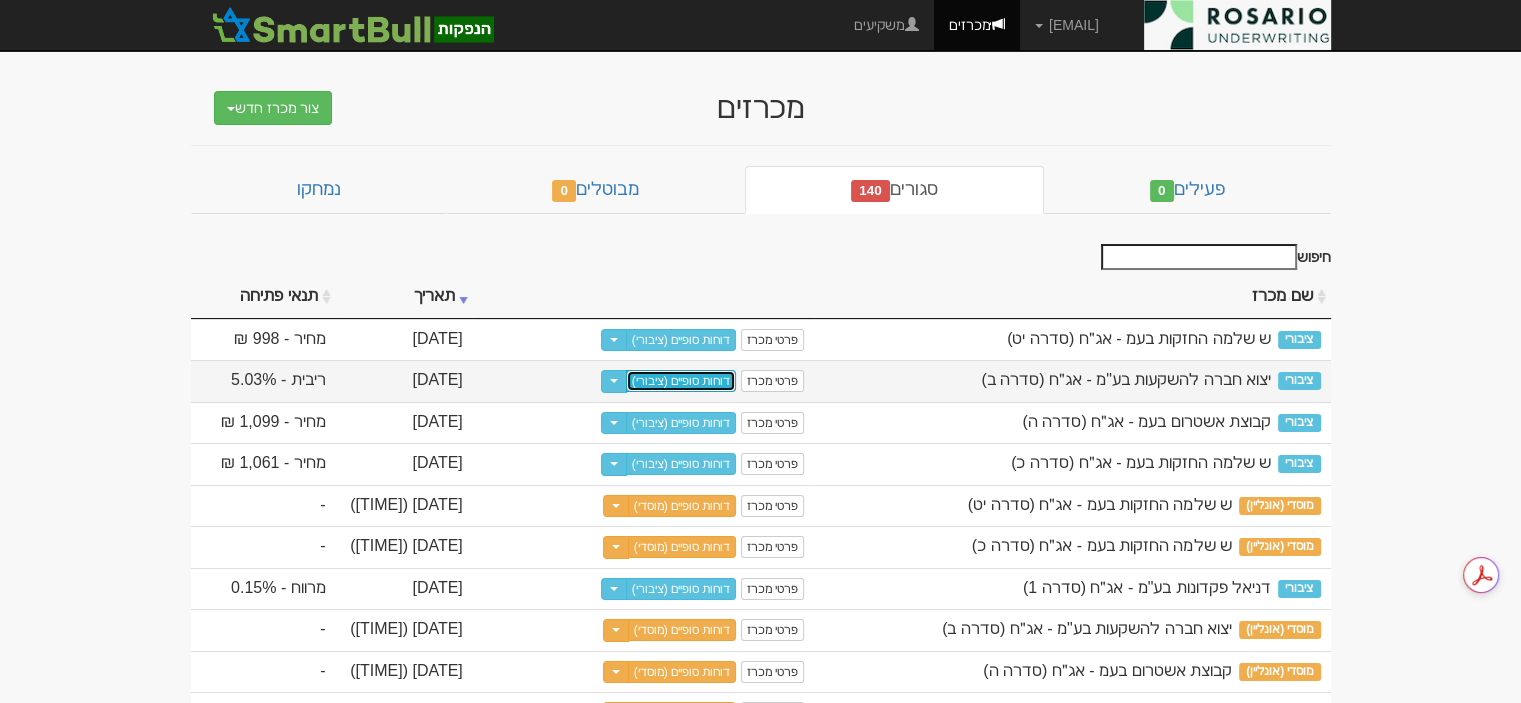 click on "דוחות סופיים
(ציבורי)" at bounding box center [681, 381] 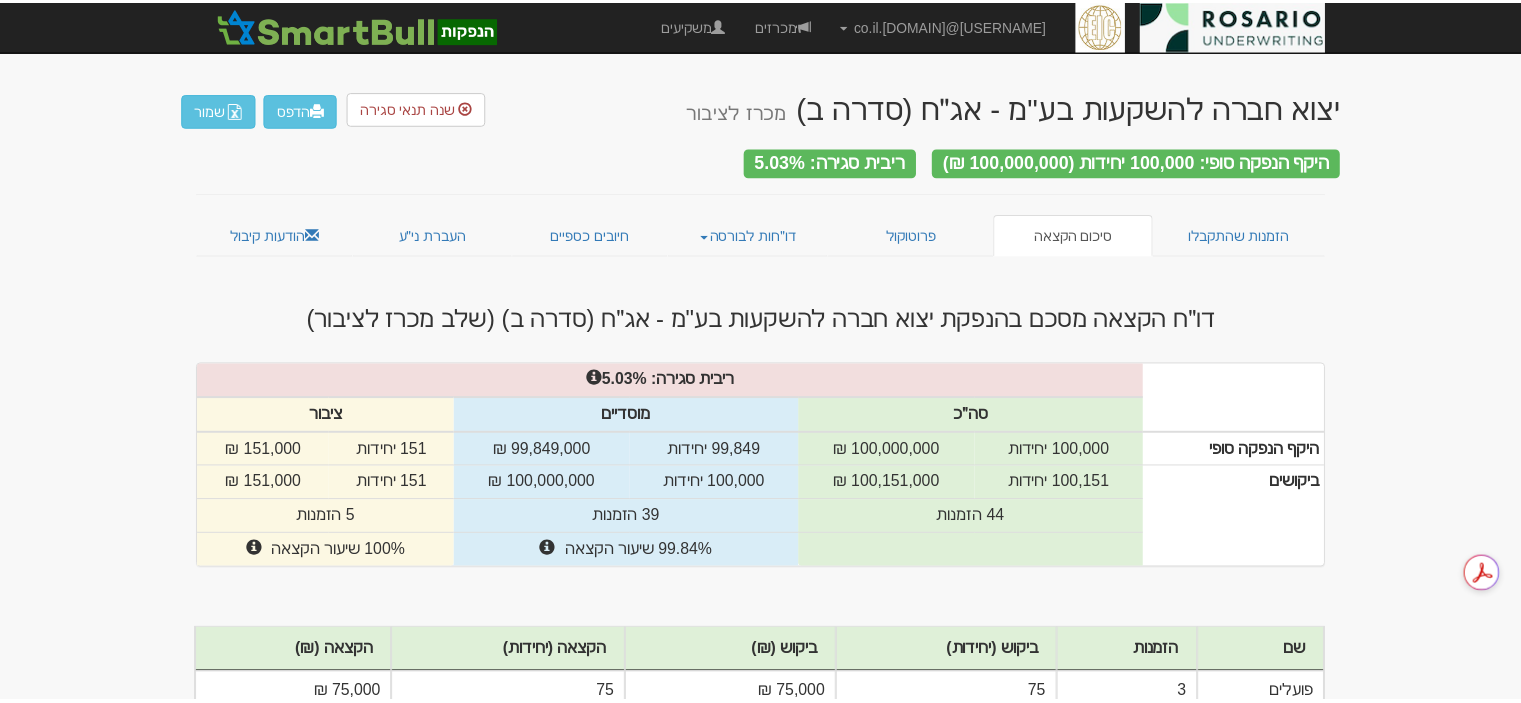 scroll, scrollTop: 0, scrollLeft: 0, axis: both 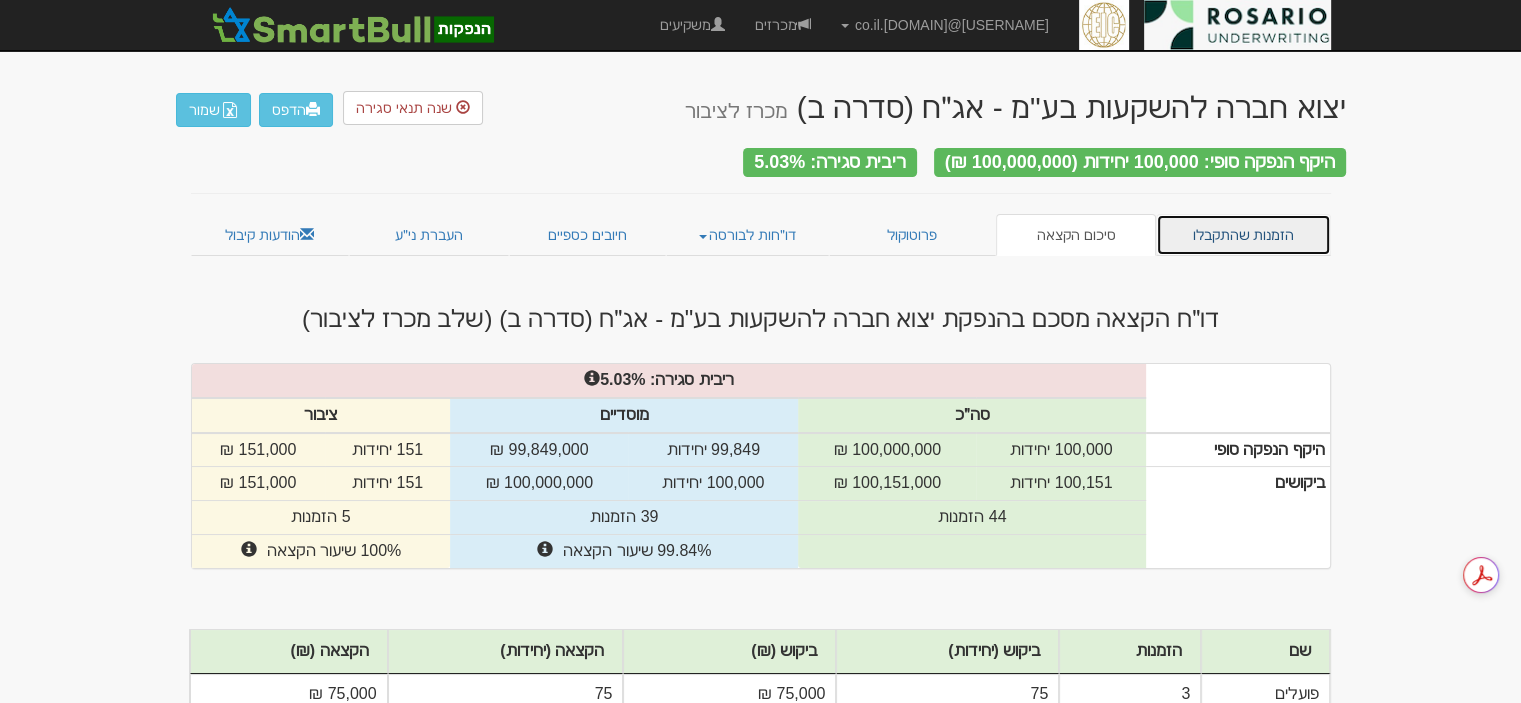 click on "הזמנות שהתקבלו" at bounding box center [1243, 235] 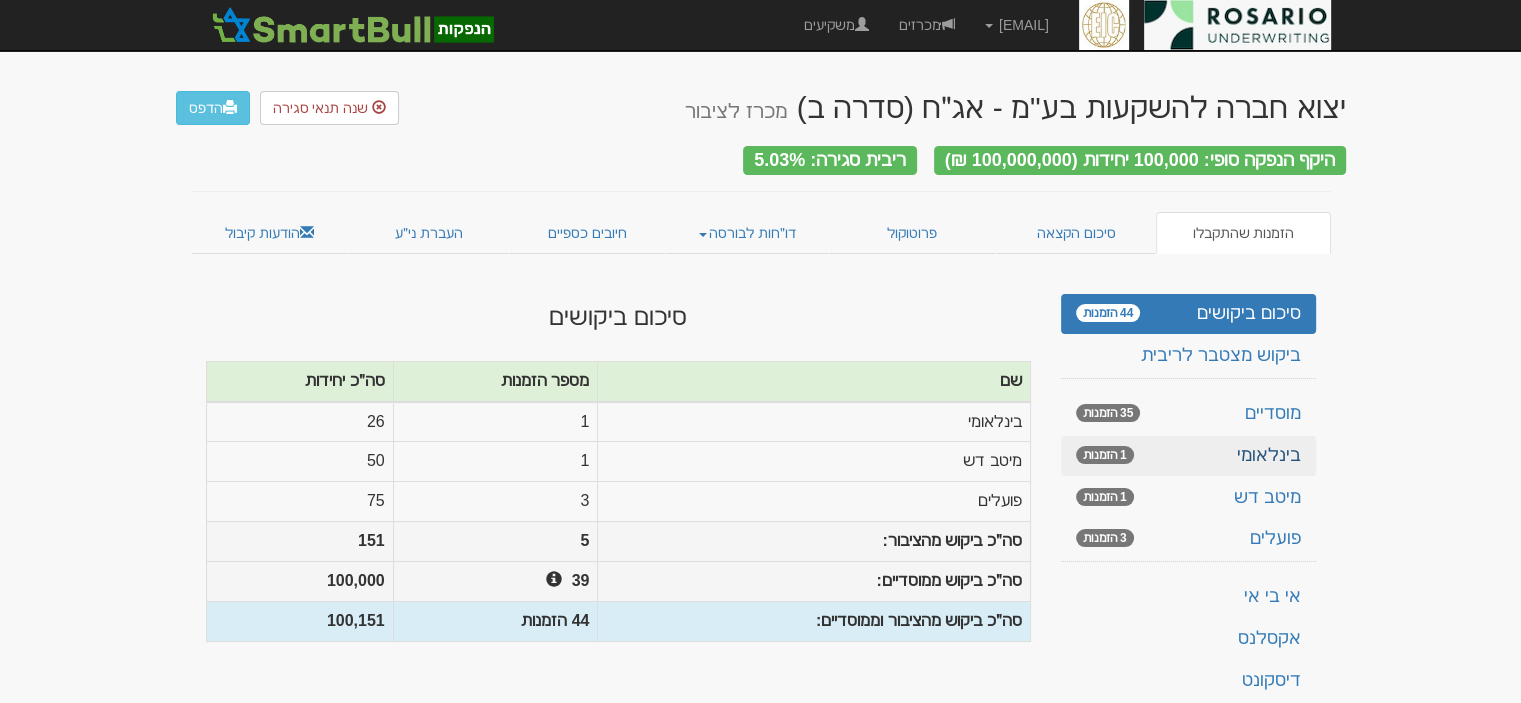 scroll, scrollTop: 0, scrollLeft: 0, axis: both 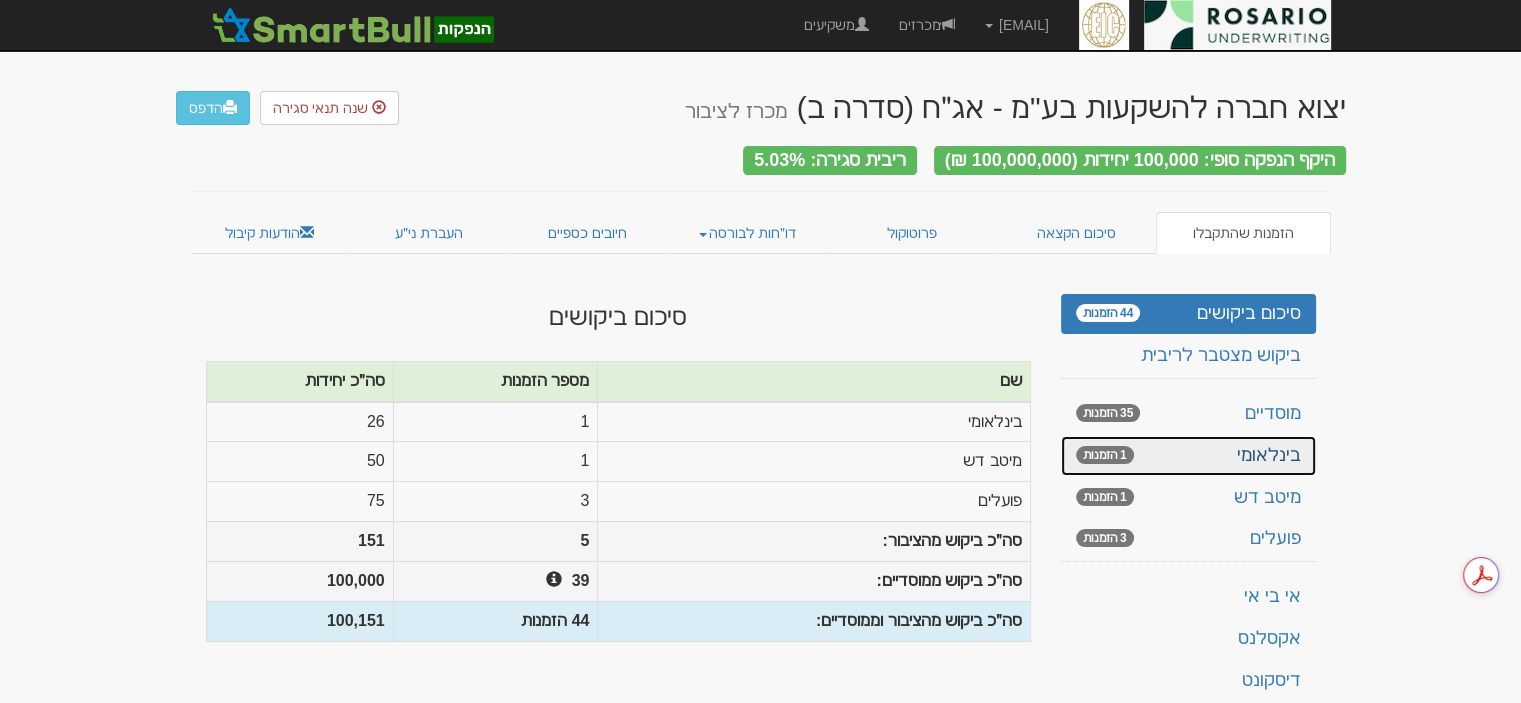 click on "בינלאומי
1 הזמנות" at bounding box center [1188, 456] 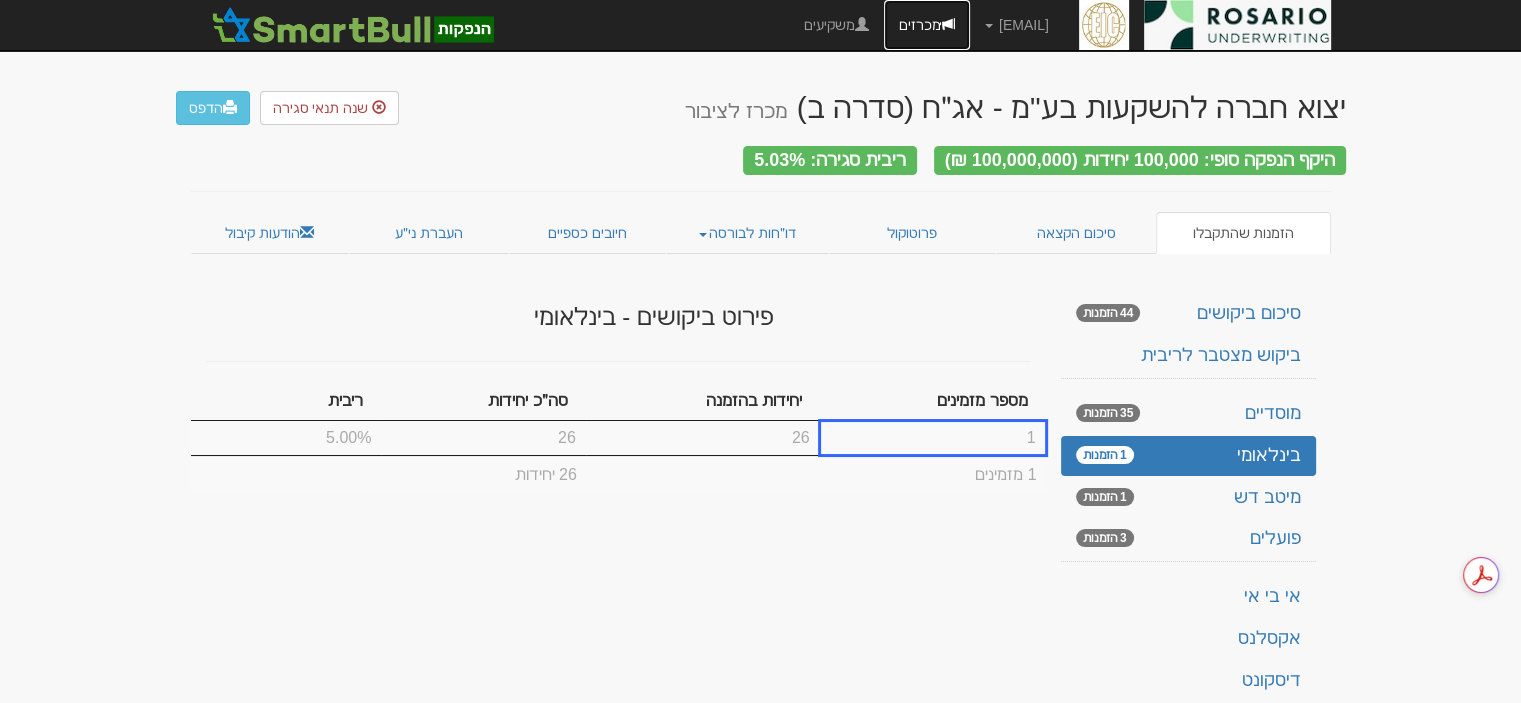 click on "מכרזים" at bounding box center [927, 25] 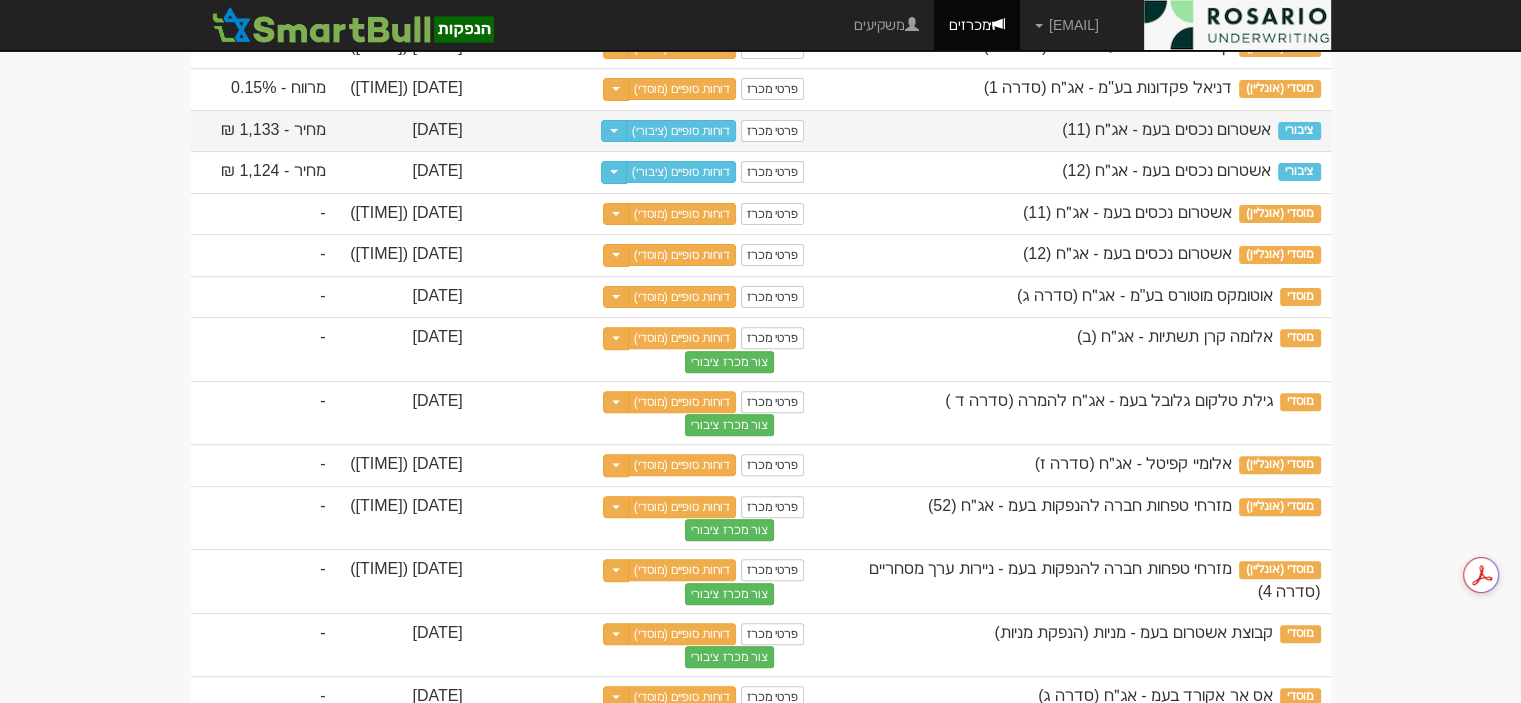 scroll, scrollTop: 650, scrollLeft: 0, axis: vertical 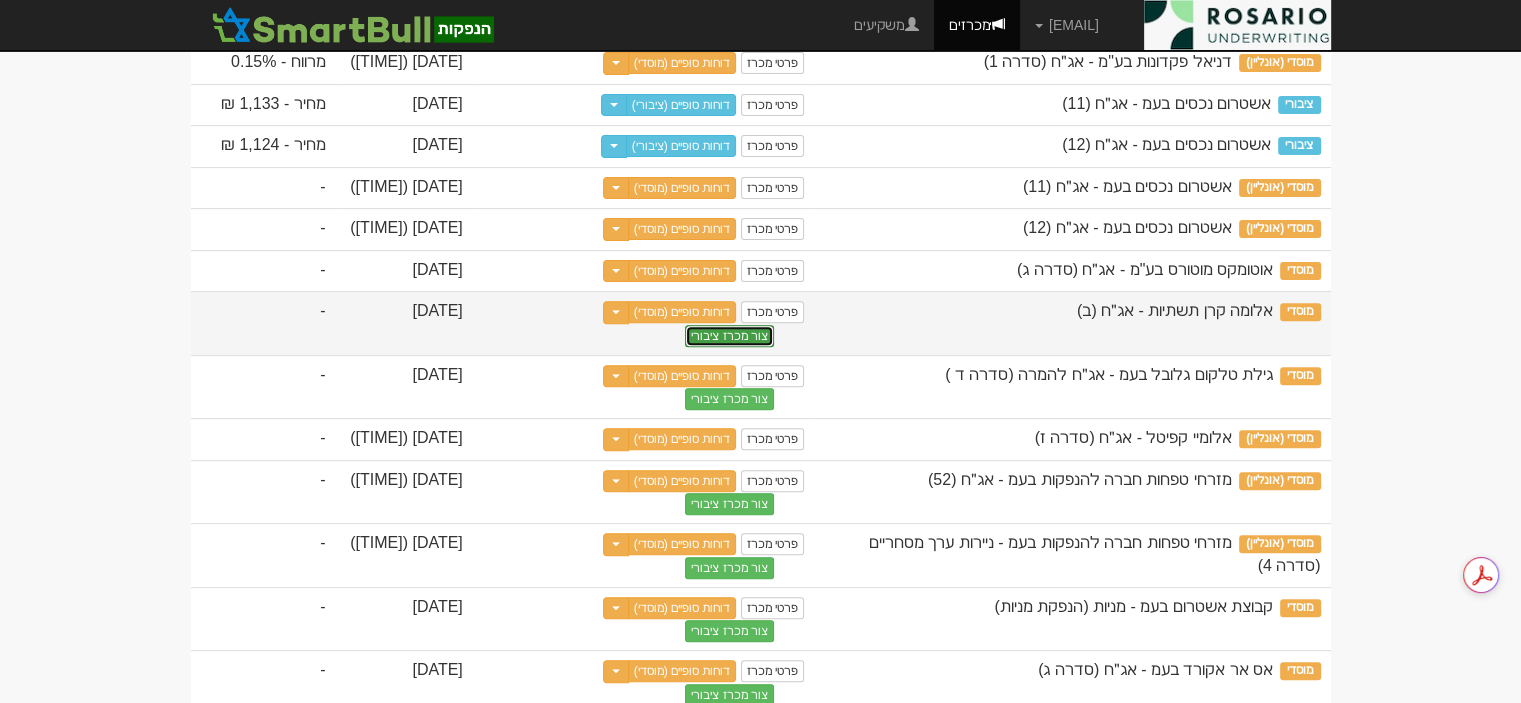 click on "צור מכרז ציבורי" at bounding box center (729, 336) 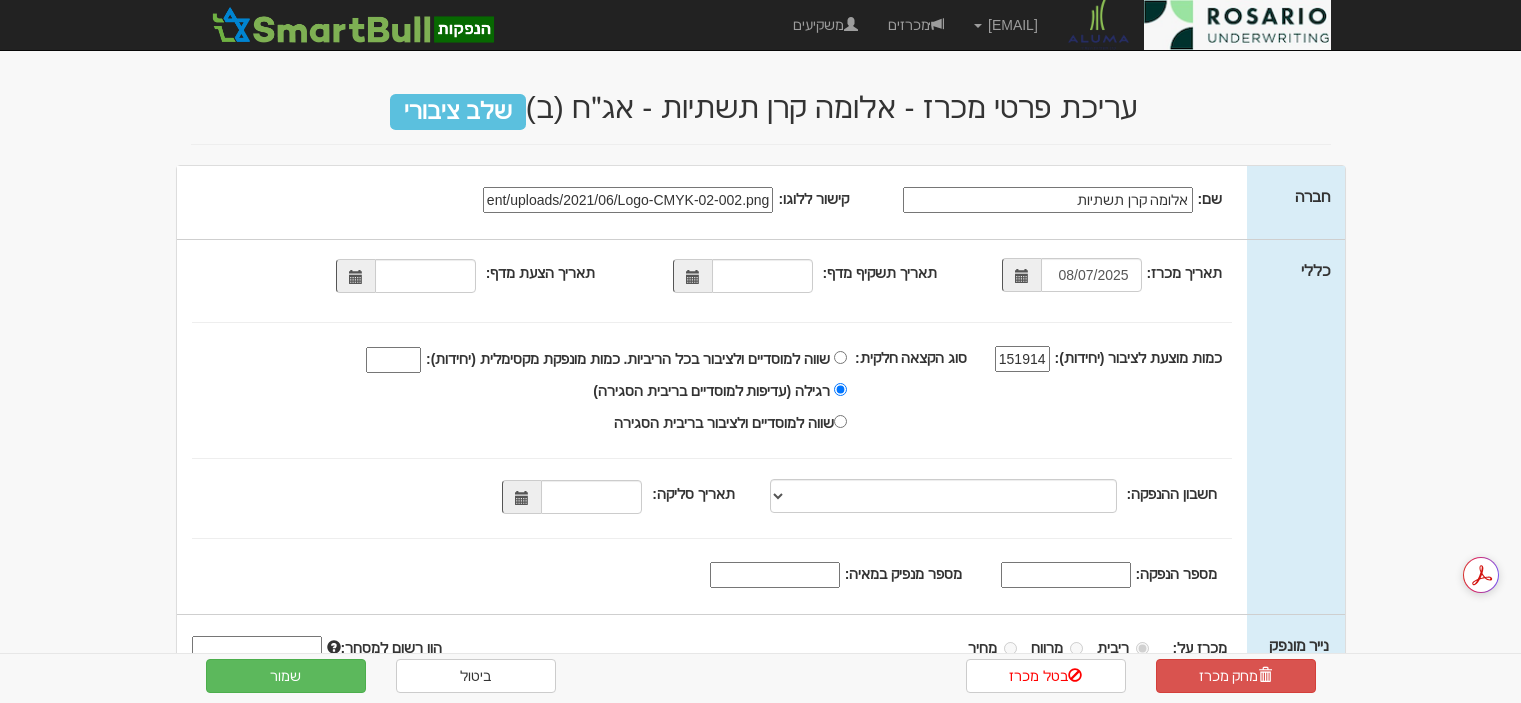 scroll, scrollTop: 0, scrollLeft: 0, axis: both 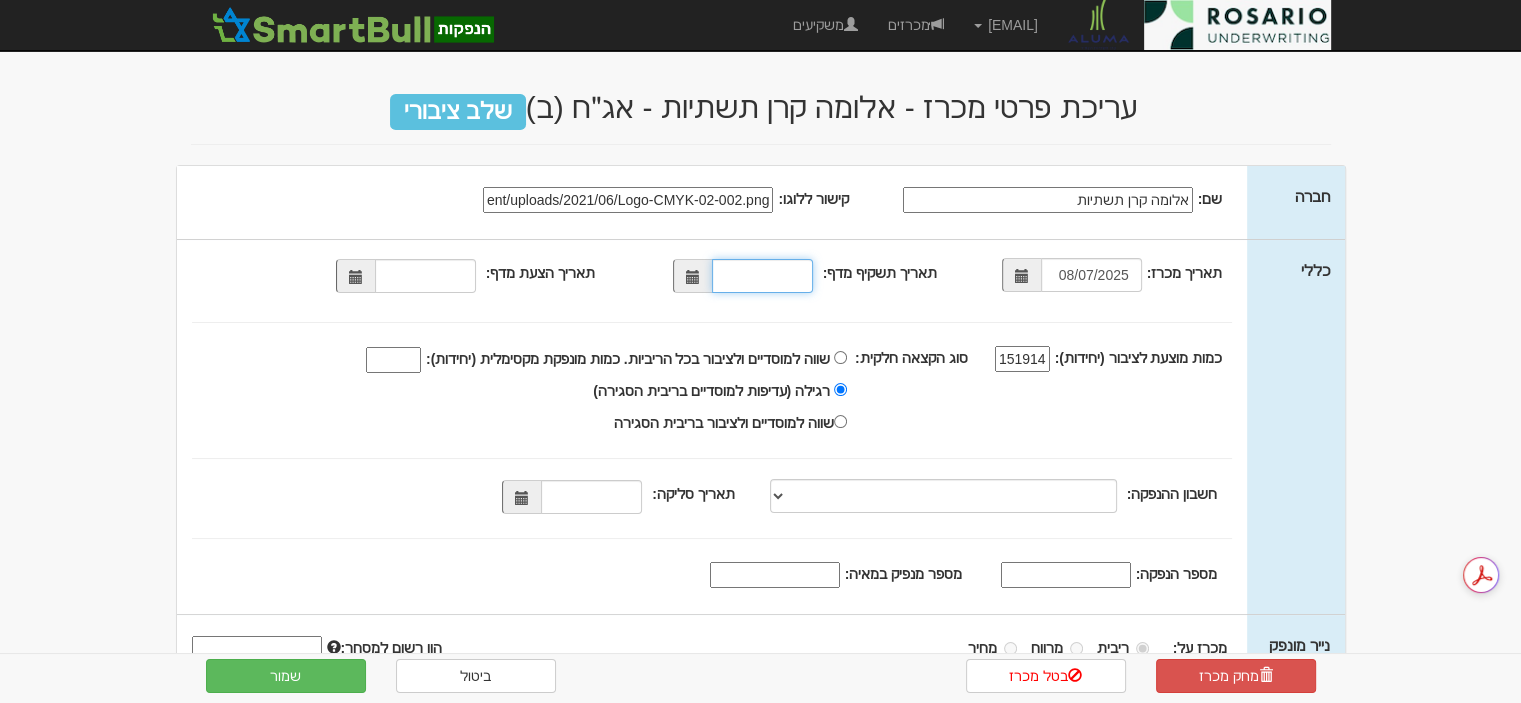 click on "תאריך תשקיף מדף:" at bounding box center [762, 276] 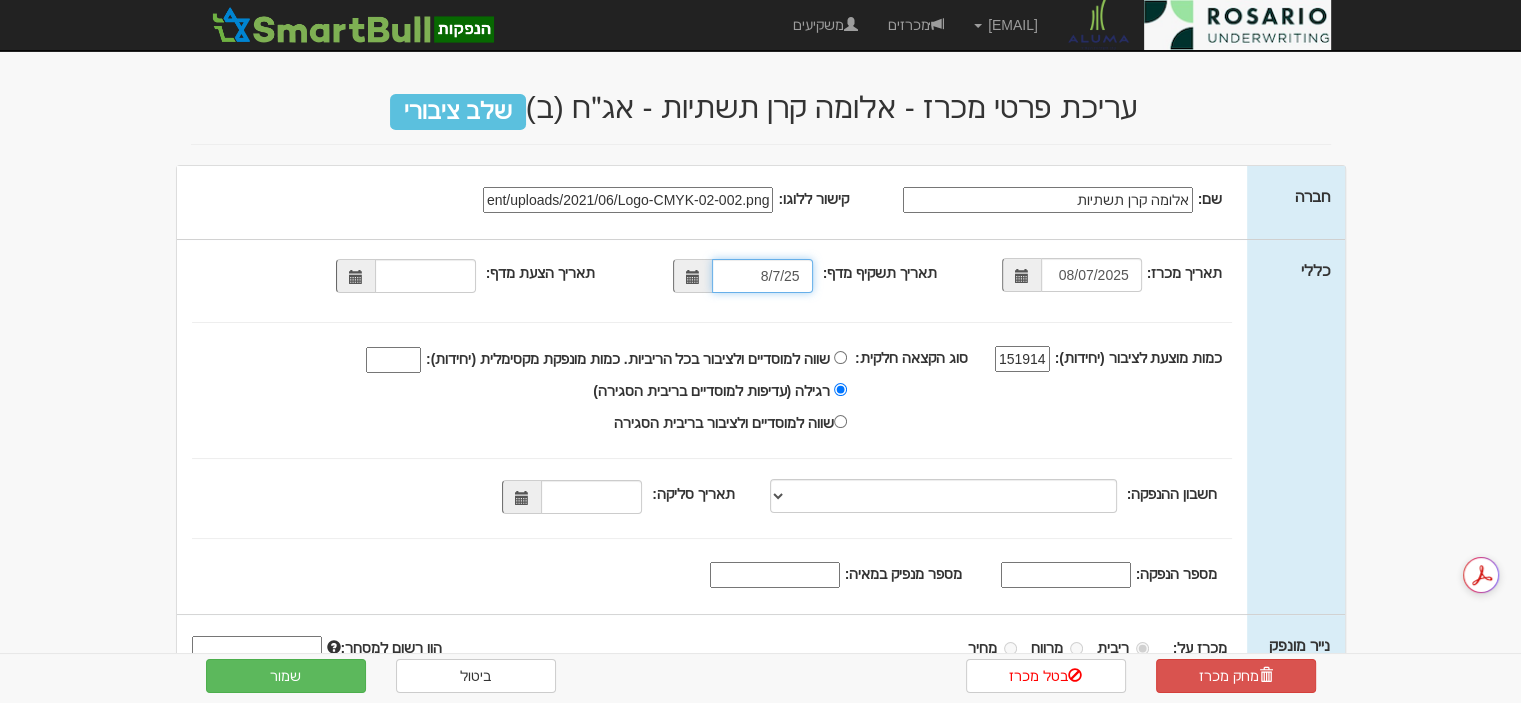 type on "8/7/25" 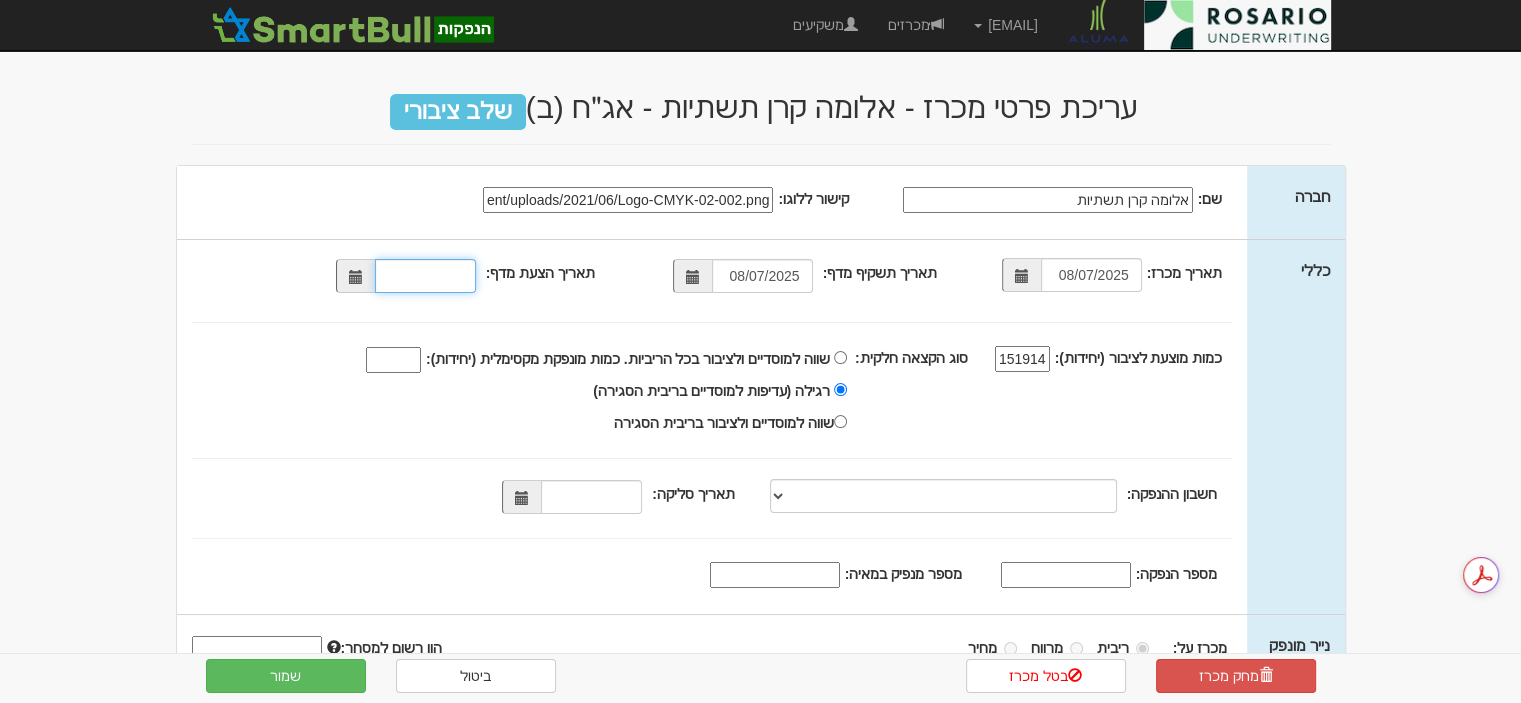 click on "תאריך הצעת מדף:" at bounding box center [425, 276] 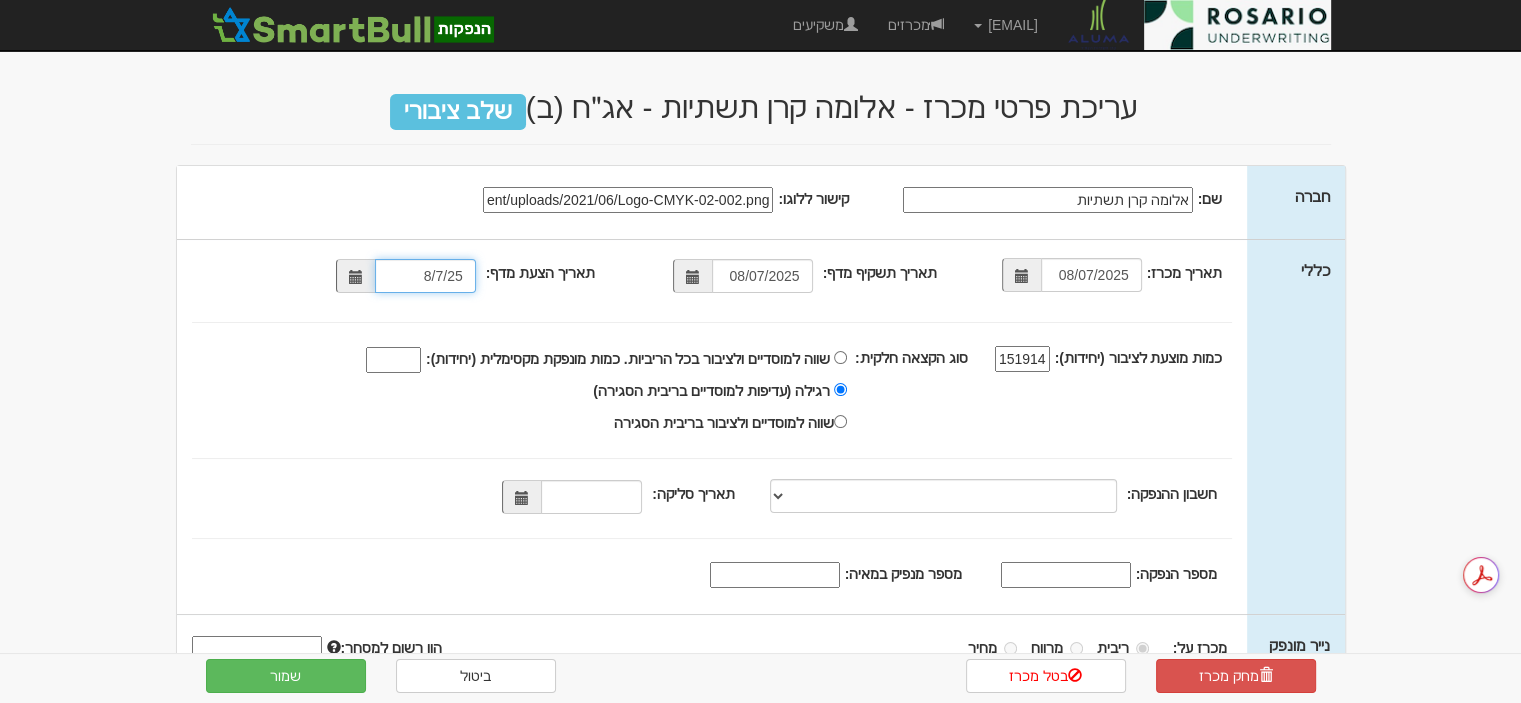 type on "8/7/25" 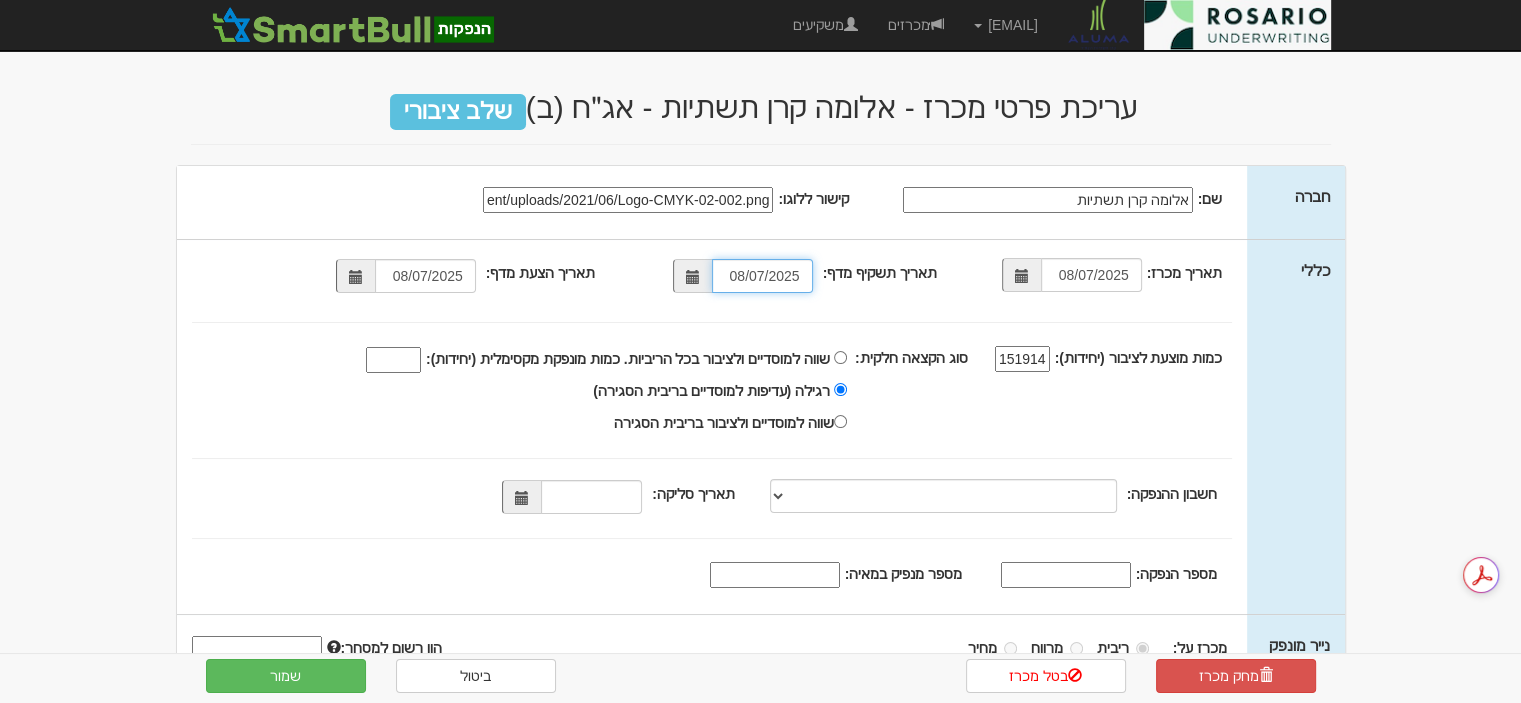 click on "08/07/2025" at bounding box center [762, 276] 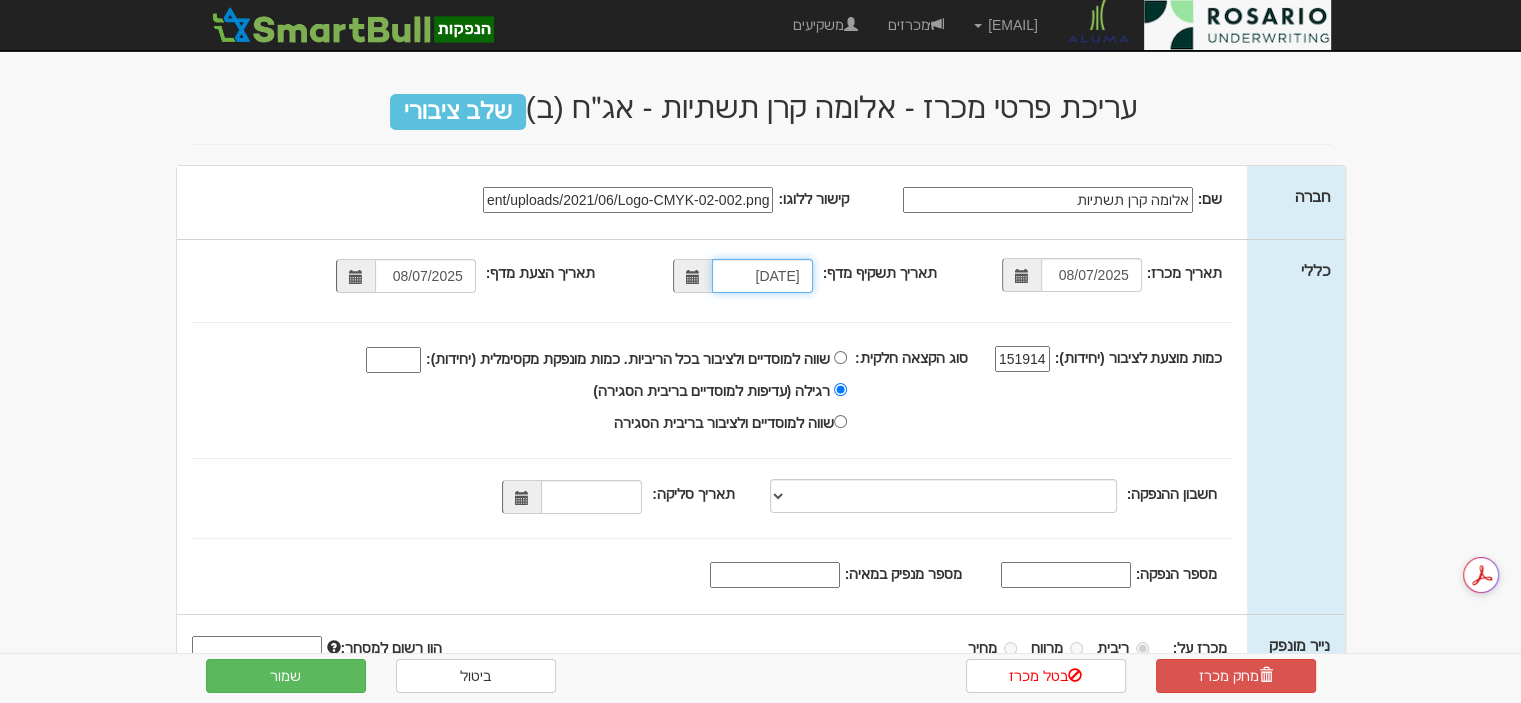 type on "01/07/2025" 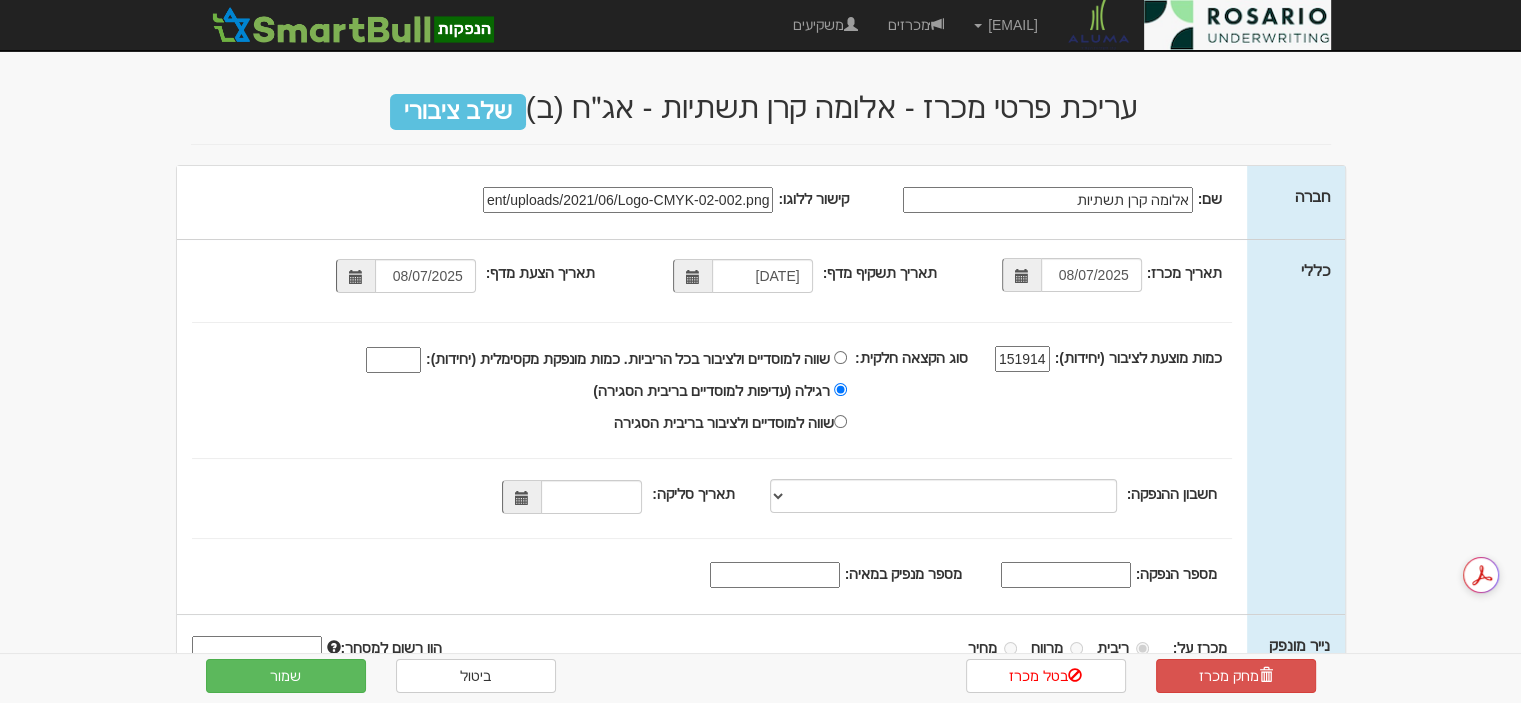 click on "תאריך מכרז:
08/07/2025
תאריך תשקיף מדף:
01/07/2025
08/07/2025 151914" at bounding box center (712, 202) 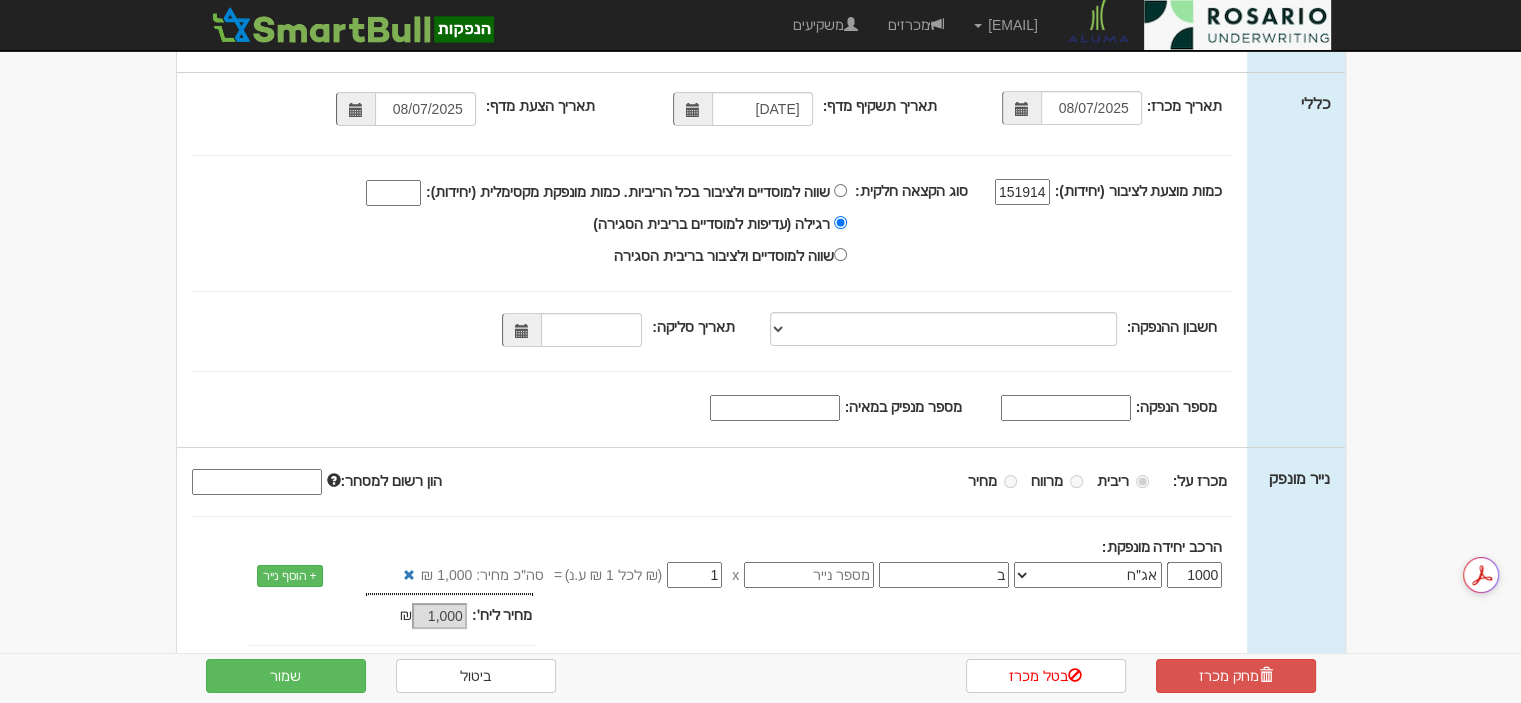 scroll, scrollTop: 250, scrollLeft: 0, axis: vertical 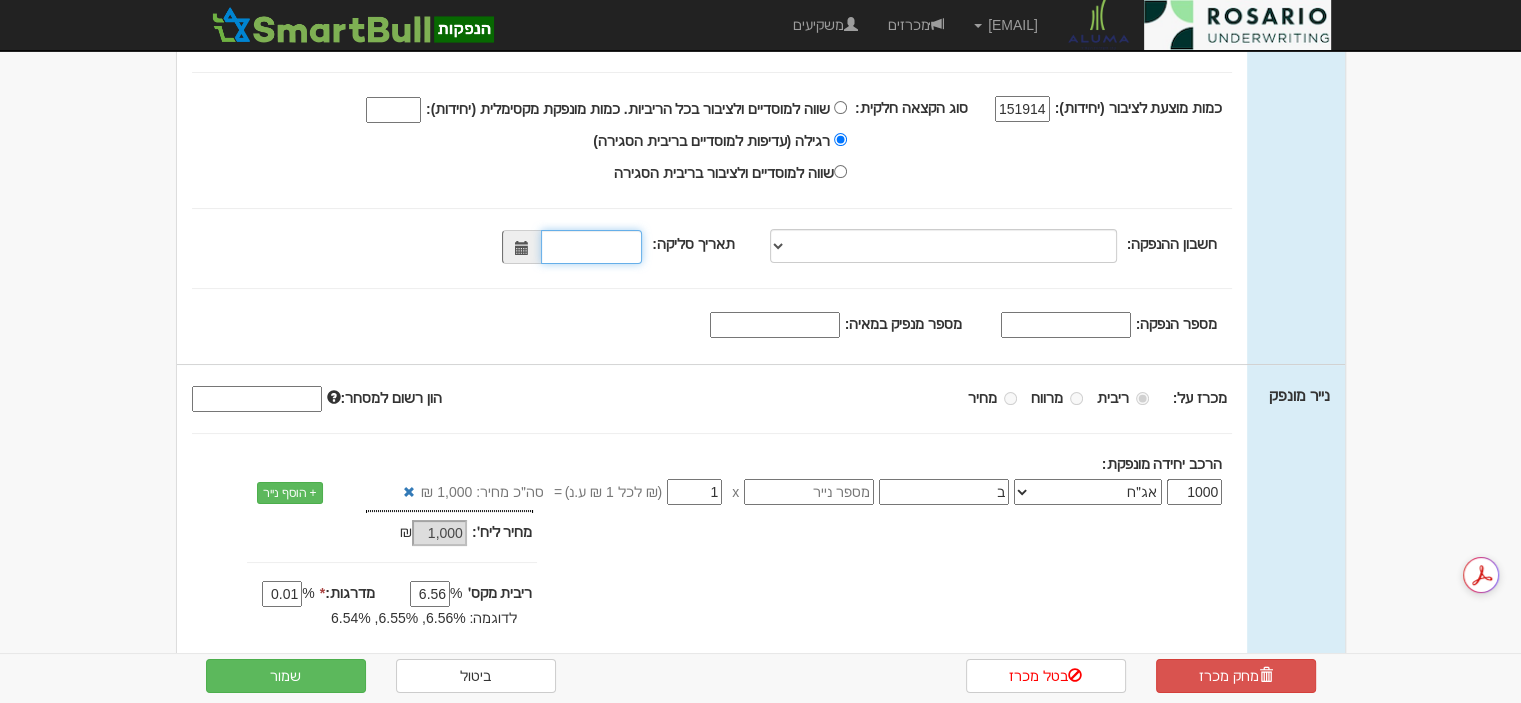click on "תאריך סליקה:" at bounding box center (591, 247) 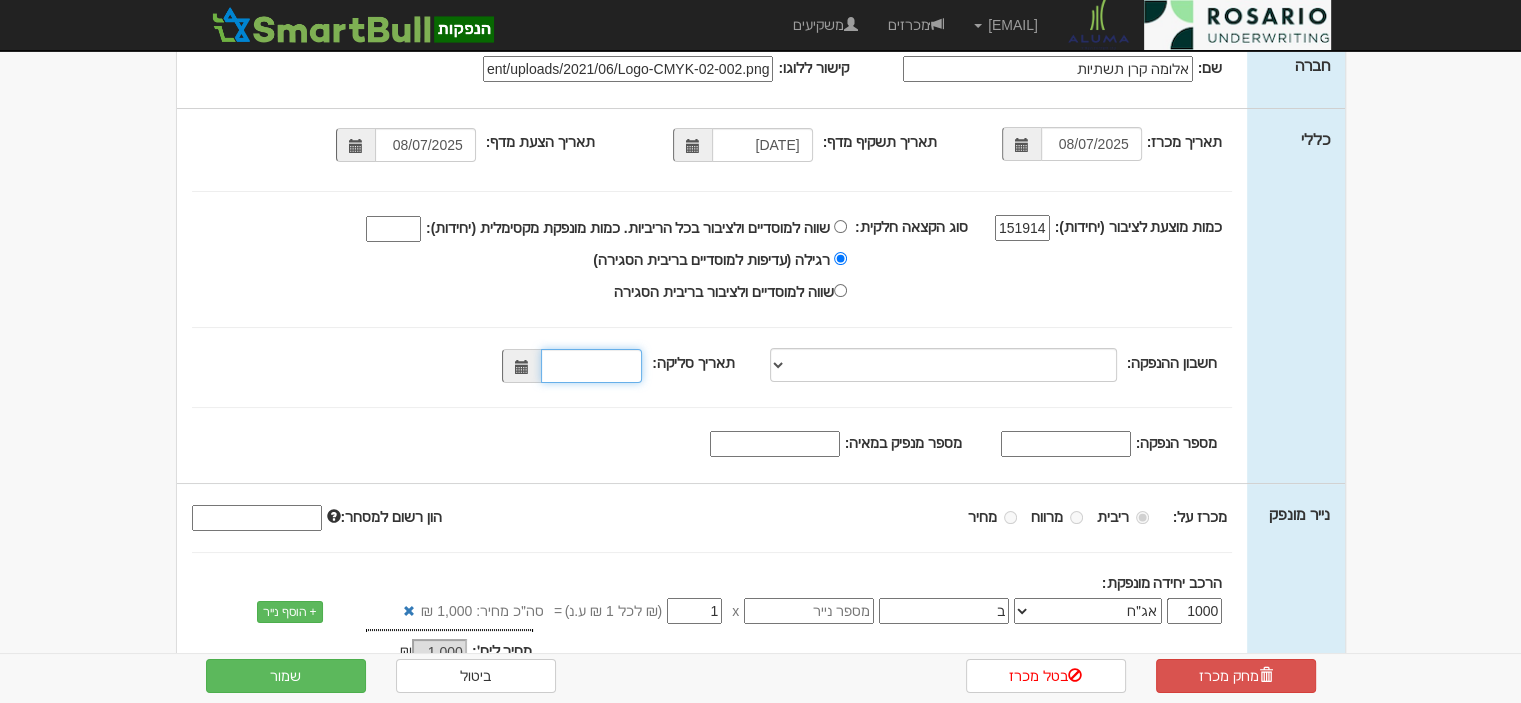 scroll, scrollTop: 348, scrollLeft: 0, axis: vertical 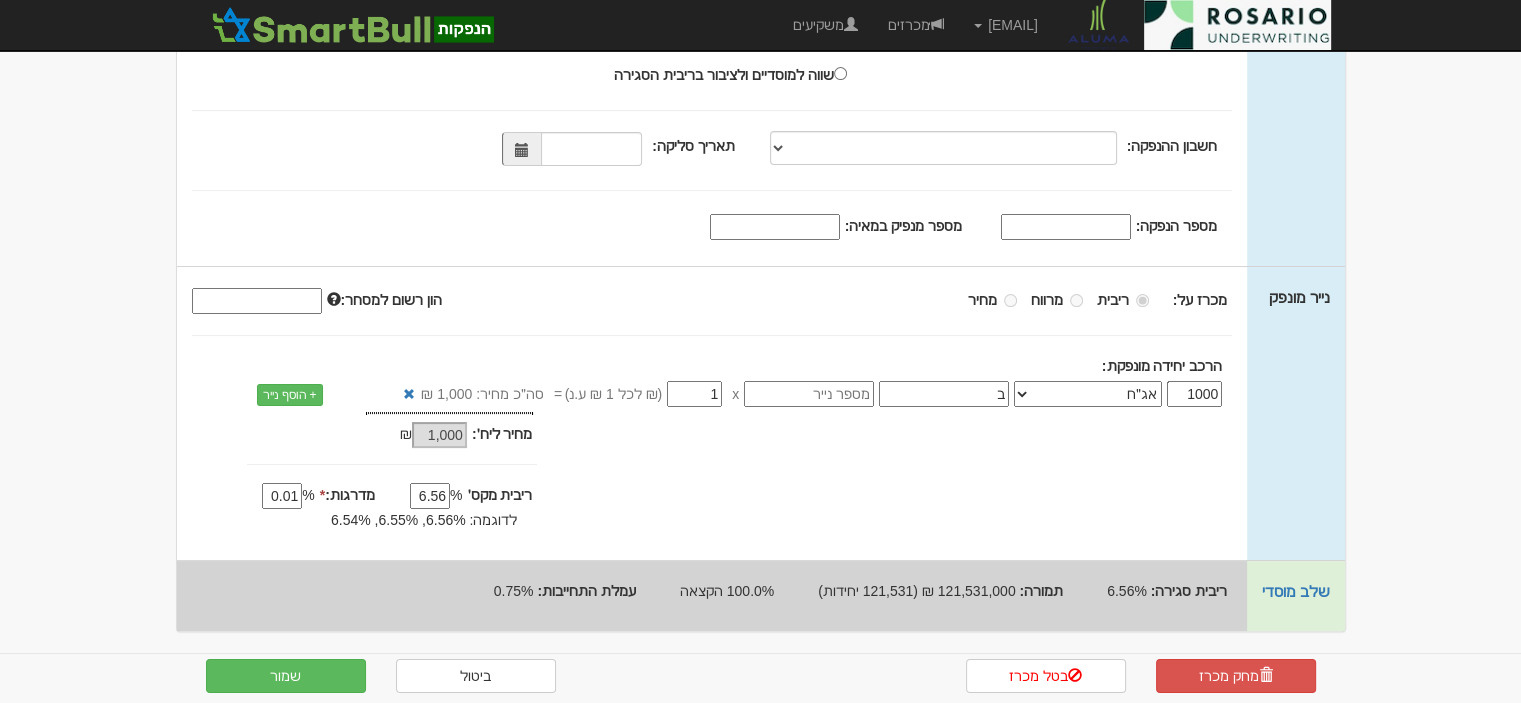 click on "מספר מנפיק במאיה:" at bounding box center [775, 227] 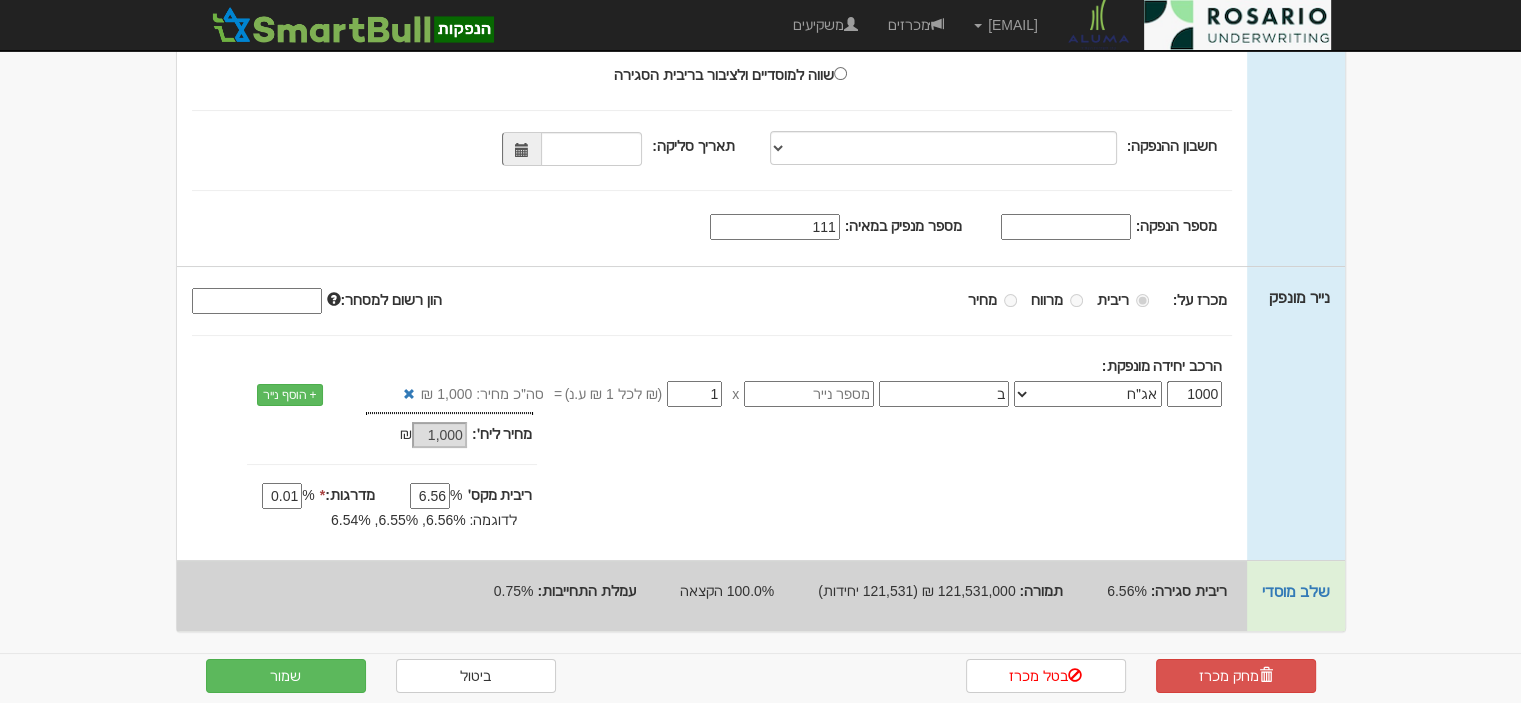 type on "111" 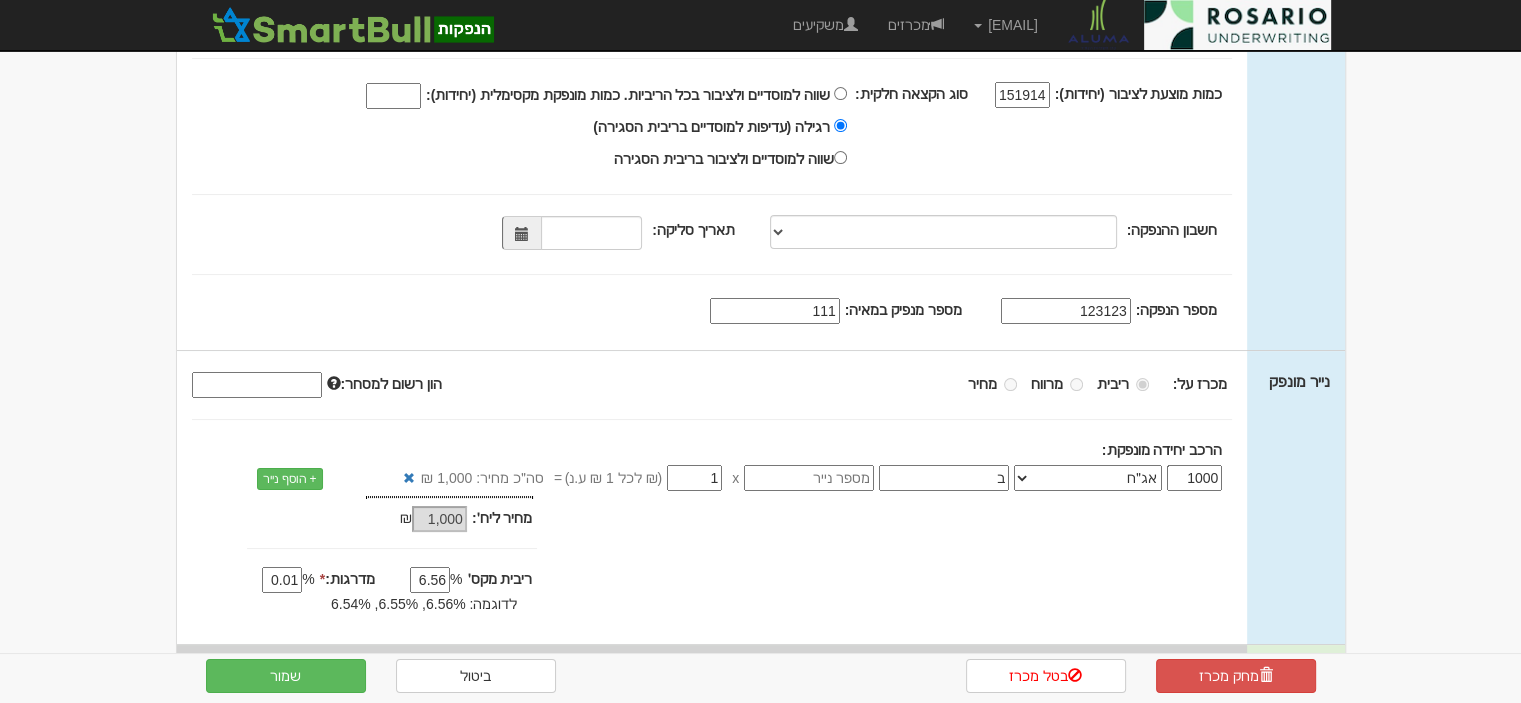 scroll, scrollTop: 348, scrollLeft: 0, axis: vertical 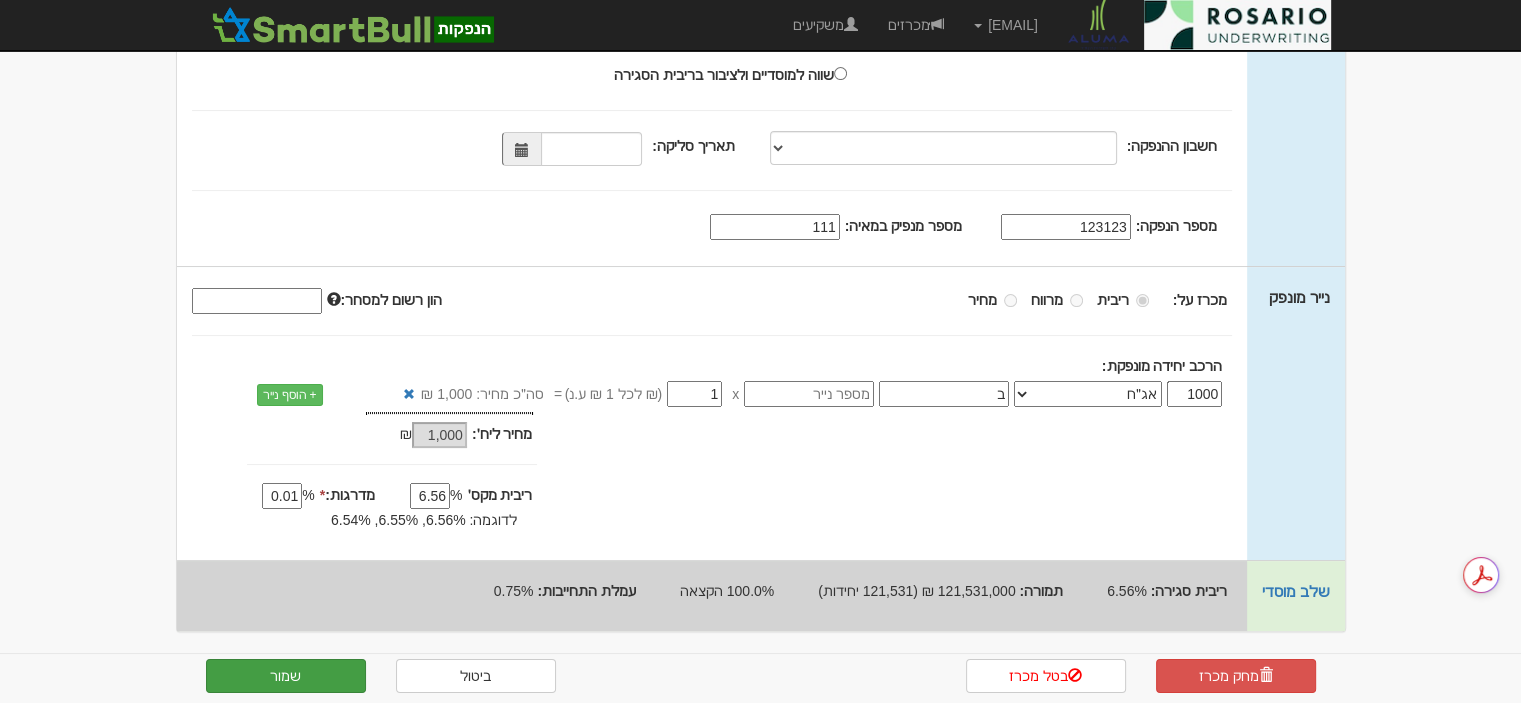 type on "123123" 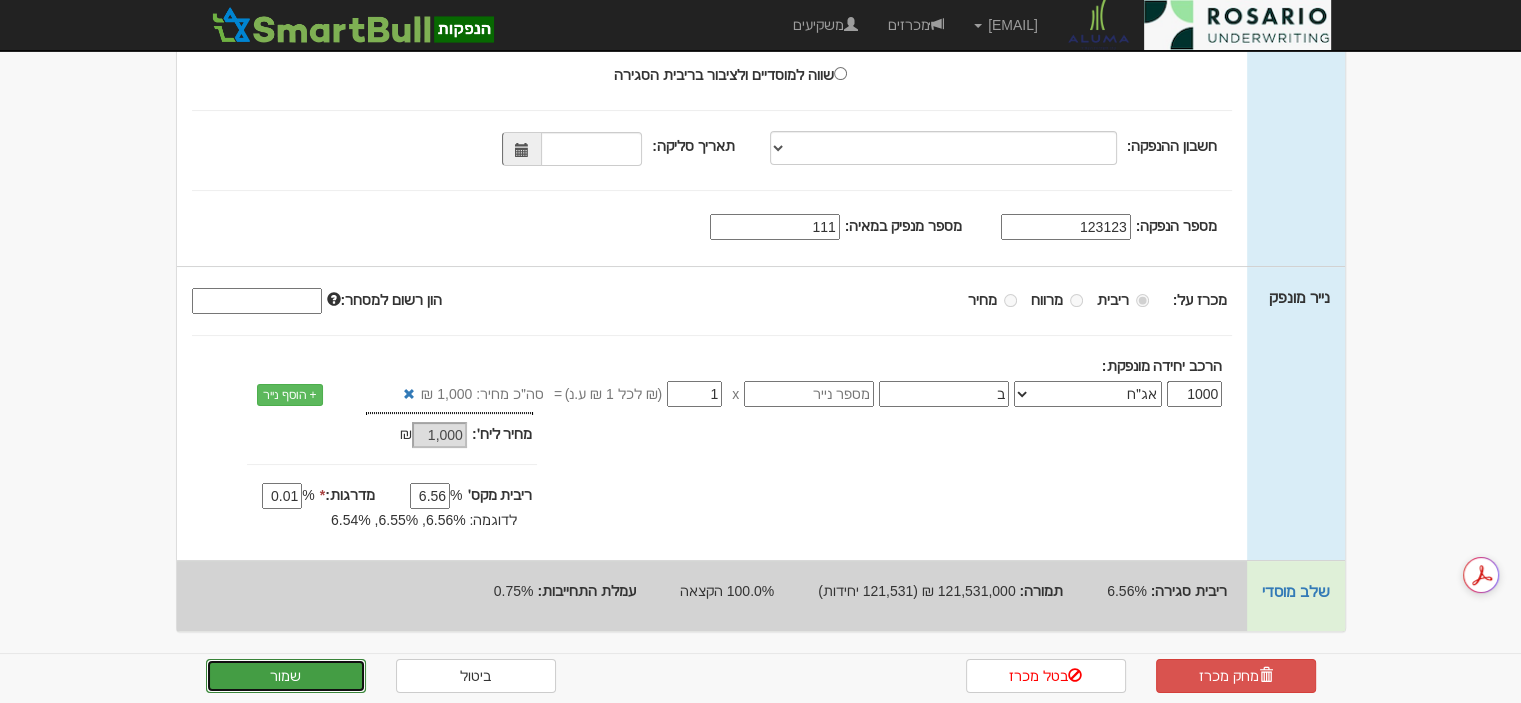 click on "שמור" at bounding box center (286, 676) 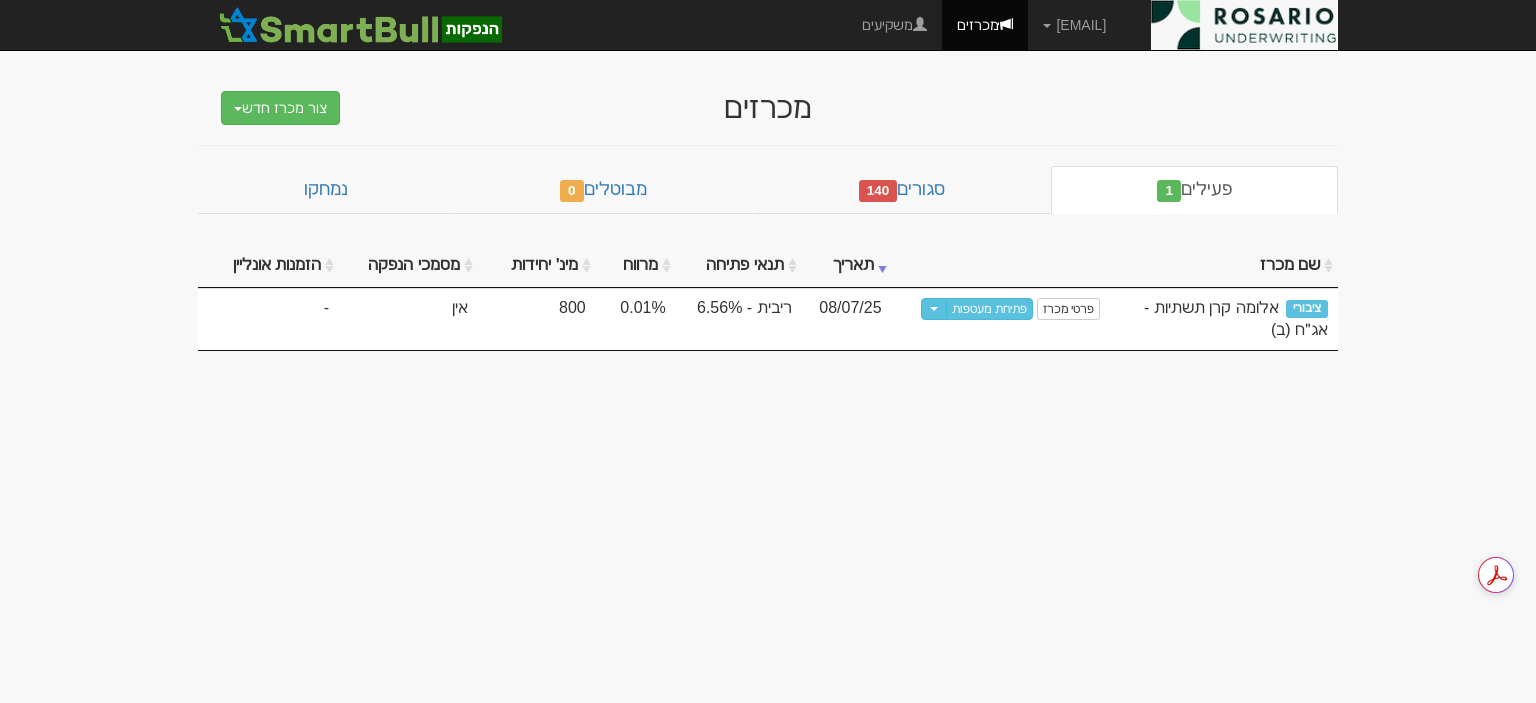 scroll, scrollTop: 0, scrollLeft: 0, axis: both 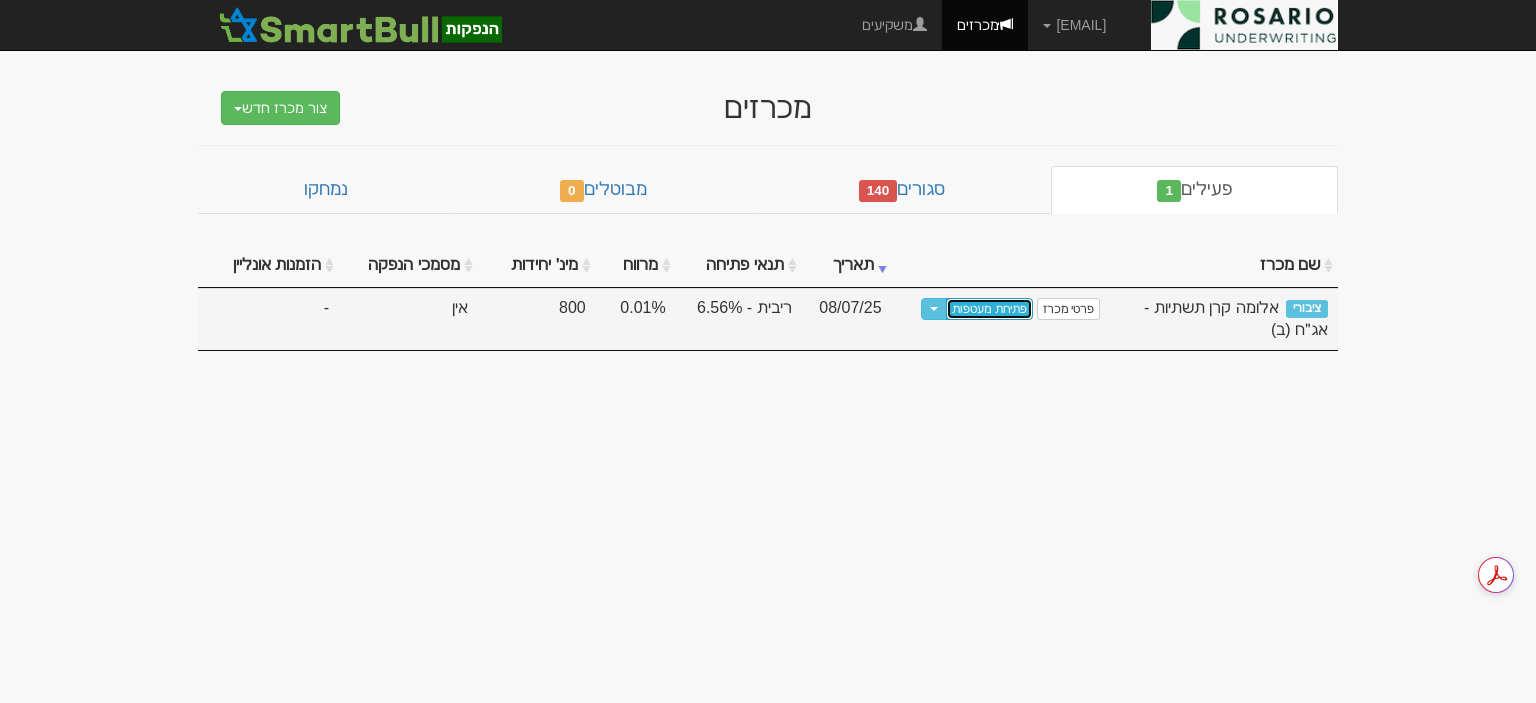 click on "פתיחת מעטפות" at bounding box center (989, 309) 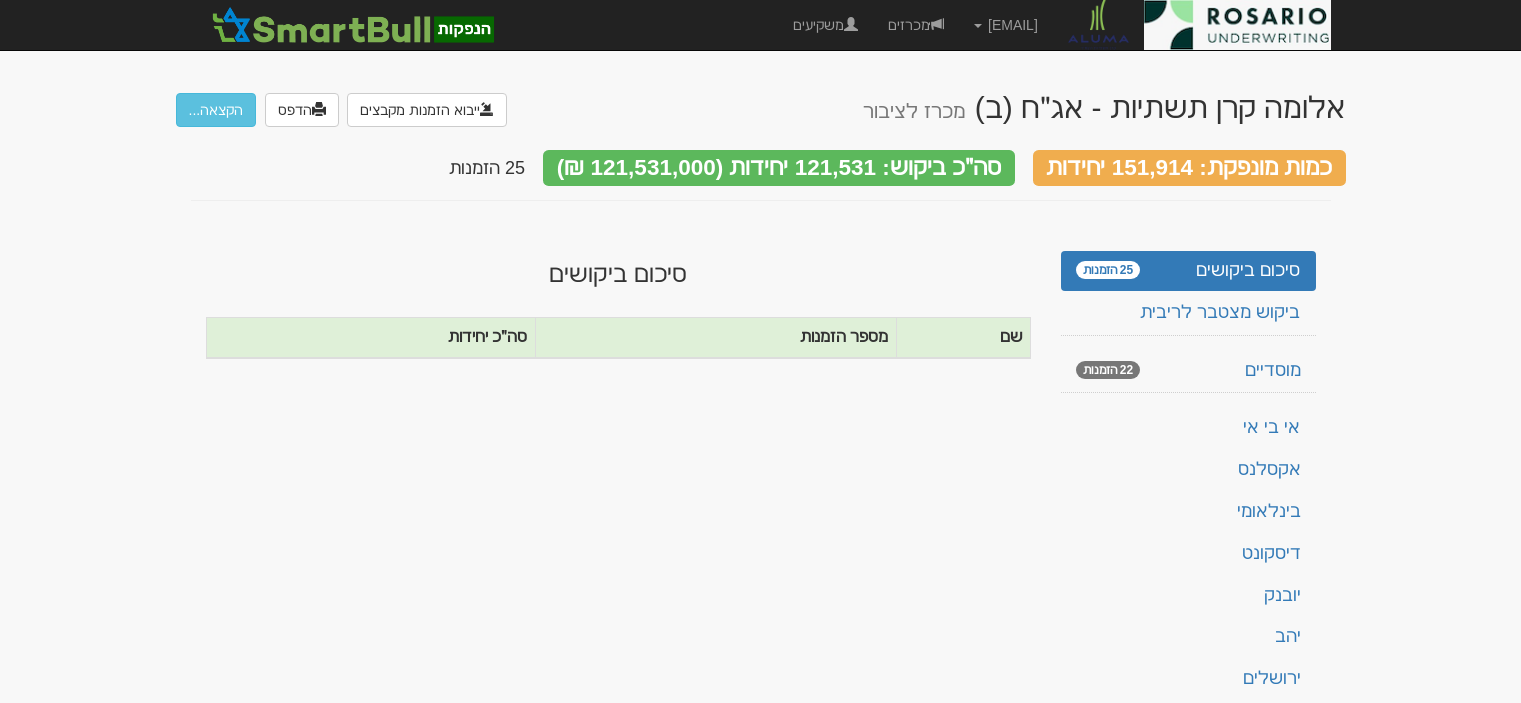 scroll, scrollTop: 0, scrollLeft: 0, axis: both 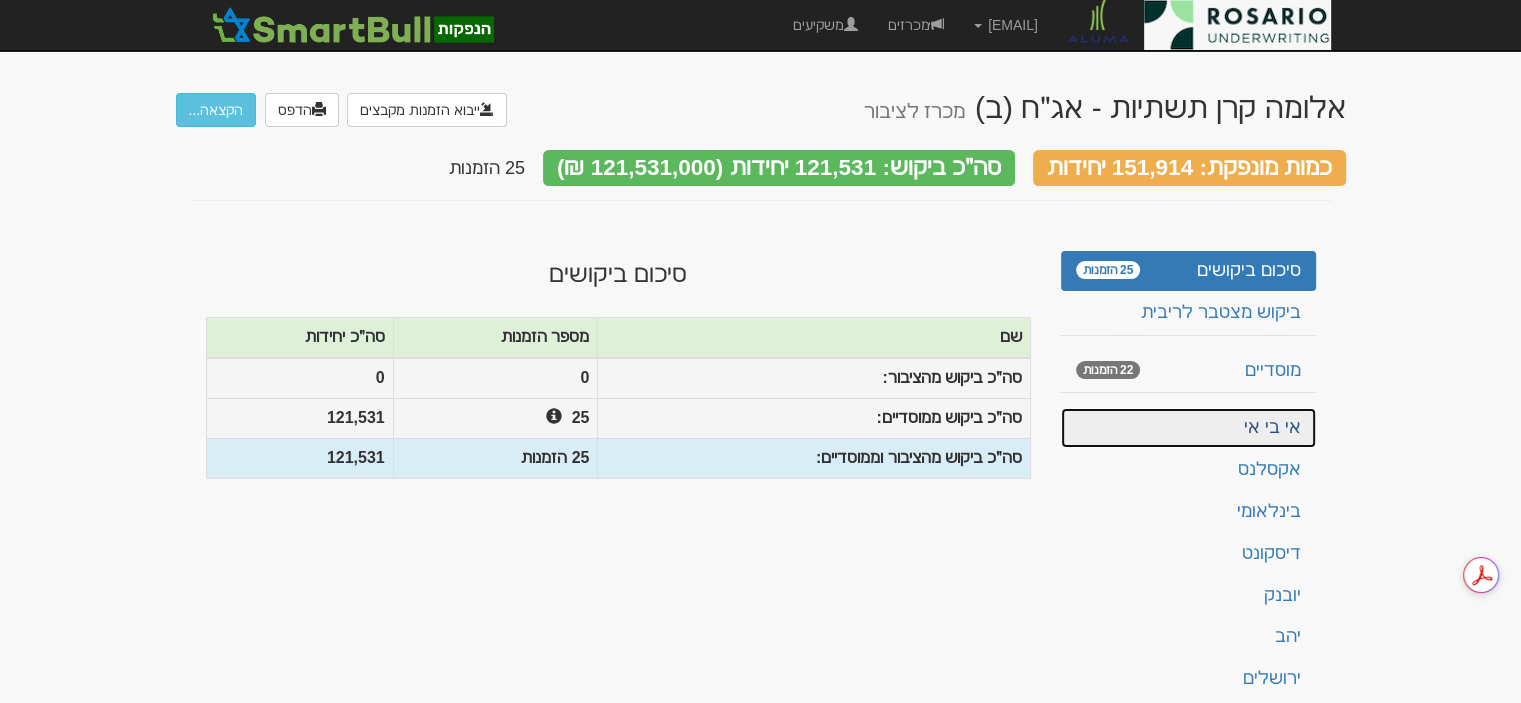 click on "אי בי אי" at bounding box center [1188, 428] 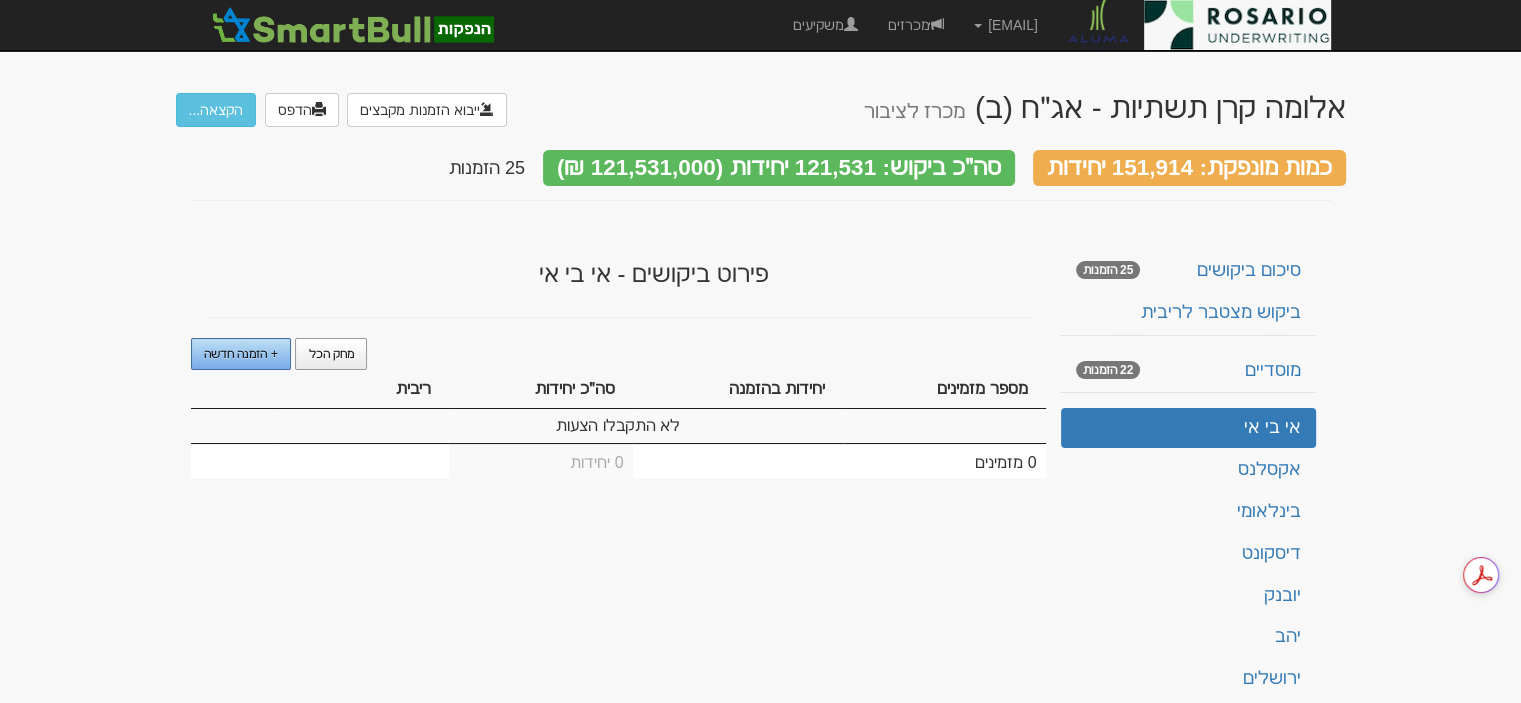 click on "+ הזמנה חדשה" at bounding box center [241, 354] 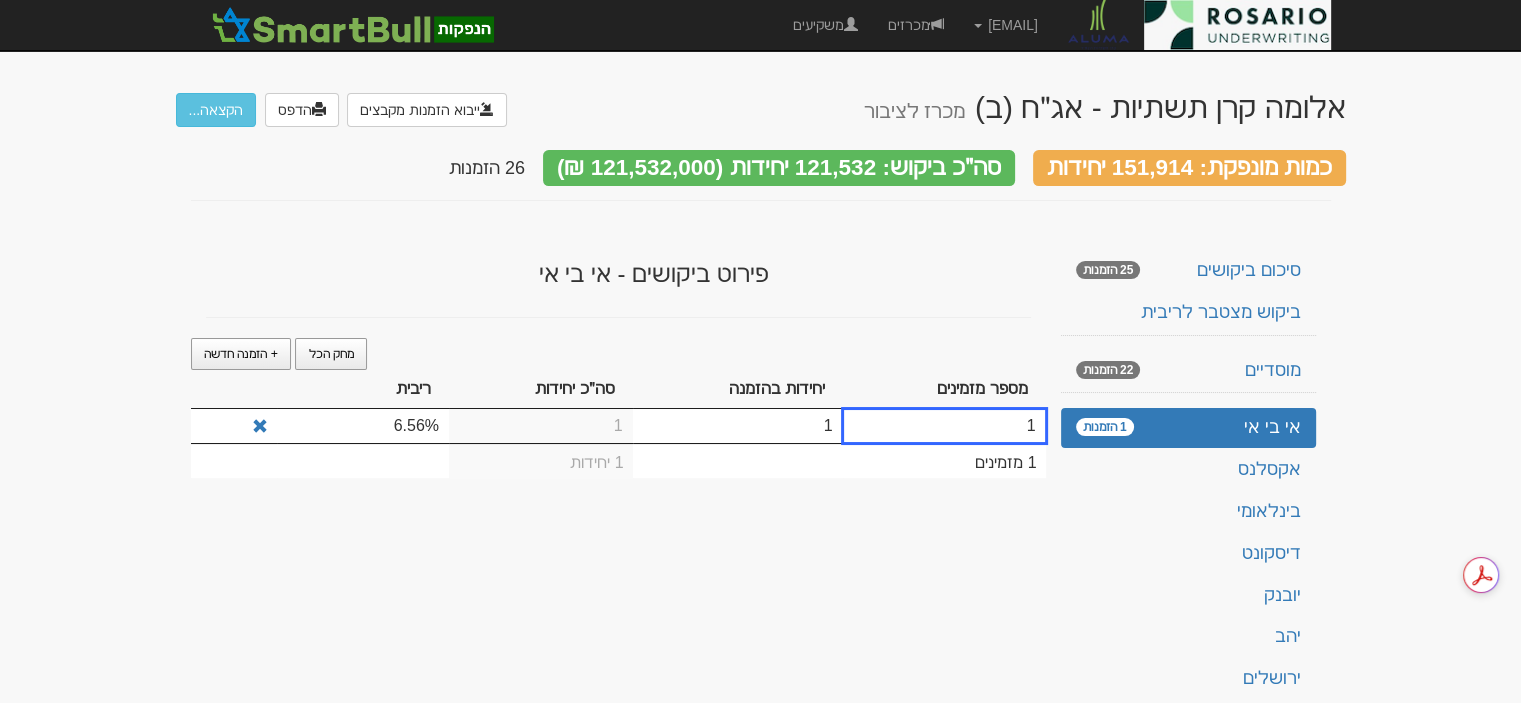 click on "1" at bounding box center (738, 426) 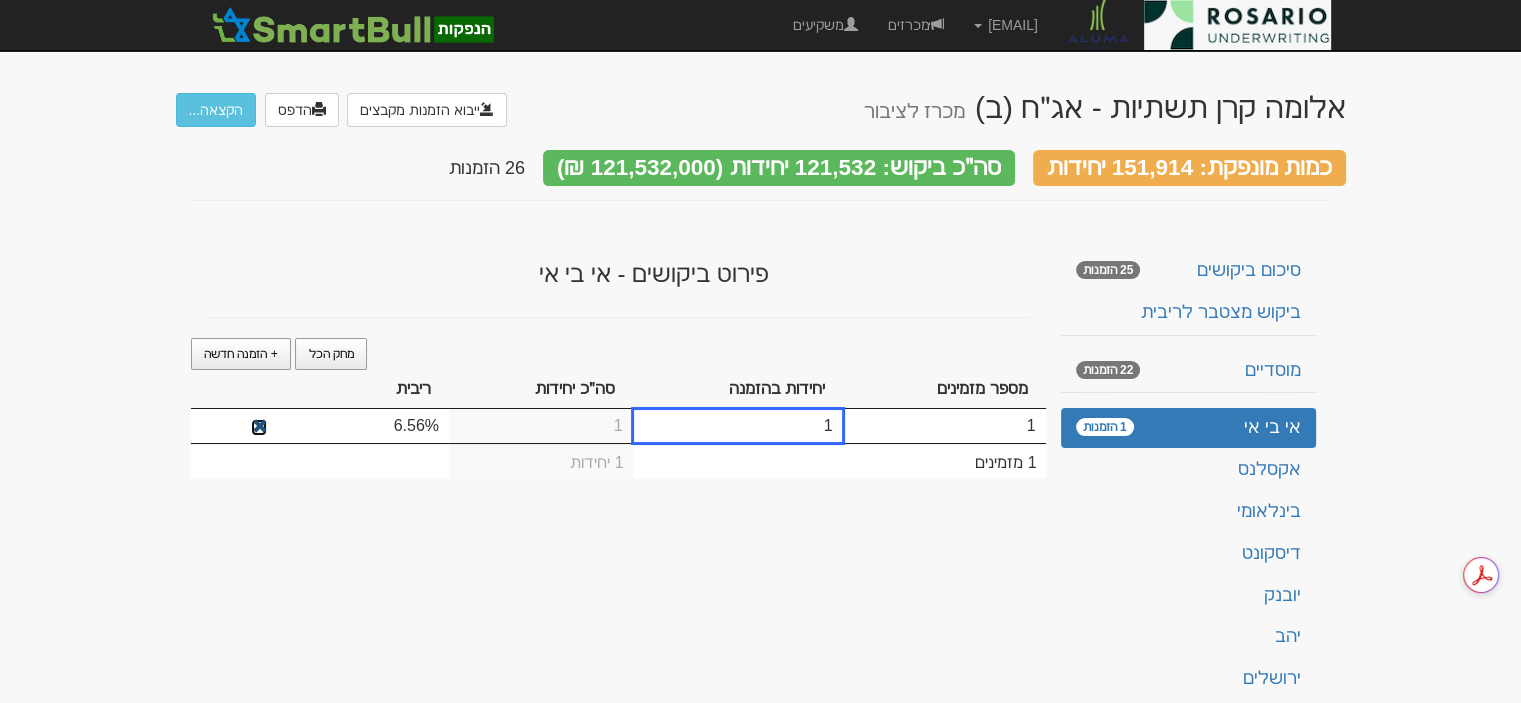 click at bounding box center [259, 427] 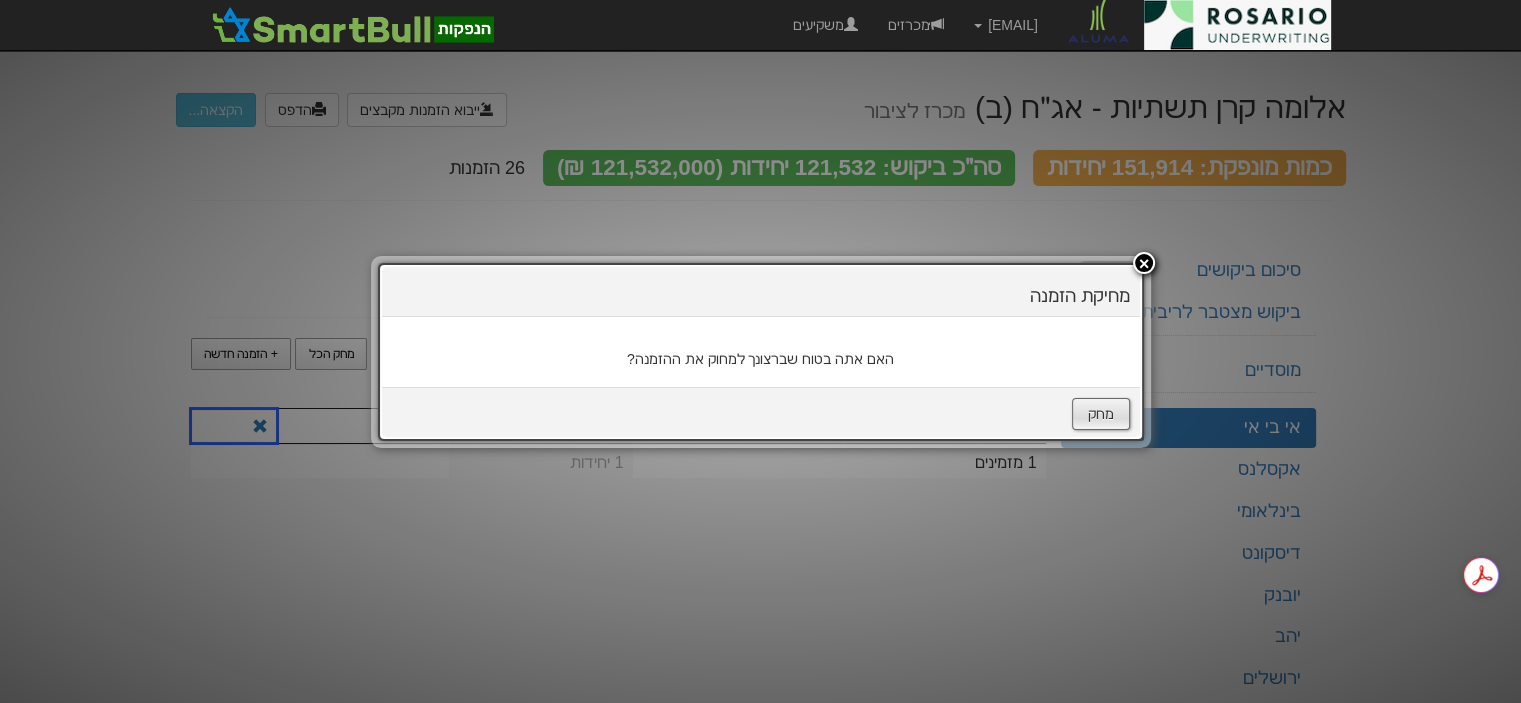 click on "מחק" at bounding box center (1101, 414) 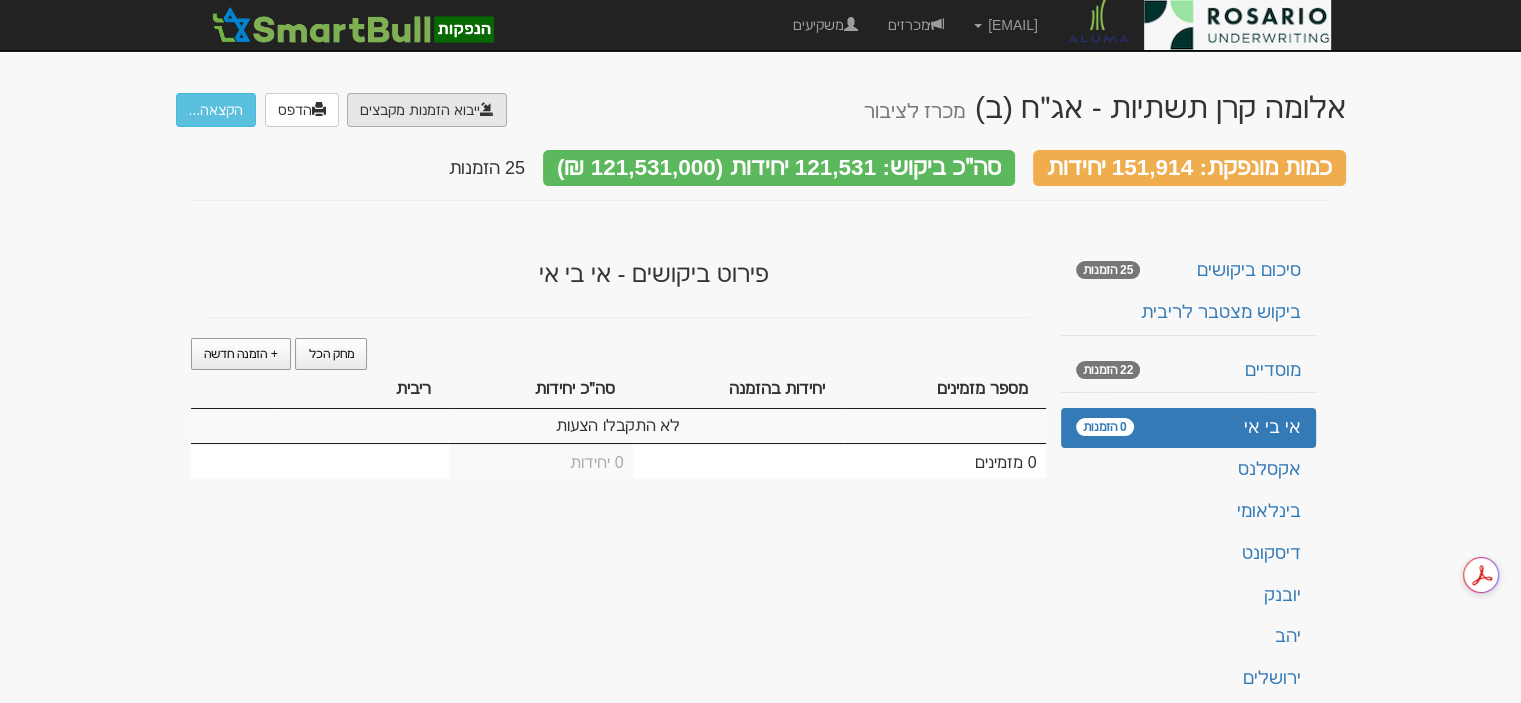 click at bounding box center (-440, 165) 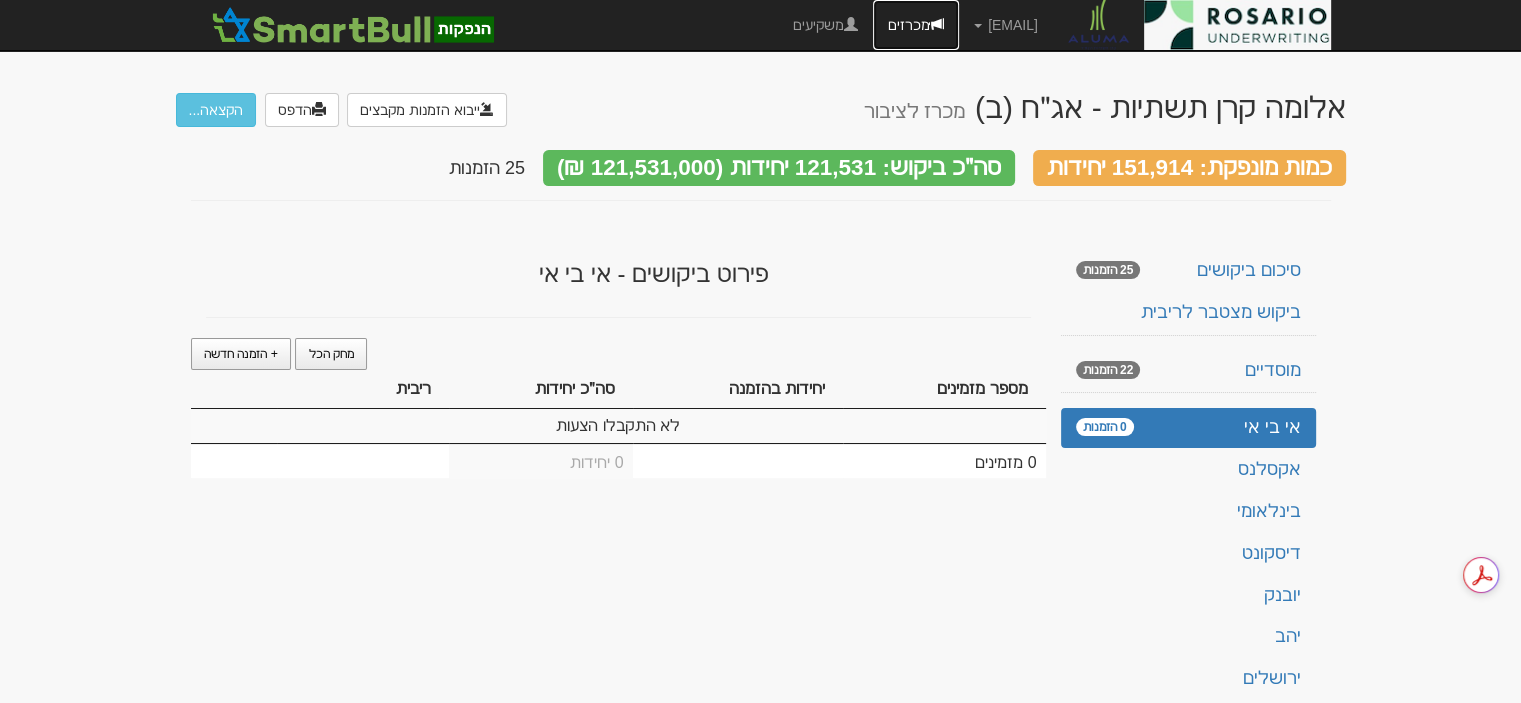 click on "מכרזים" at bounding box center [916, 25] 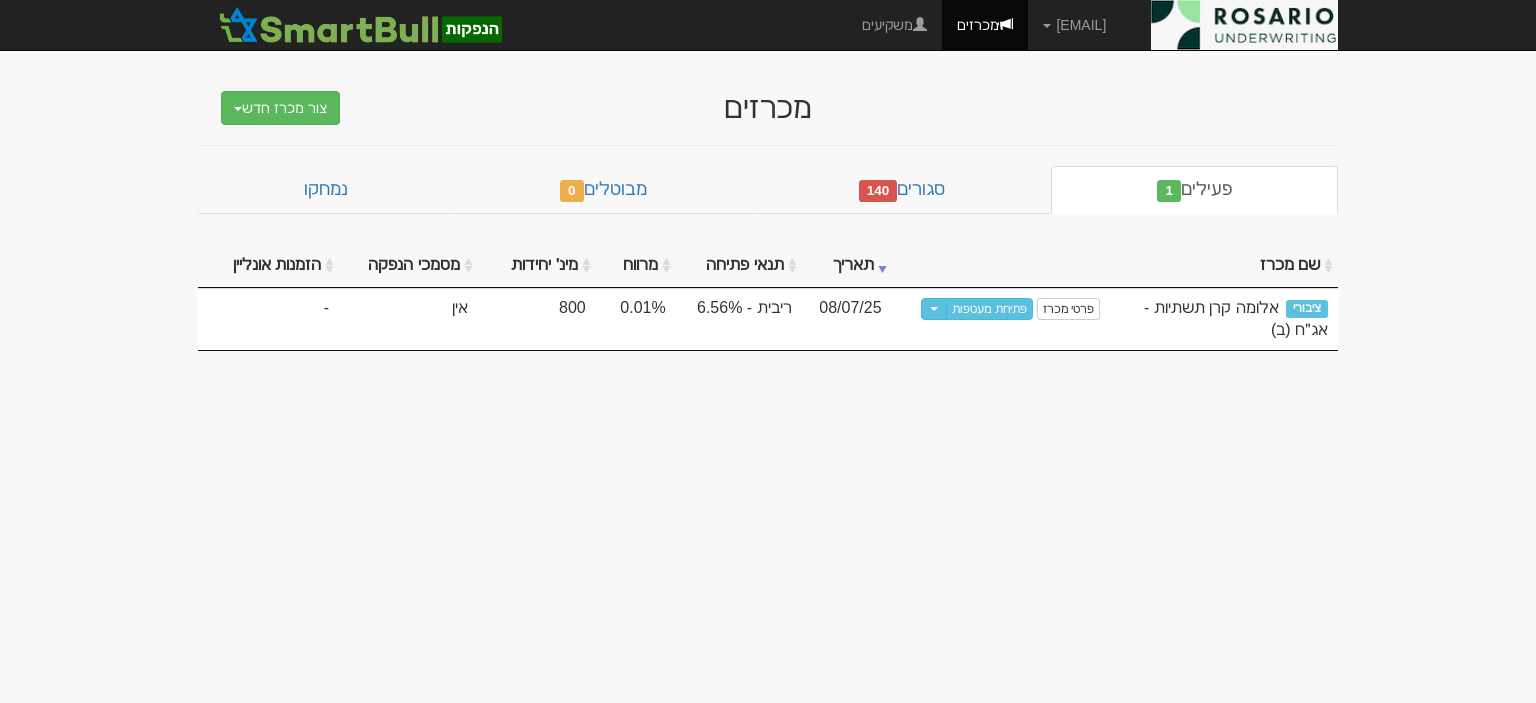 scroll, scrollTop: 0, scrollLeft: 0, axis: both 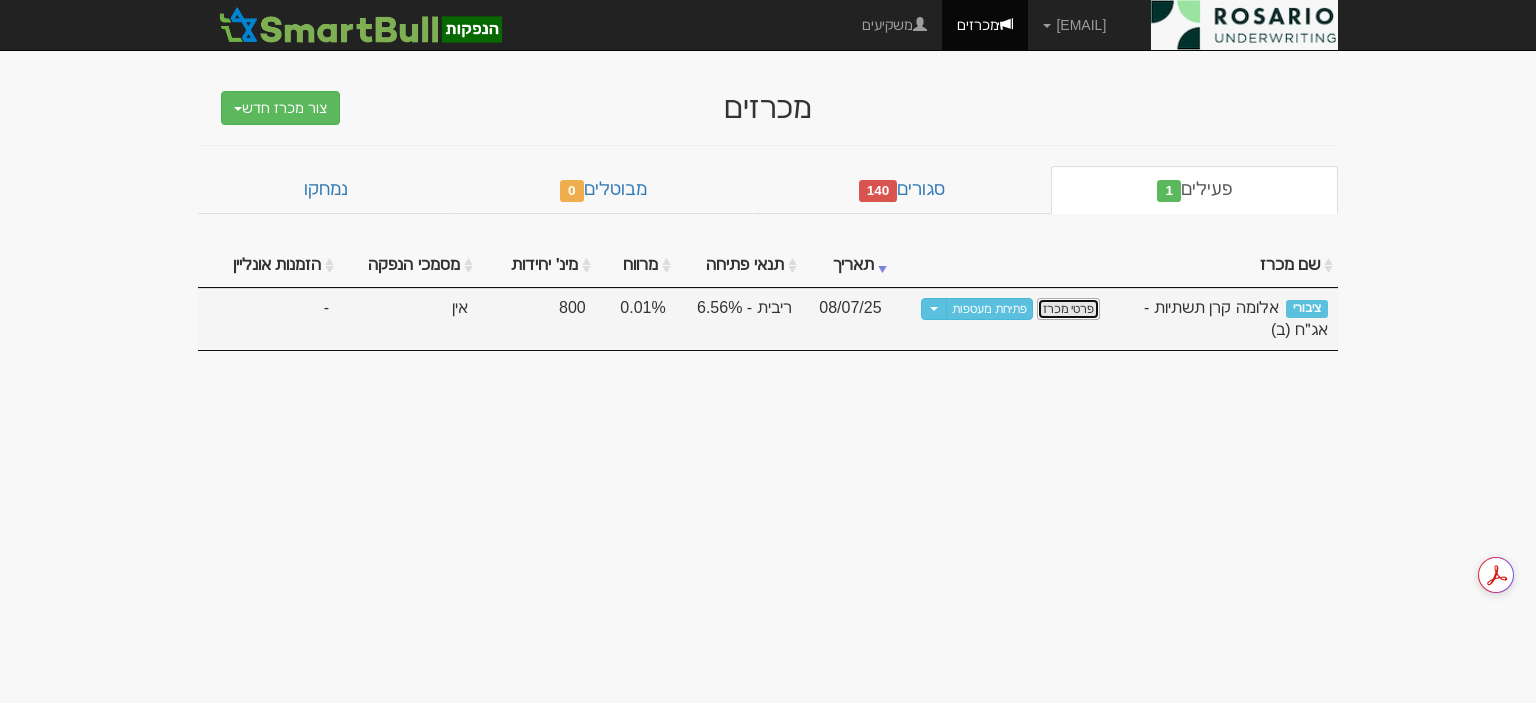 click on "פרטי מכרז" at bounding box center (1068, 309) 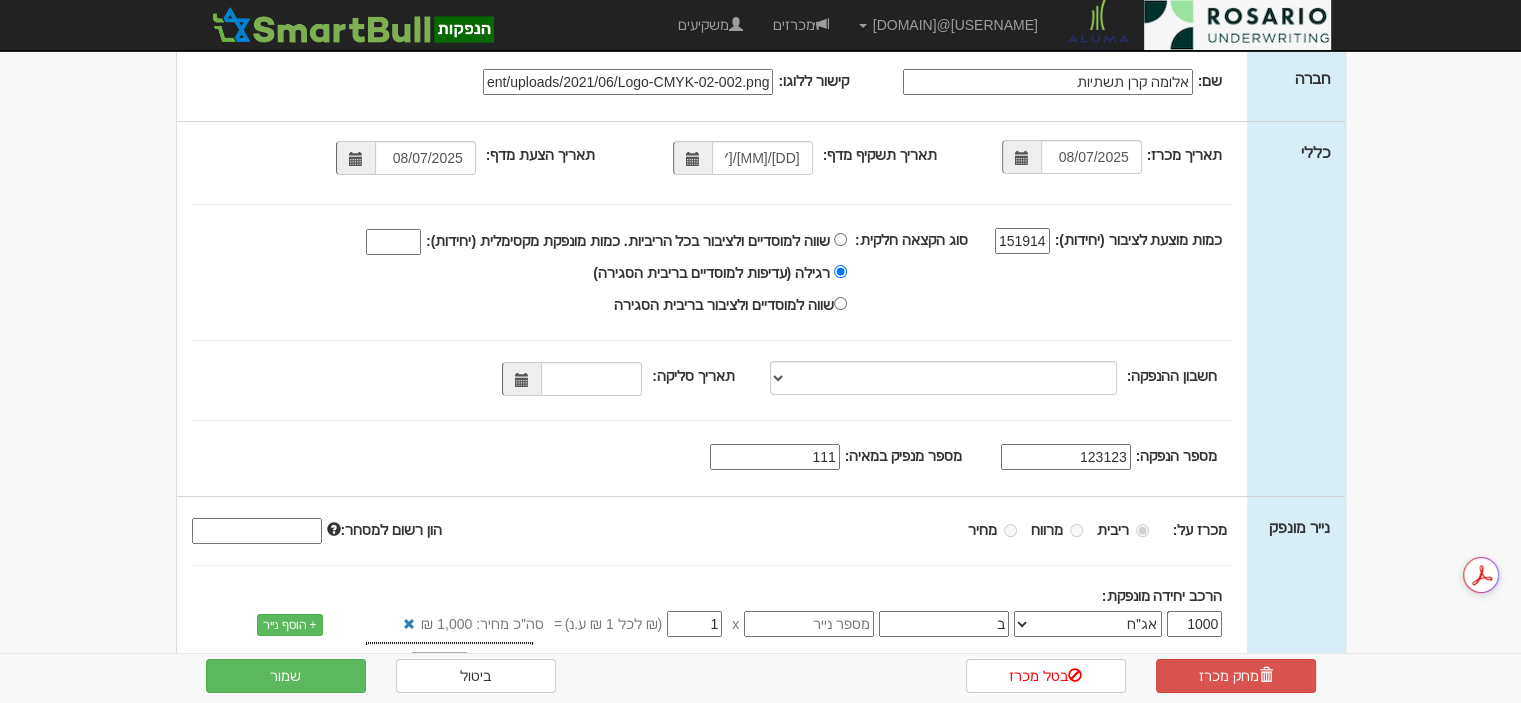 scroll, scrollTop: 224, scrollLeft: 0, axis: vertical 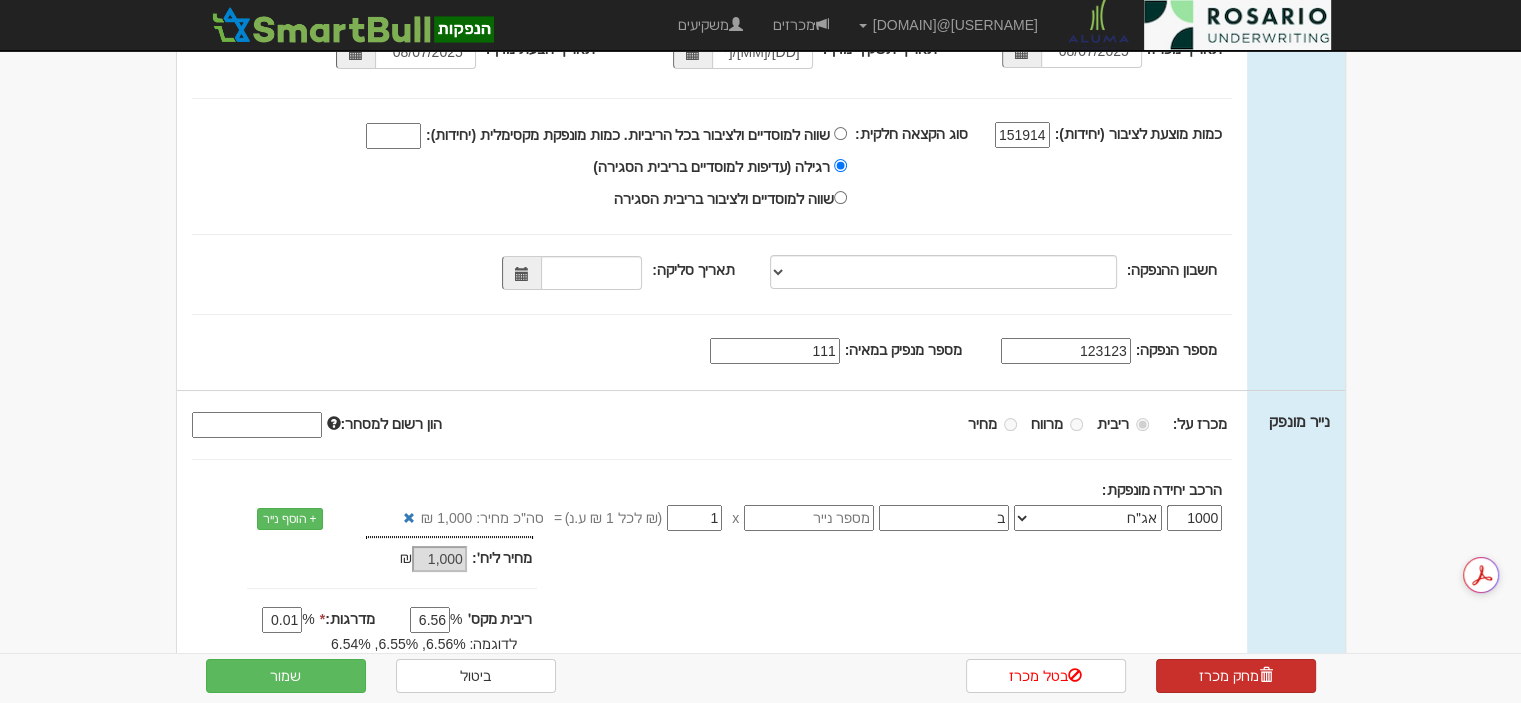 click at bounding box center [1265, 675] 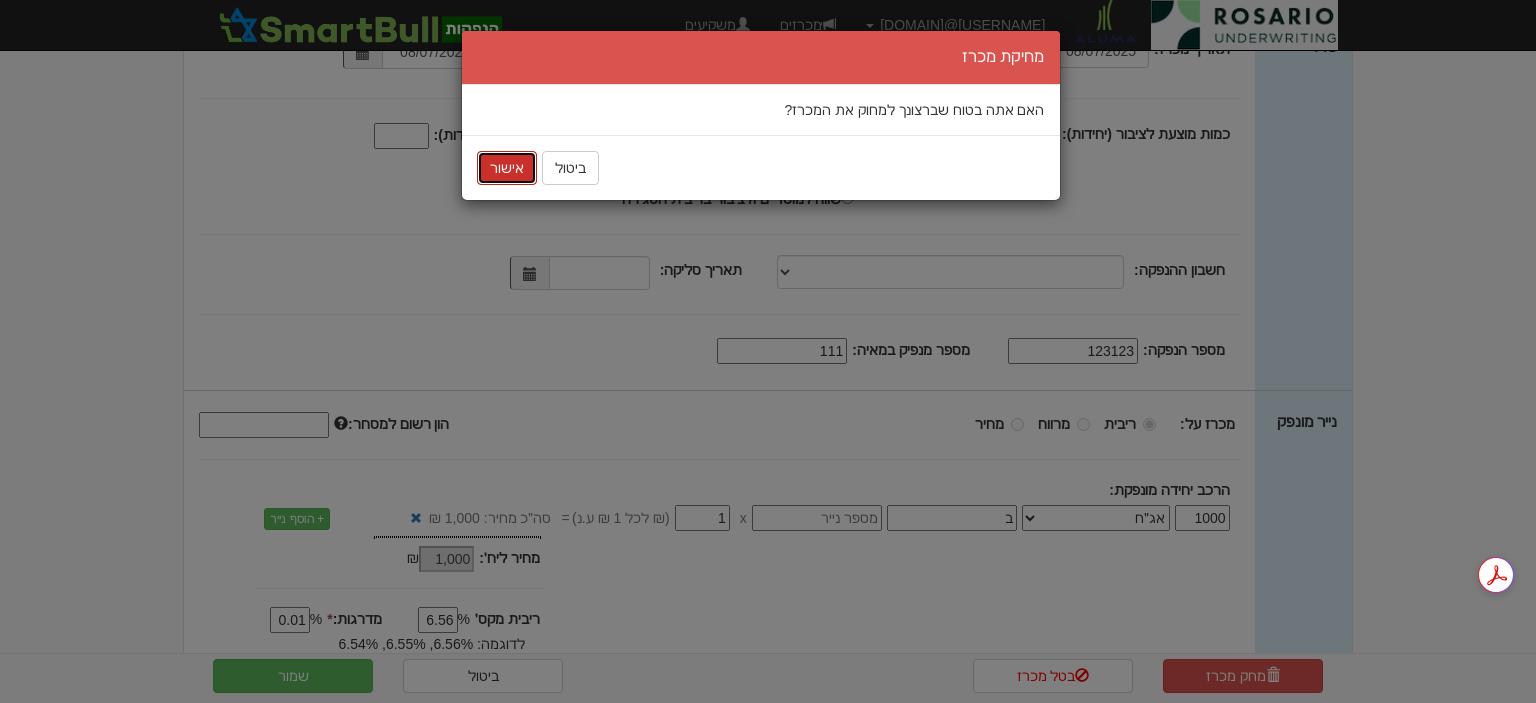 click on "אישור" at bounding box center (507, 168) 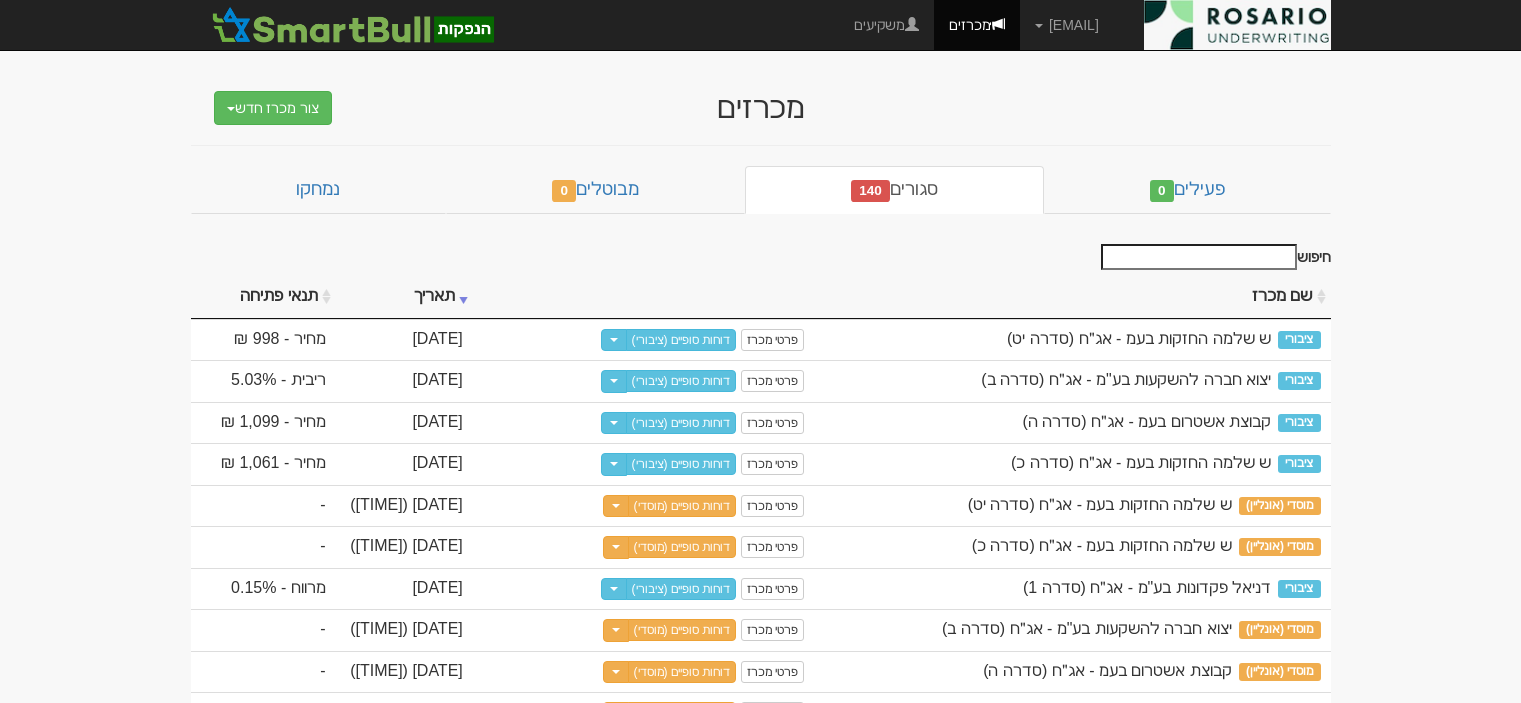 scroll, scrollTop: 0, scrollLeft: 0, axis: both 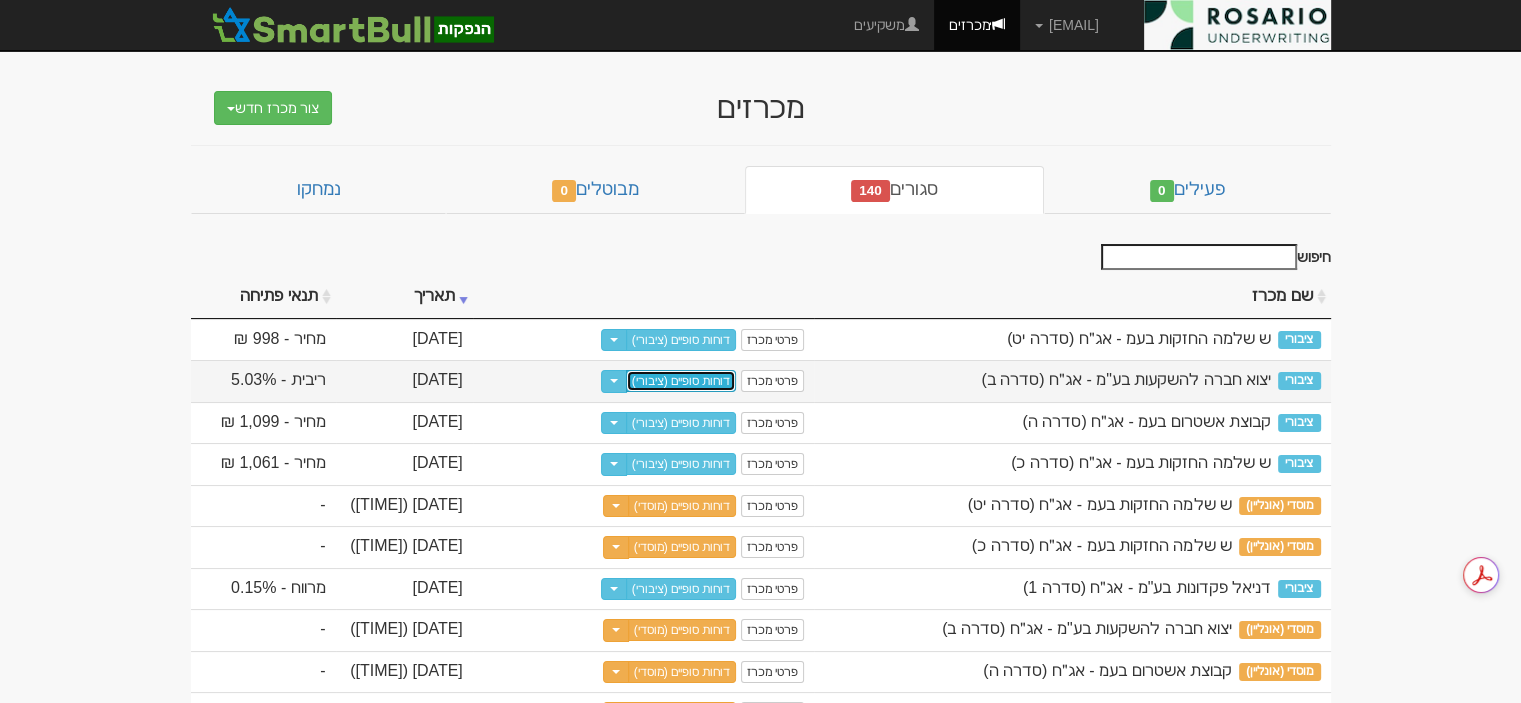 click on "דוחות סופיים
(ציבורי)" at bounding box center [681, 381] 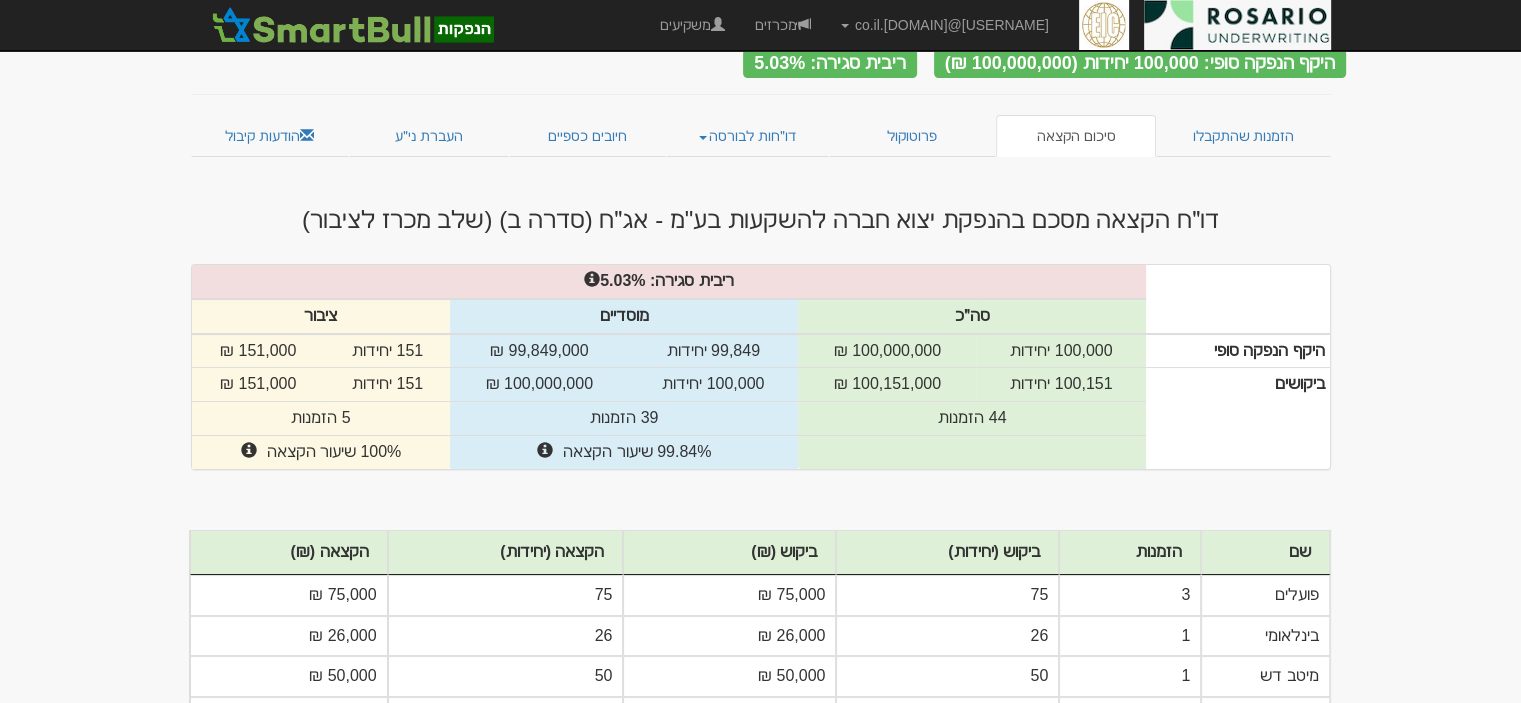 scroll, scrollTop: 100, scrollLeft: 0, axis: vertical 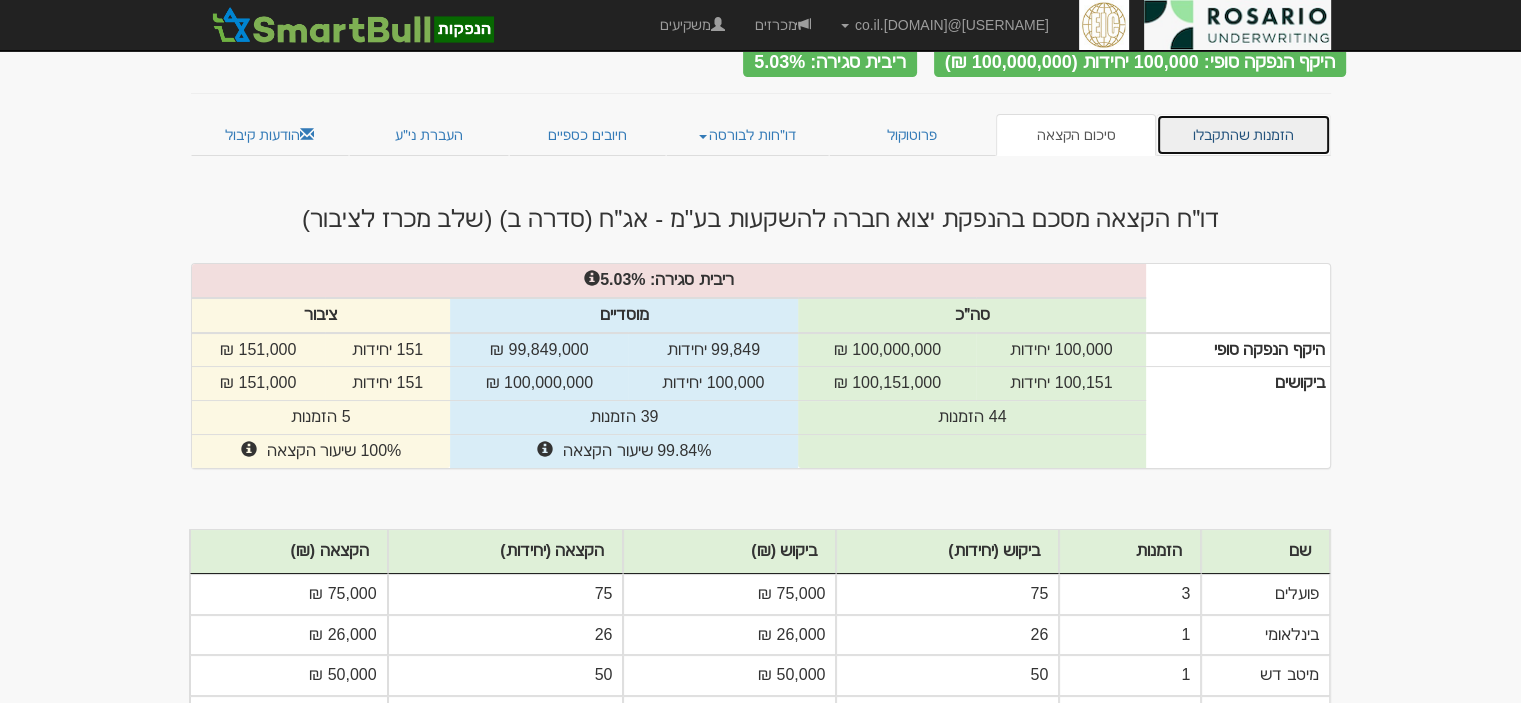 click on "הזמנות שהתקבלו" at bounding box center (1243, 135) 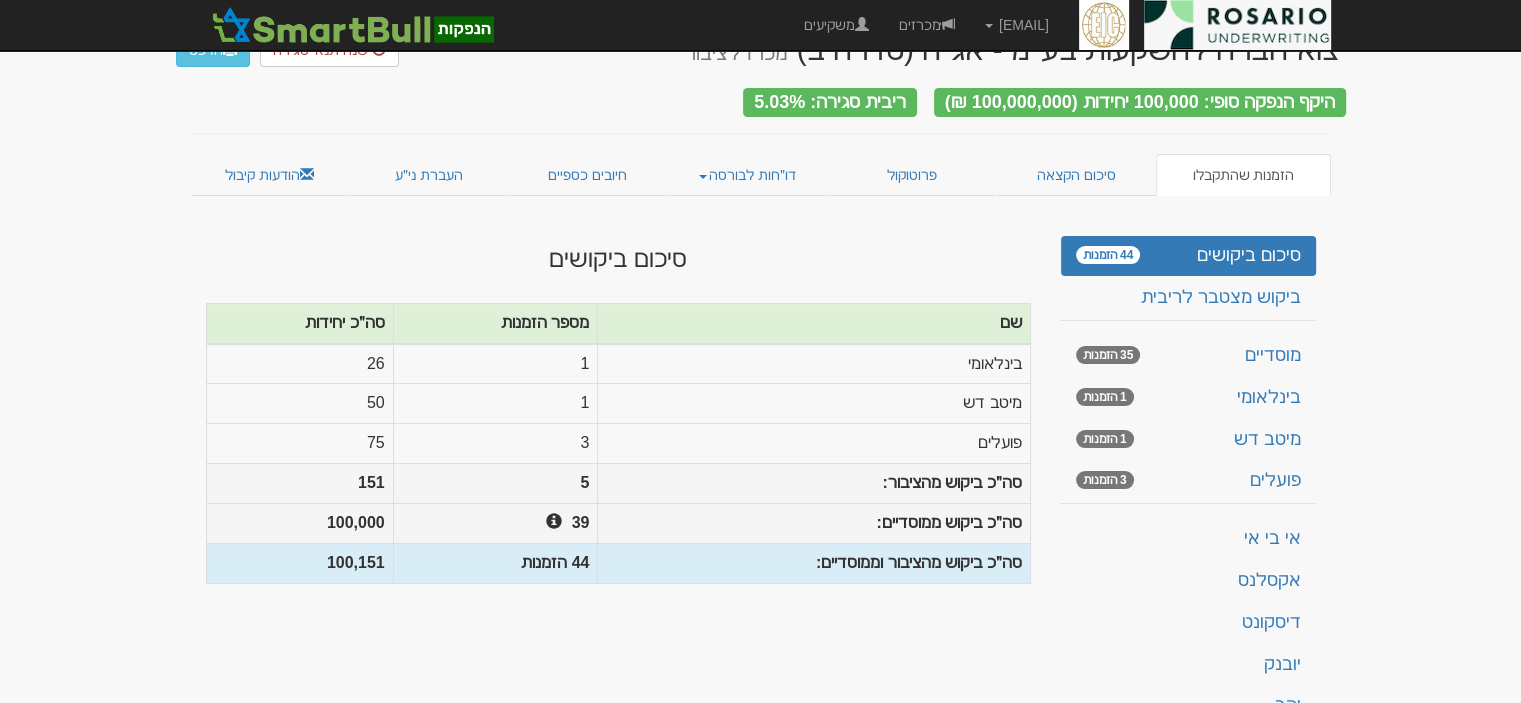 scroll, scrollTop: 50, scrollLeft: 0, axis: vertical 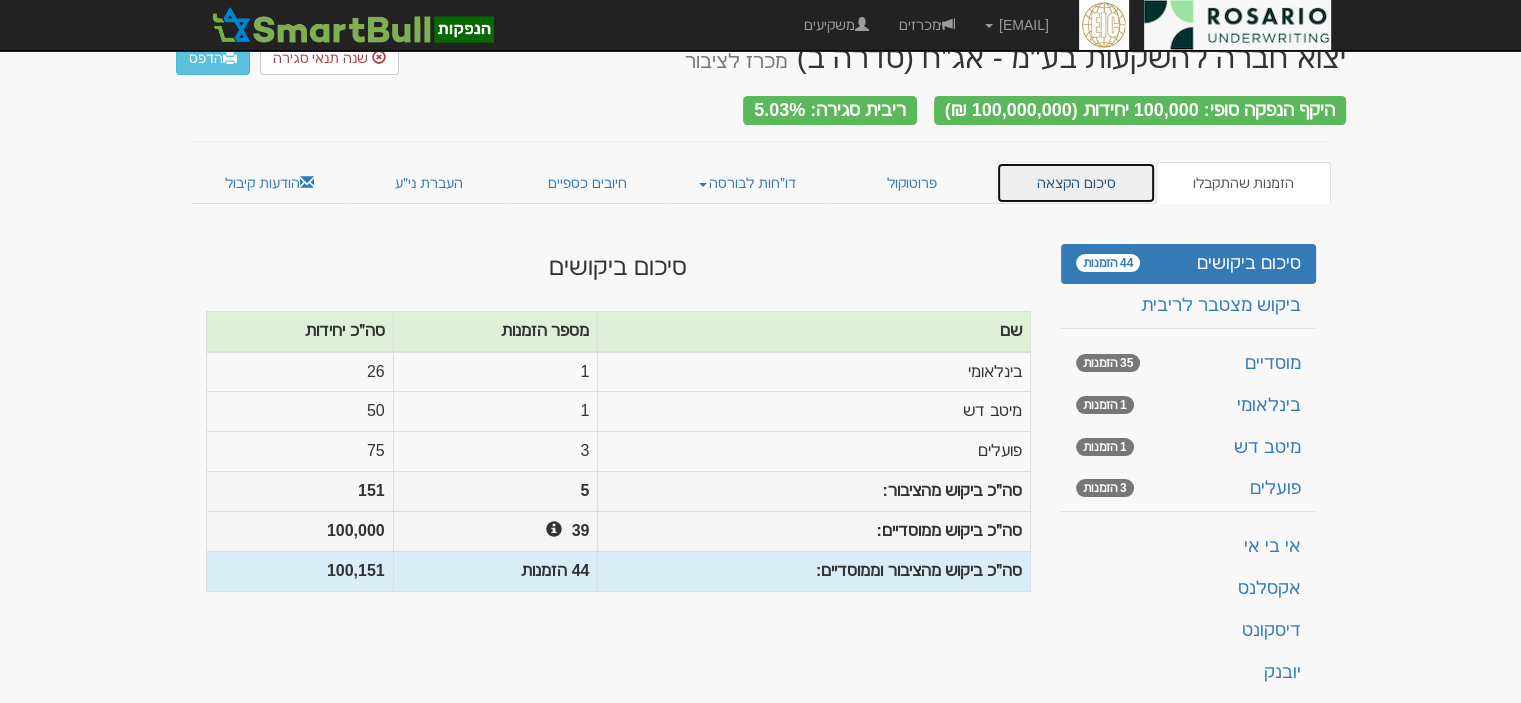 click on "סיכום הקצאה" at bounding box center (1076, 183) 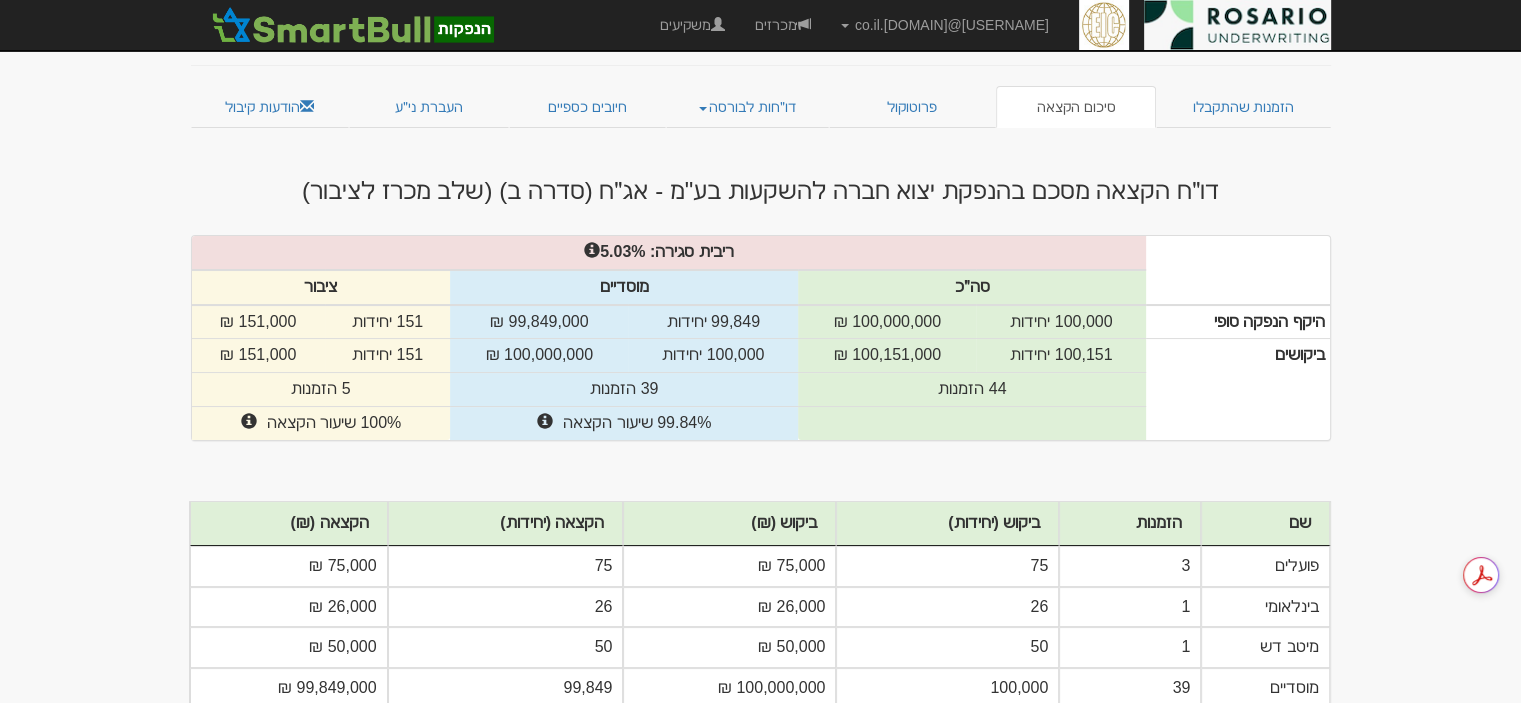 scroll, scrollTop: 0, scrollLeft: 0, axis: both 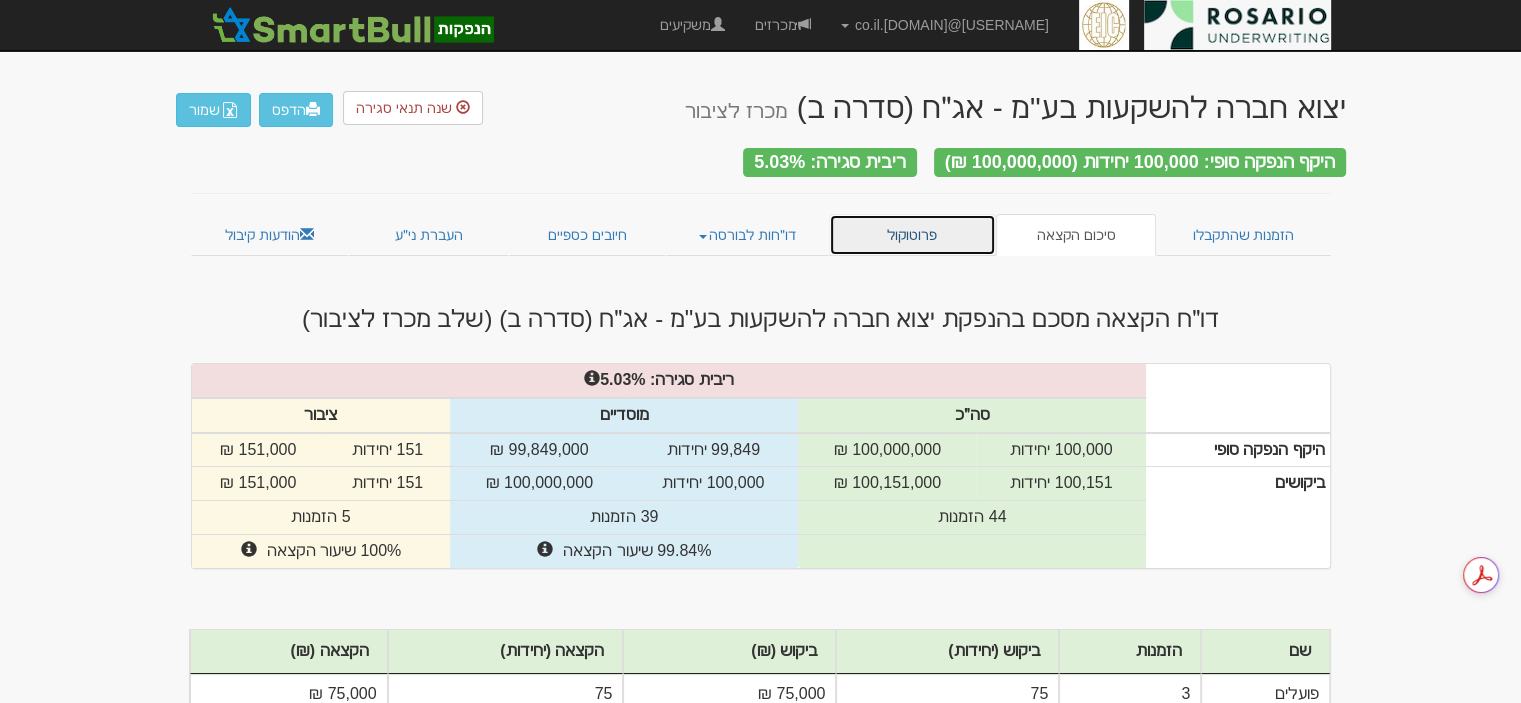 click on "פרוטוקול" at bounding box center [912, 235] 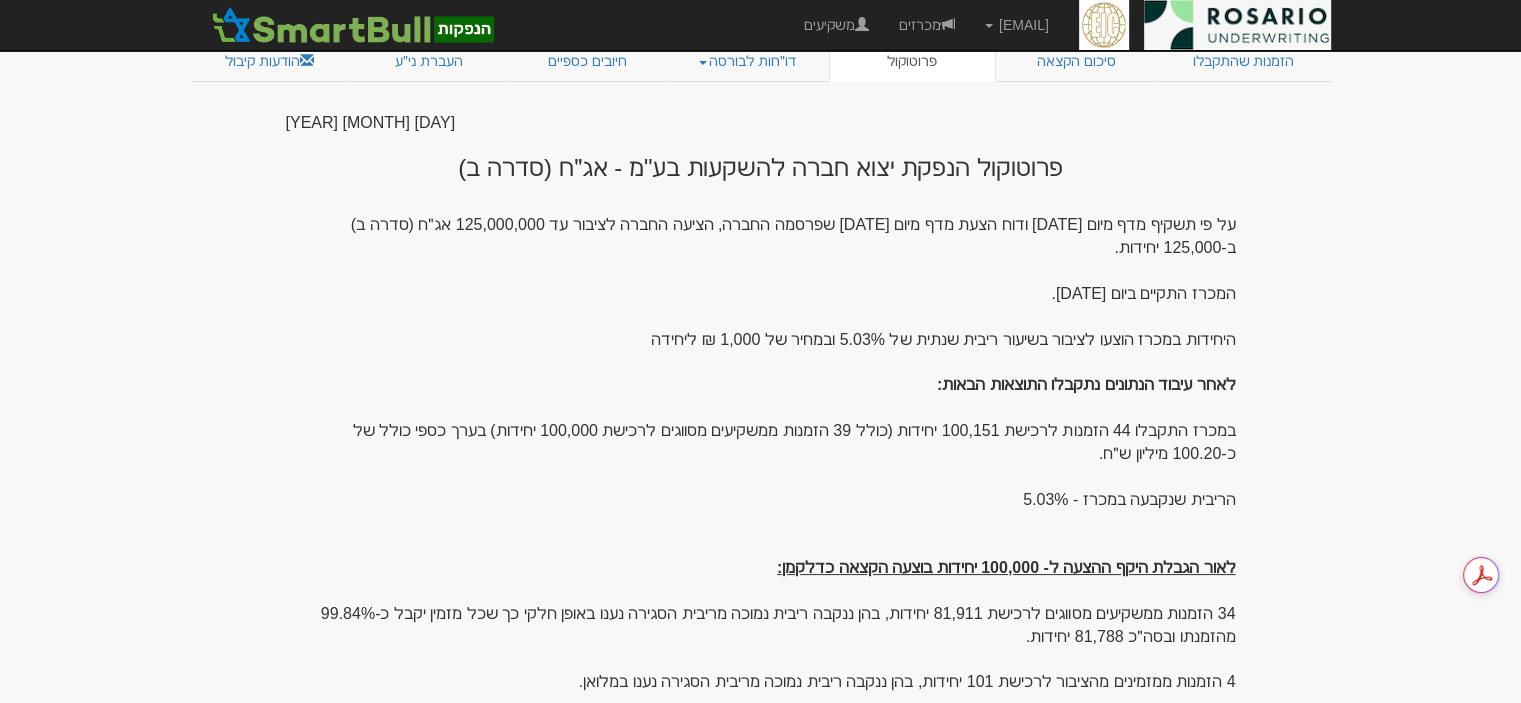 scroll, scrollTop: 0, scrollLeft: 0, axis: both 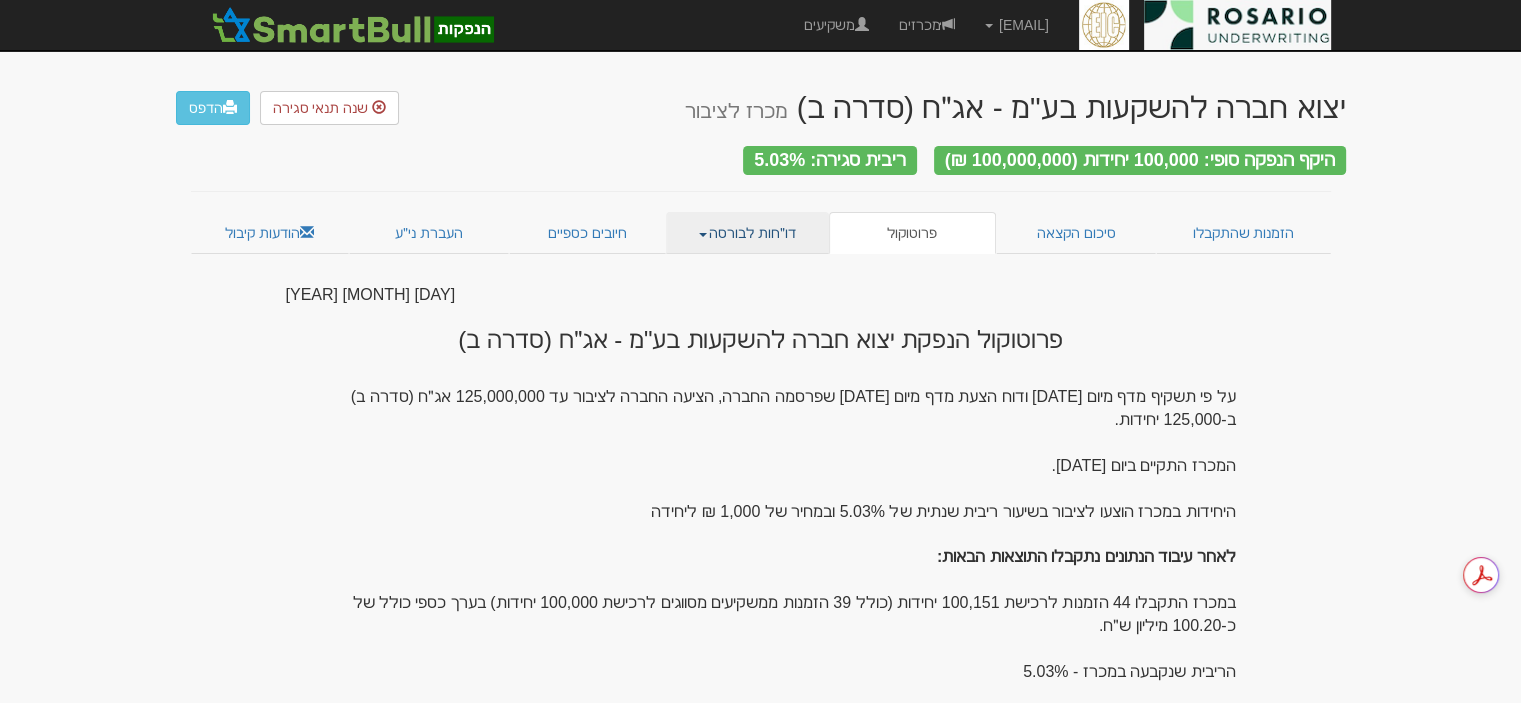 click on "דו״חות לבורסה" at bounding box center [747, 233] 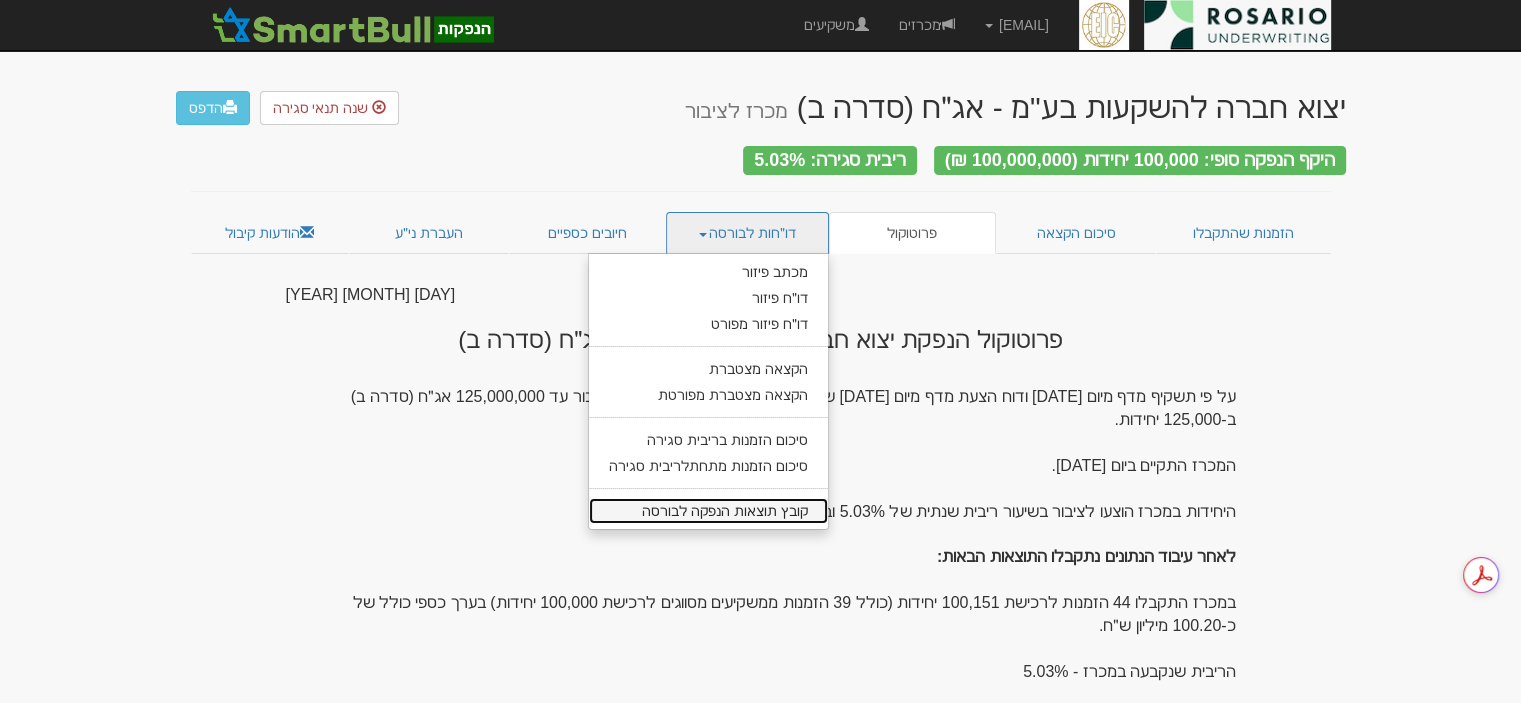 click on "קובץ תוצאות הנפקה לבורסה" at bounding box center [708, 511] 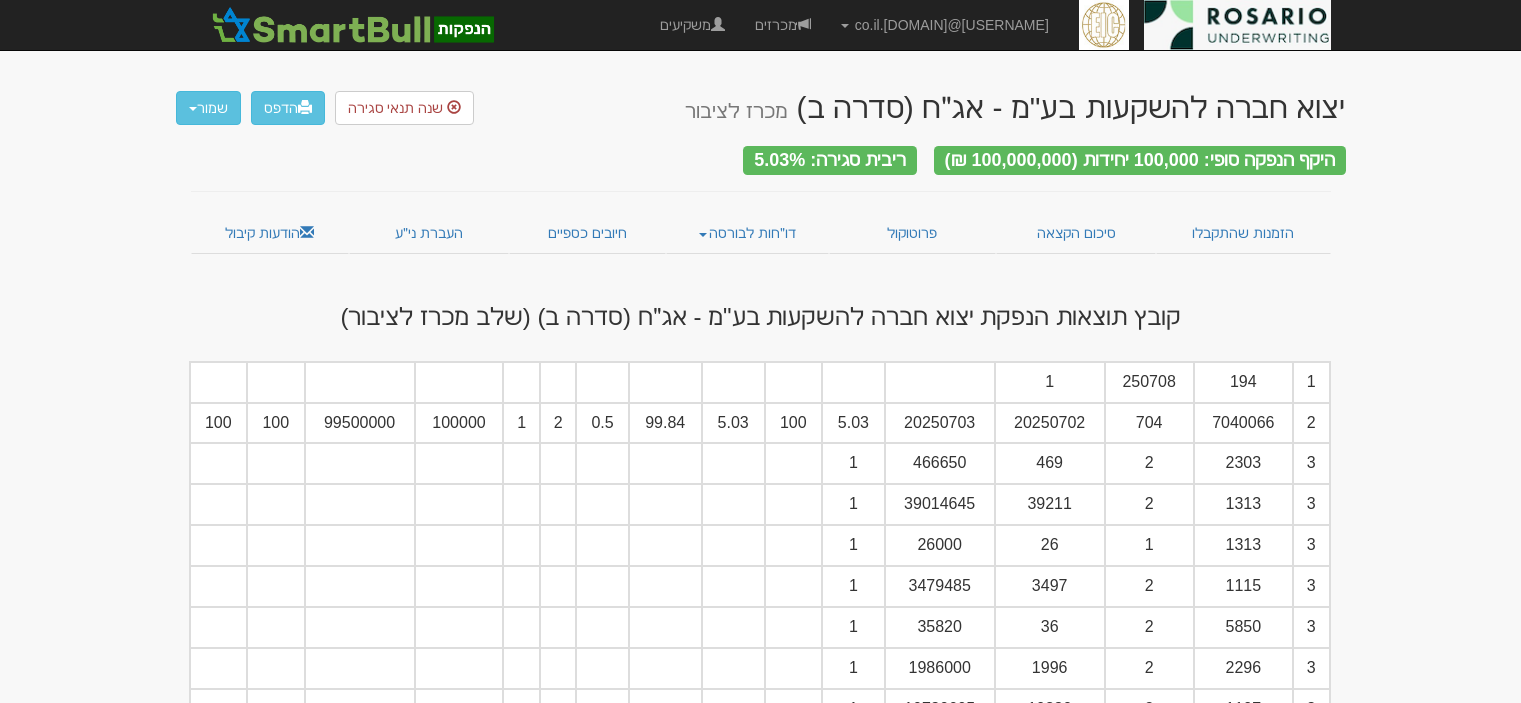 scroll, scrollTop: 0, scrollLeft: 0, axis: both 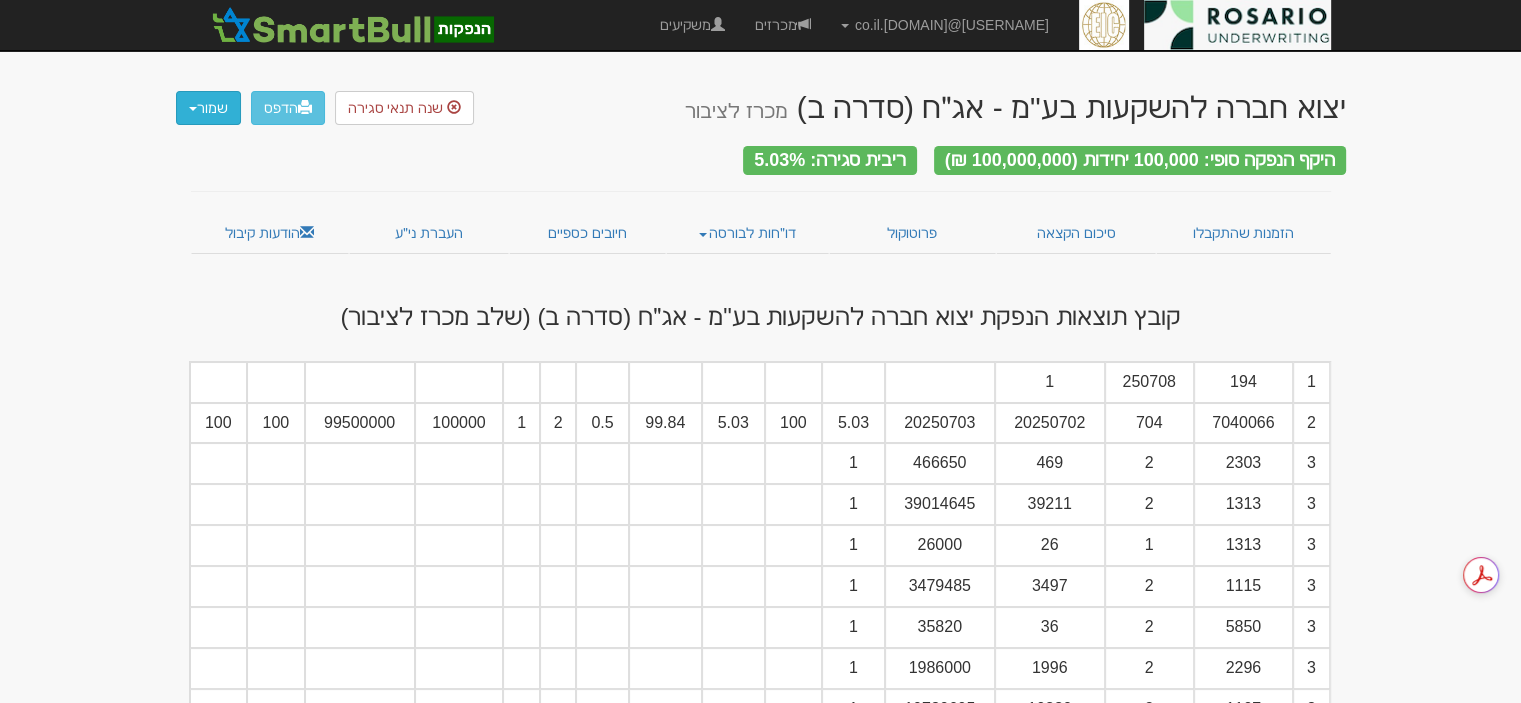click on "שמור" at bounding box center (208, 108) 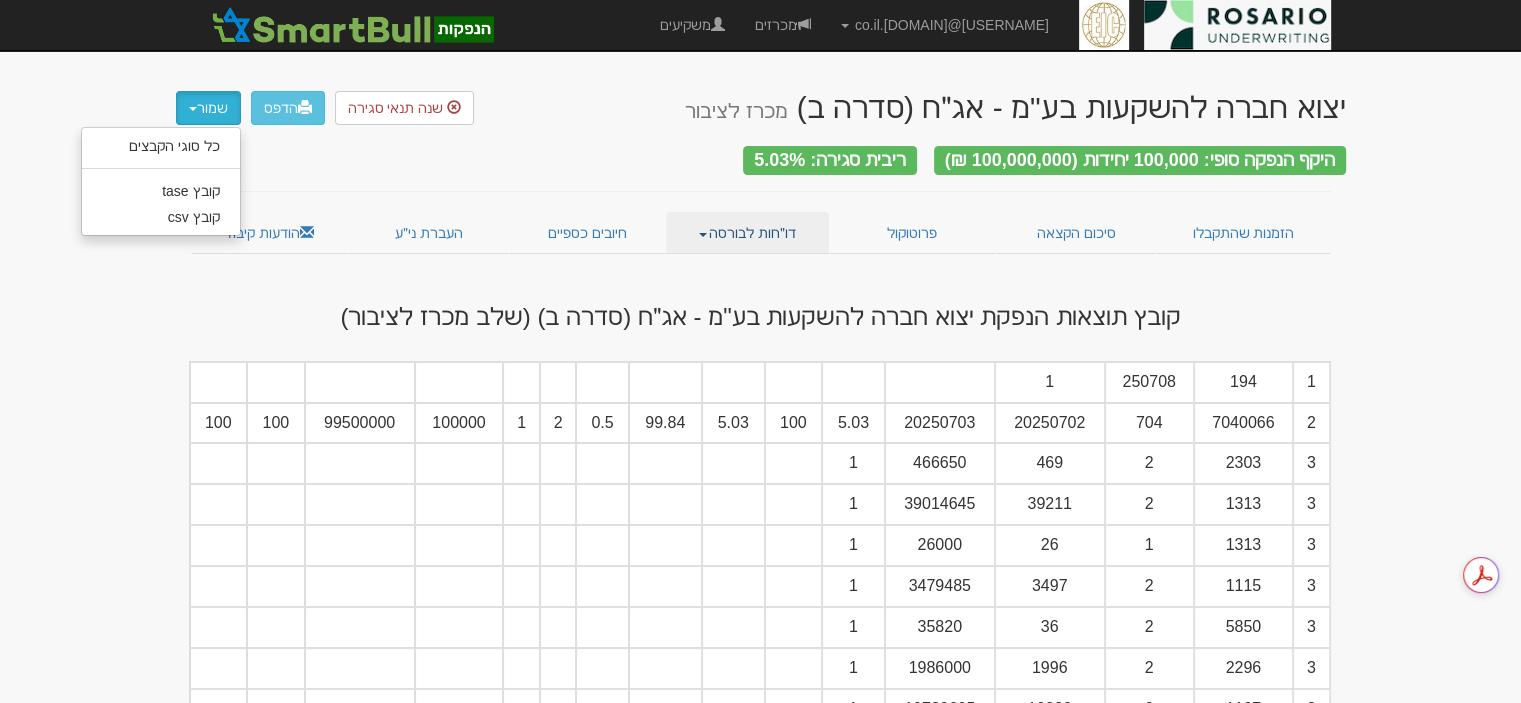 click on "דו״חות לבורסה" at bounding box center (747, 233) 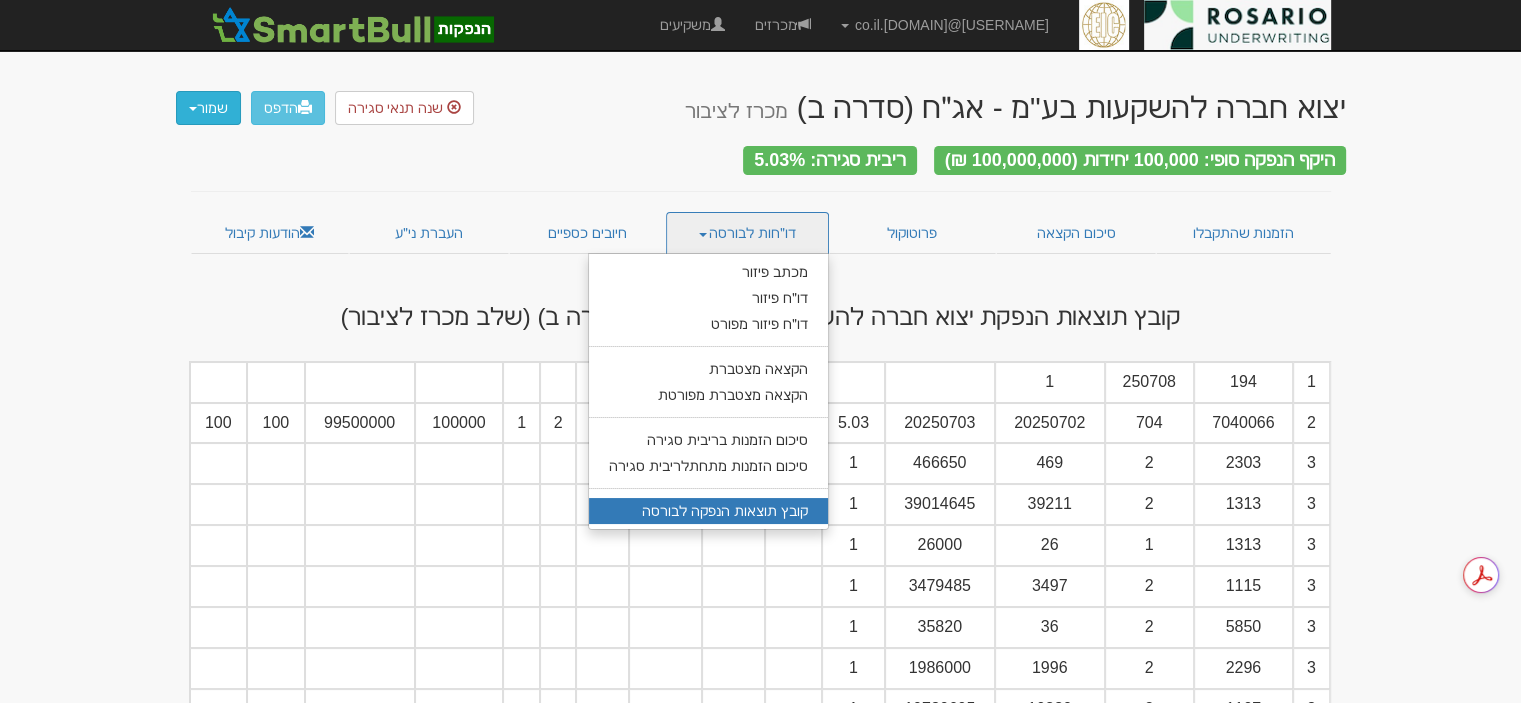 click on "שמור" at bounding box center [208, 108] 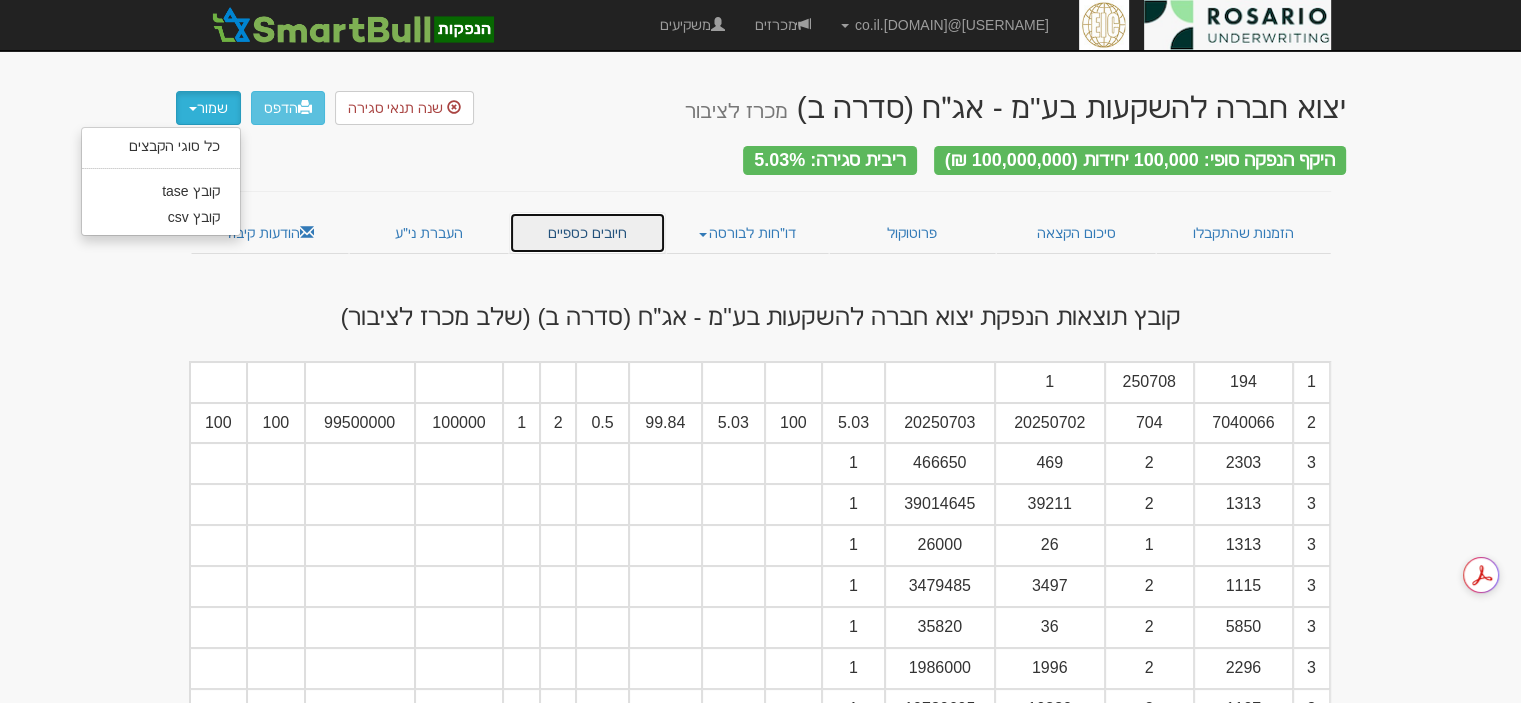 click on "חיובים כספיים" at bounding box center (587, 233) 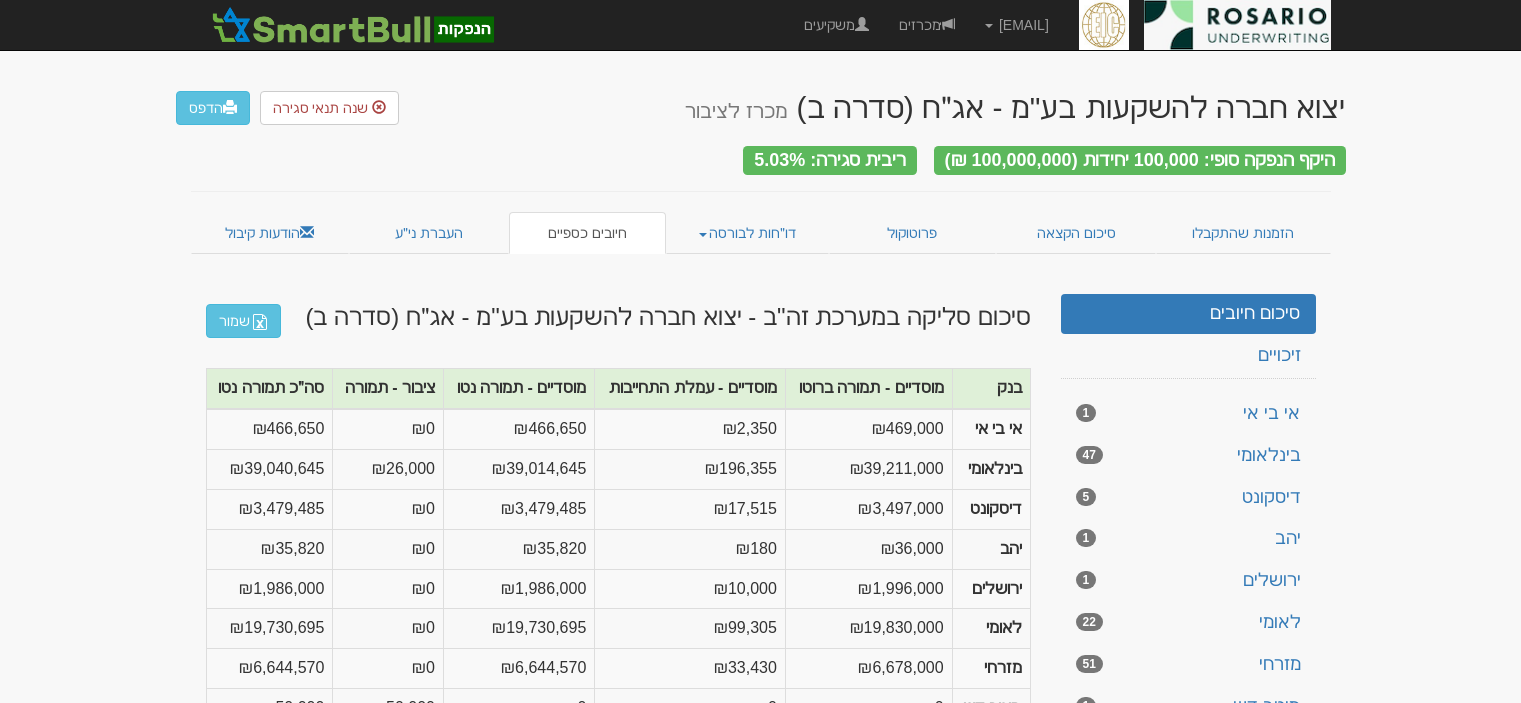 scroll, scrollTop: 0, scrollLeft: 0, axis: both 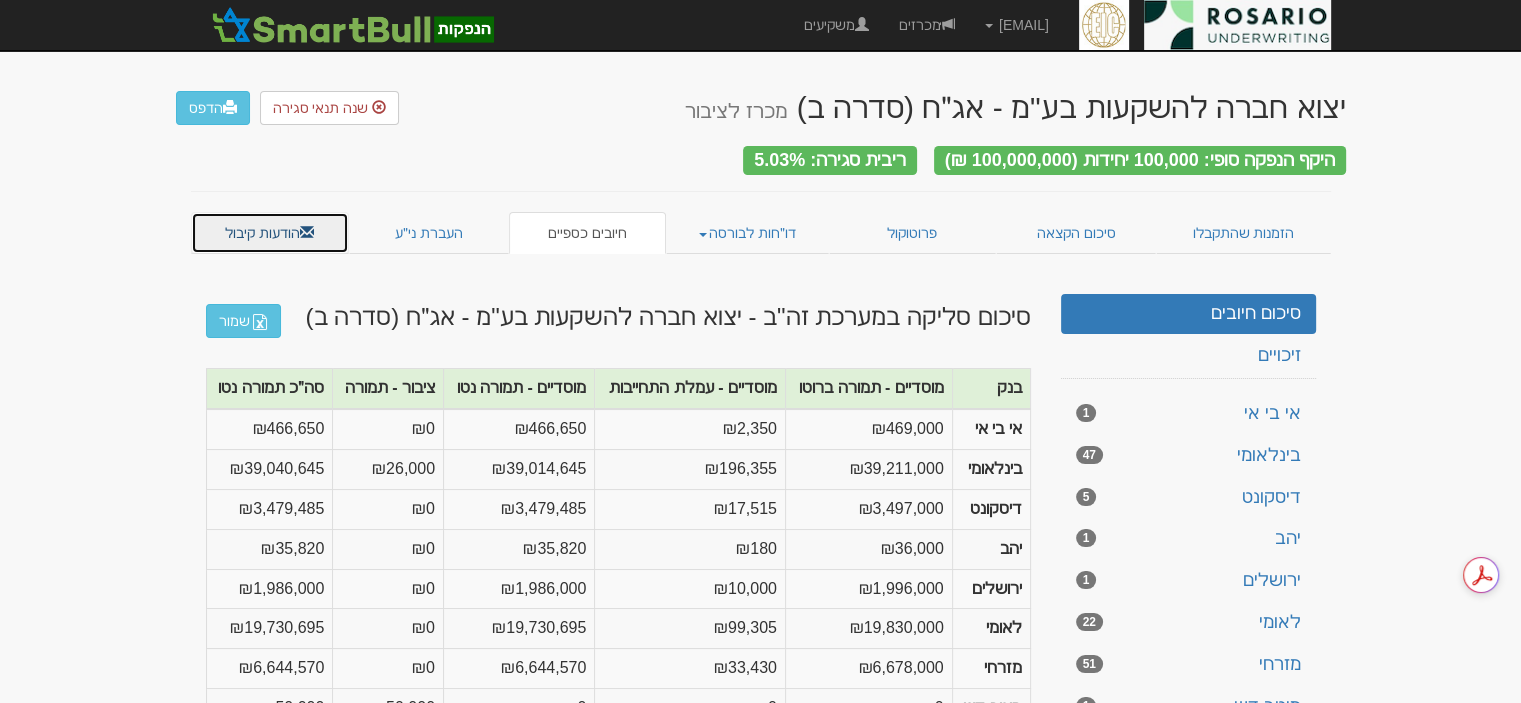 click on "הודעות קיבול" at bounding box center [270, 233] 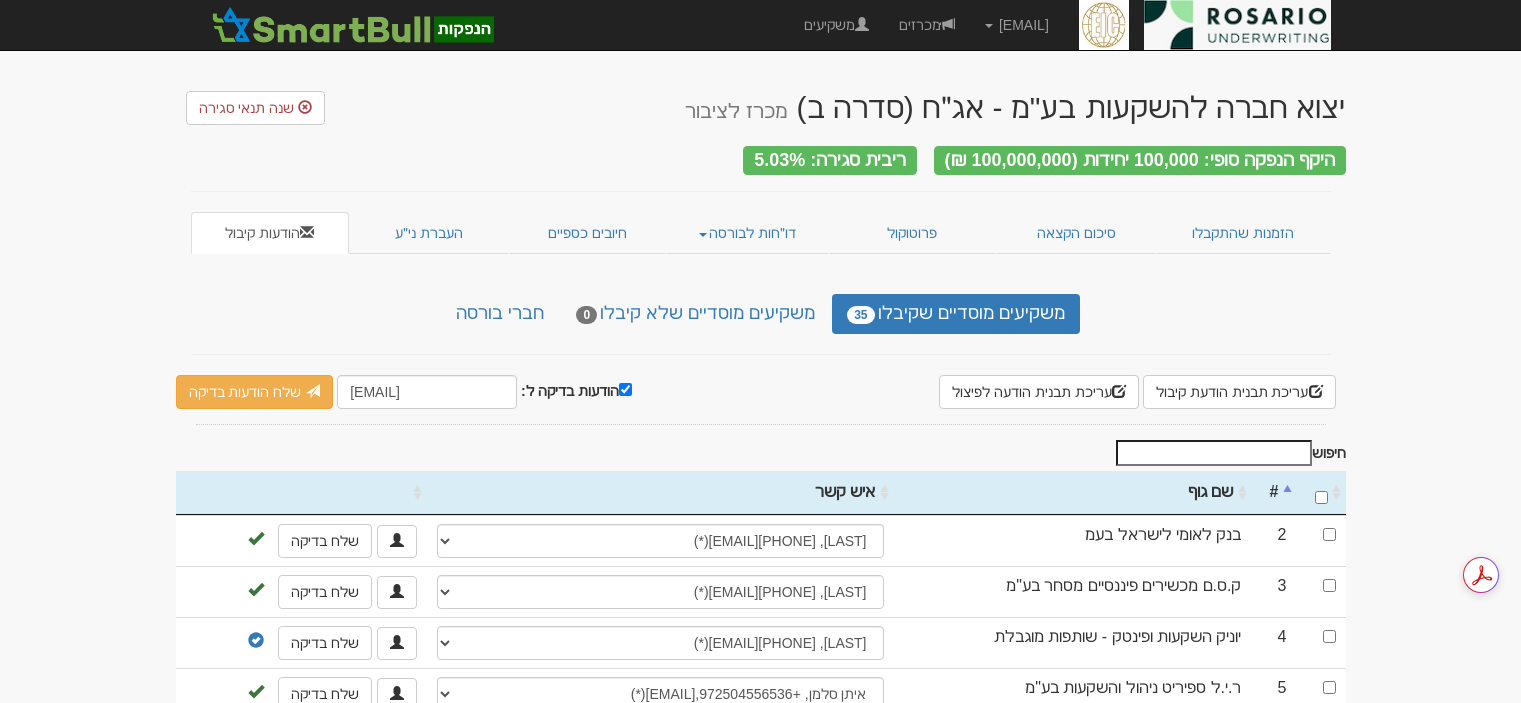 scroll, scrollTop: 0, scrollLeft: 0, axis: both 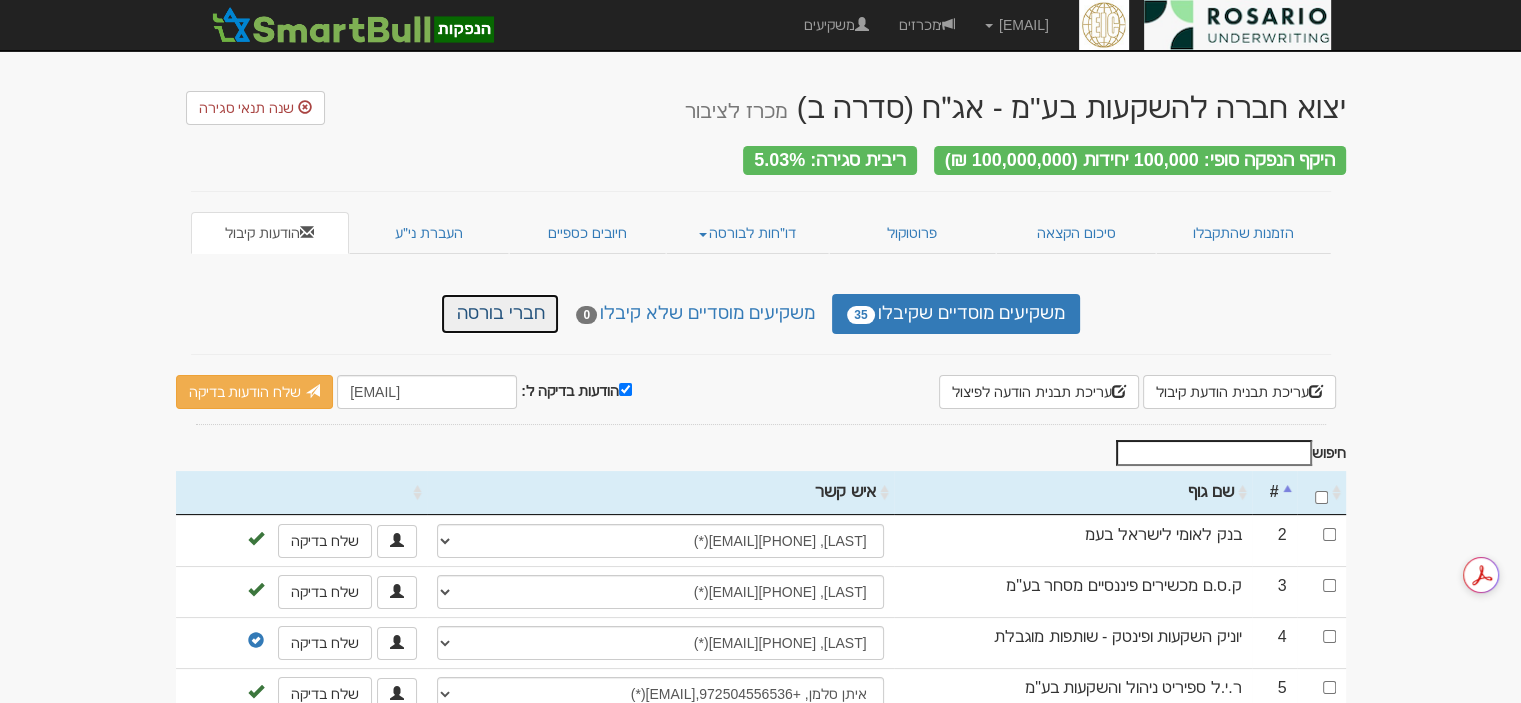 click on "חברי בורסה" at bounding box center (500, 314) 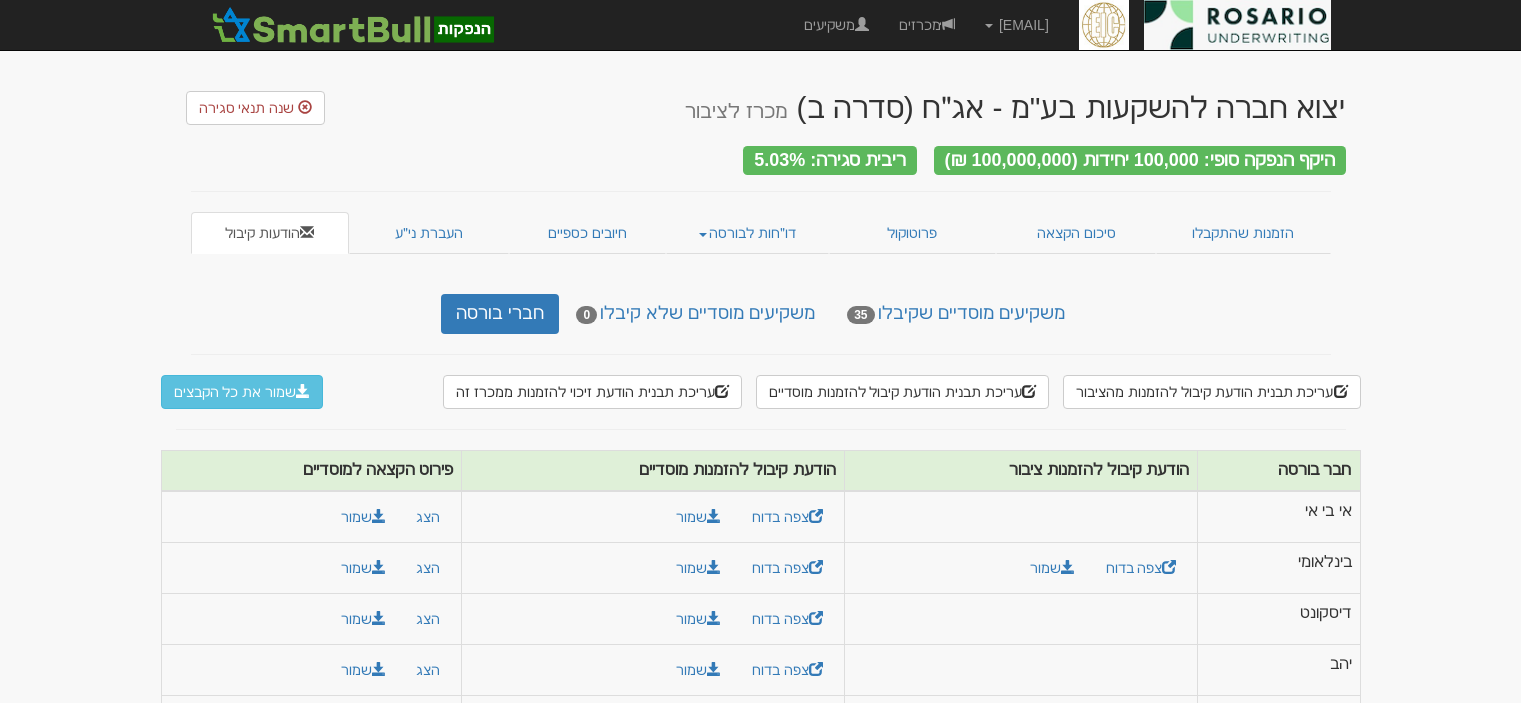 scroll, scrollTop: 0, scrollLeft: 0, axis: both 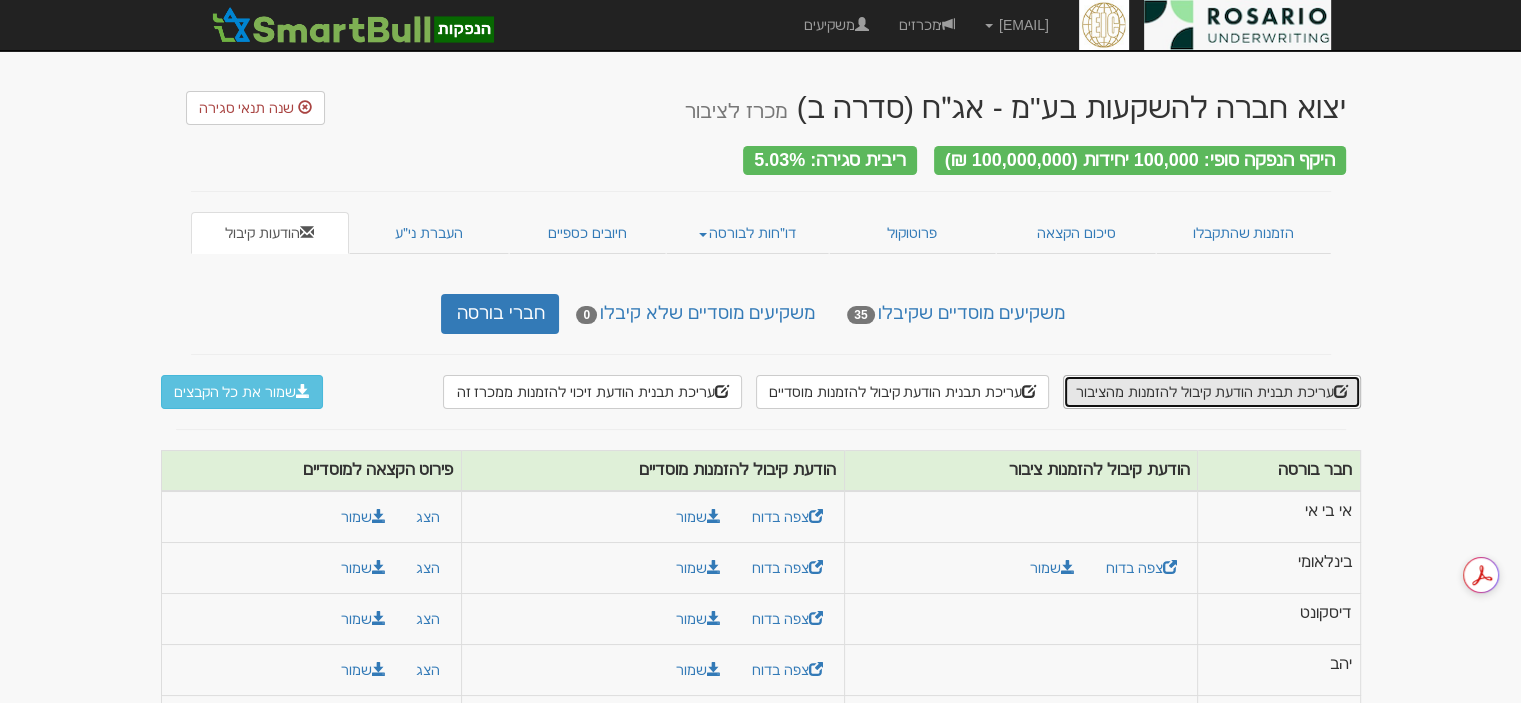 click on "עריכת תבנית הודעת קיבול להזמנות מהציבור" at bounding box center (1211, 392) 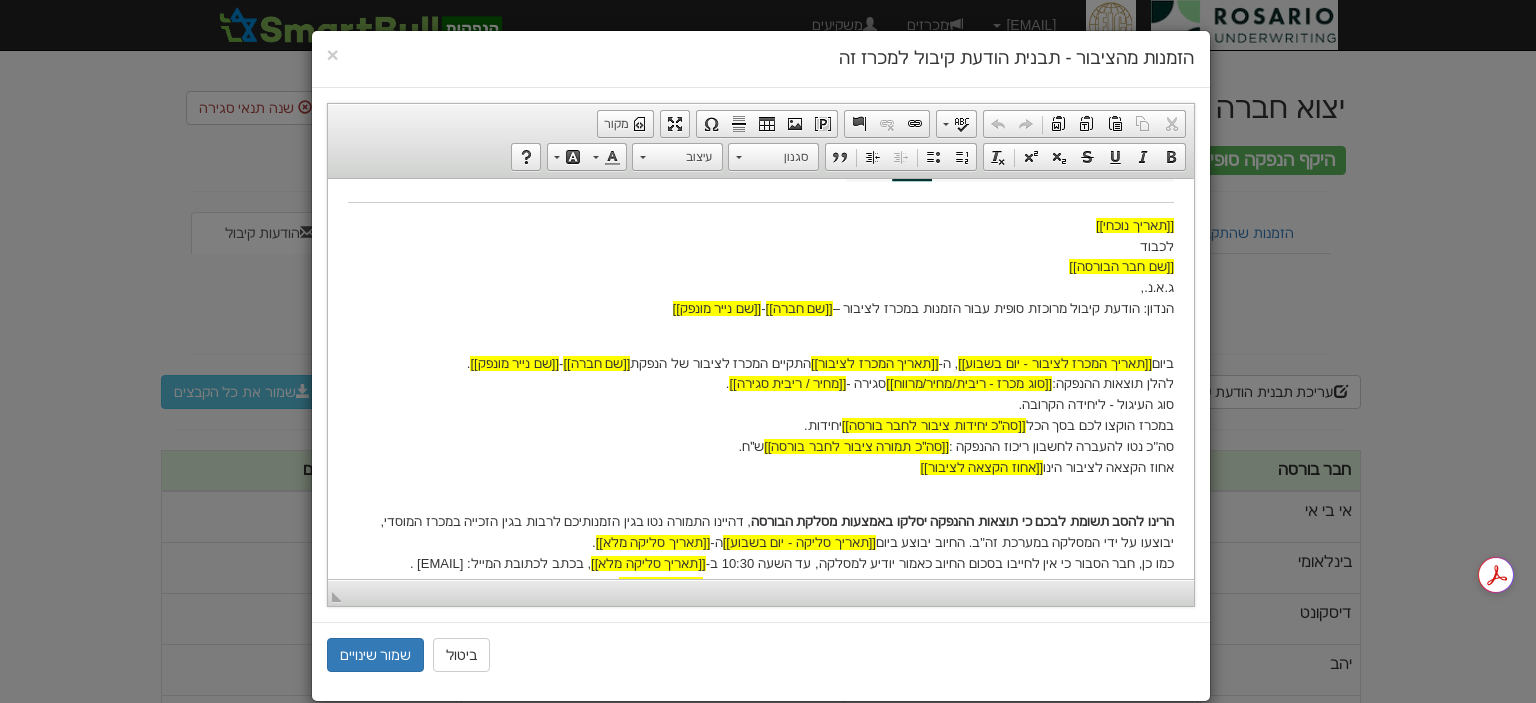 scroll, scrollTop: 200, scrollLeft: 0, axis: vertical 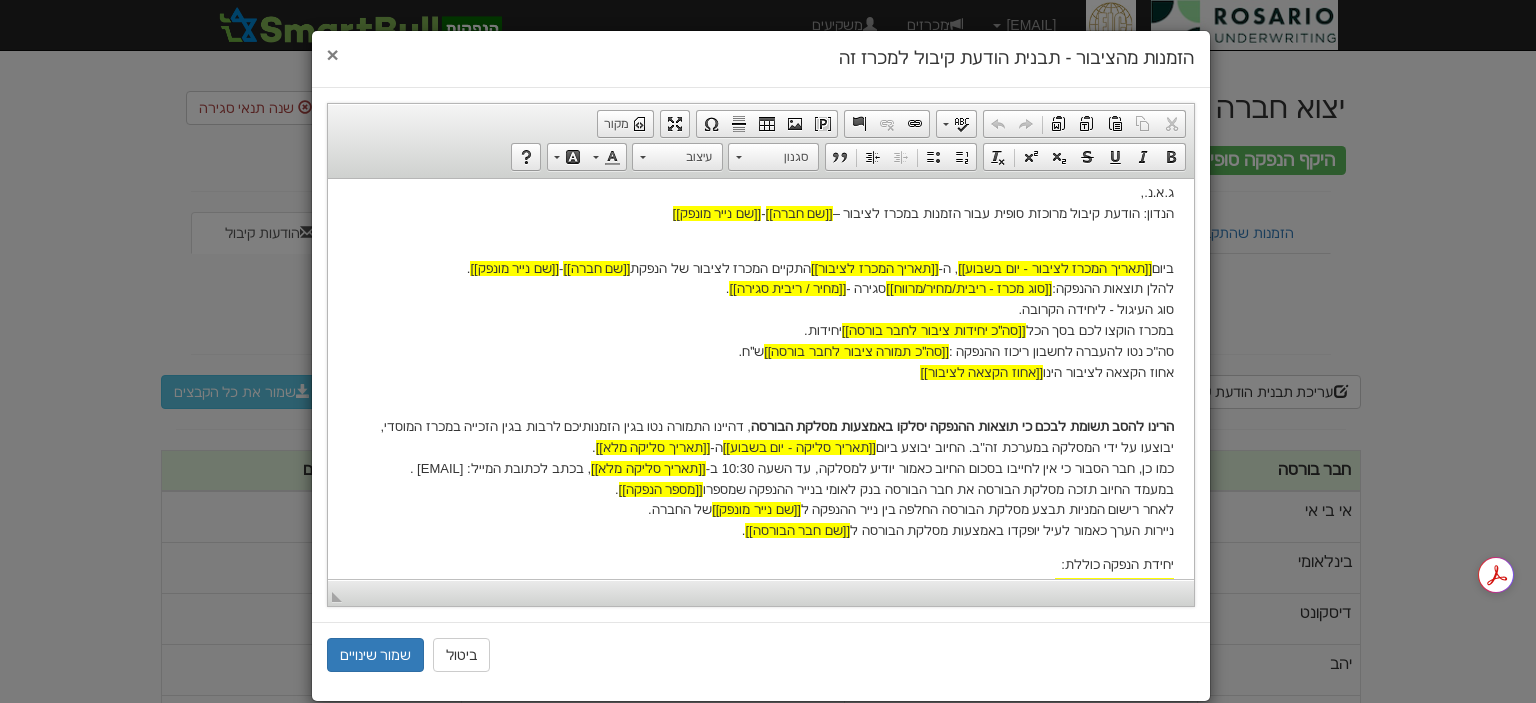 click on "×" at bounding box center [333, 54] 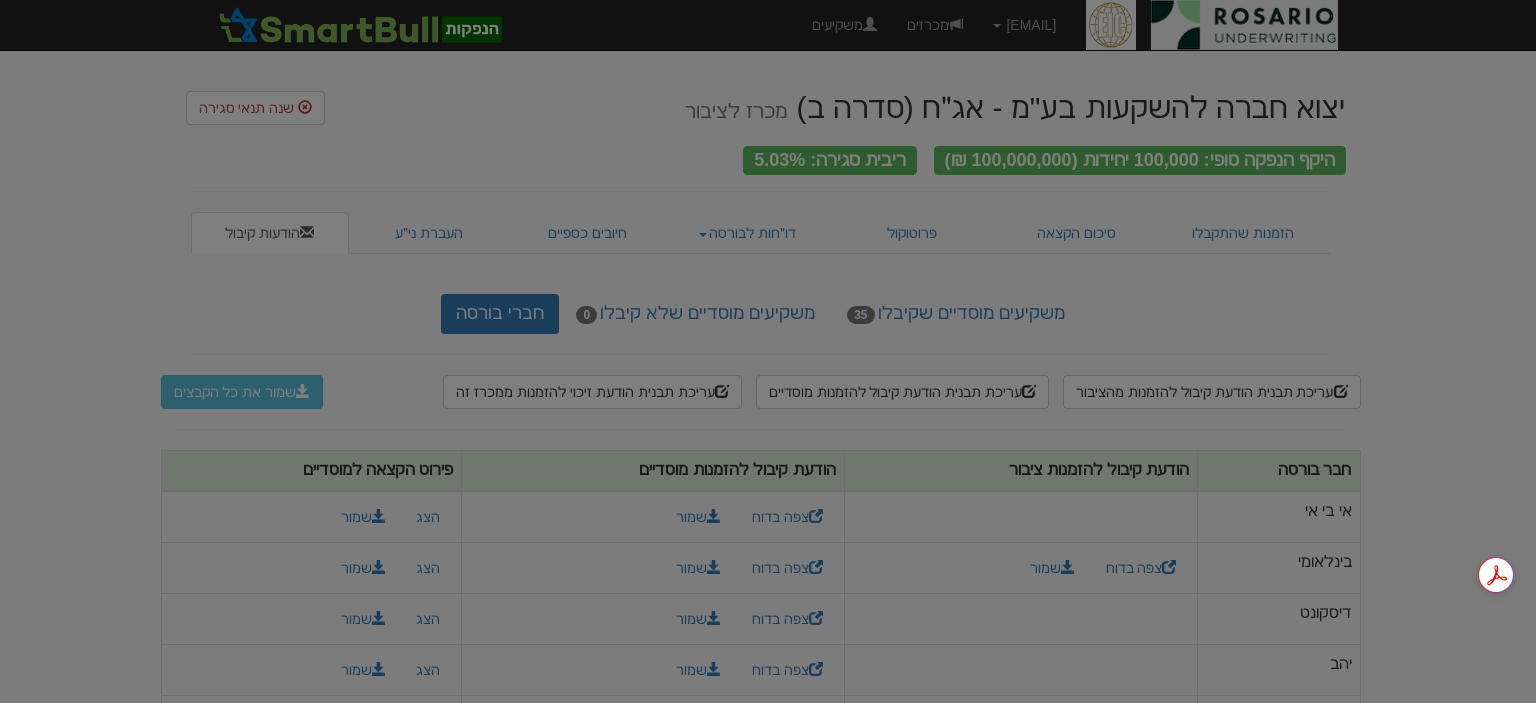 scroll, scrollTop: 0, scrollLeft: 0, axis: both 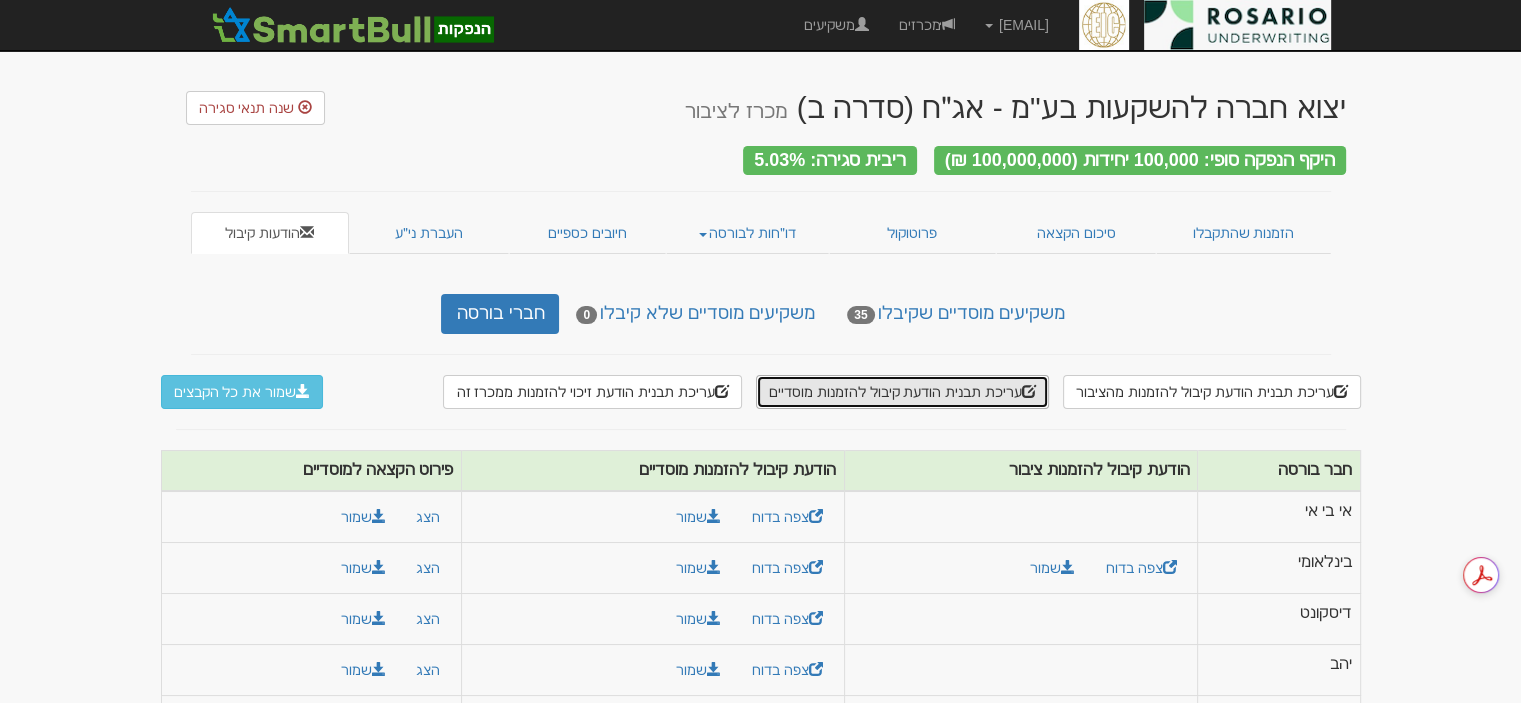 click on "עריכת תבנית הודעת קיבול להזמנות מוסדיים" at bounding box center (902, 392) 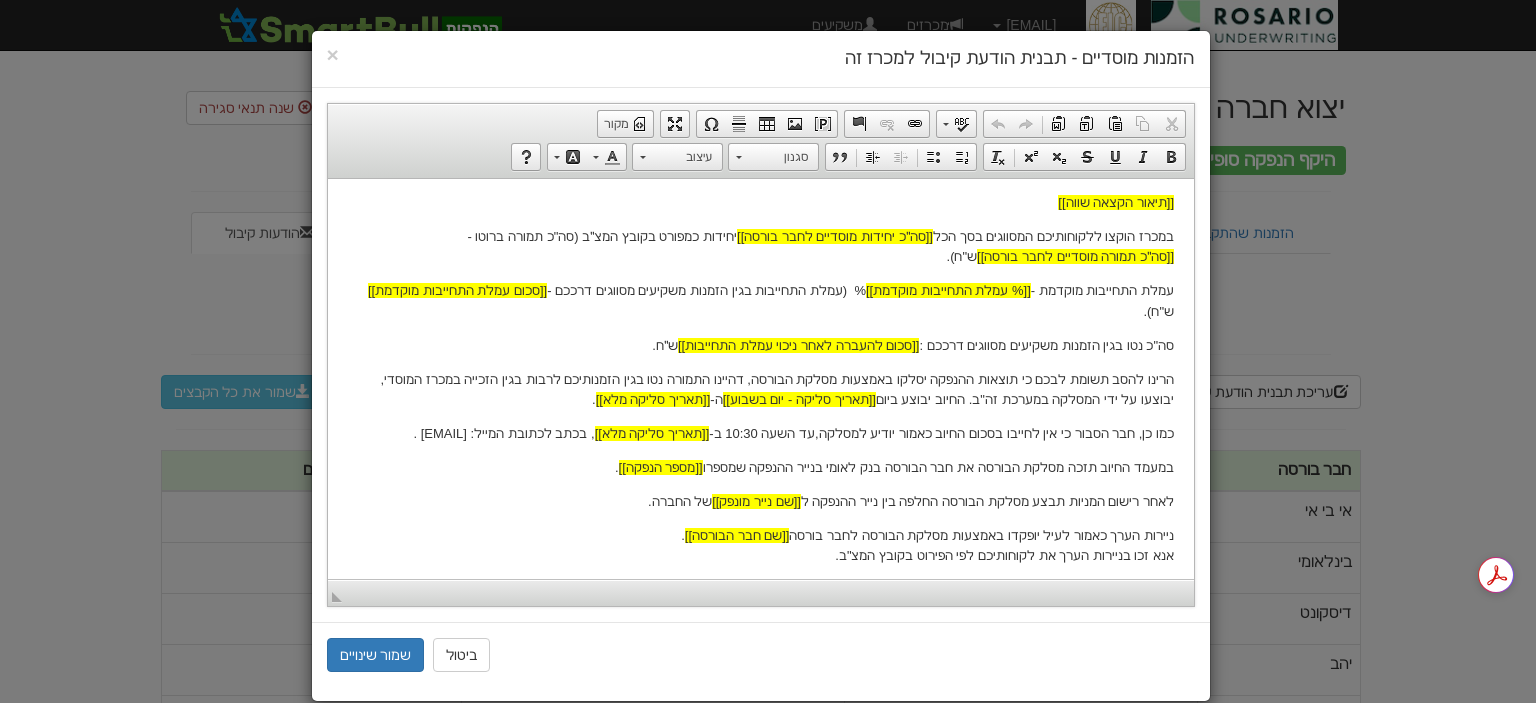 scroll, scrollTop: 400, scrollLeft: 0, axis: vertical 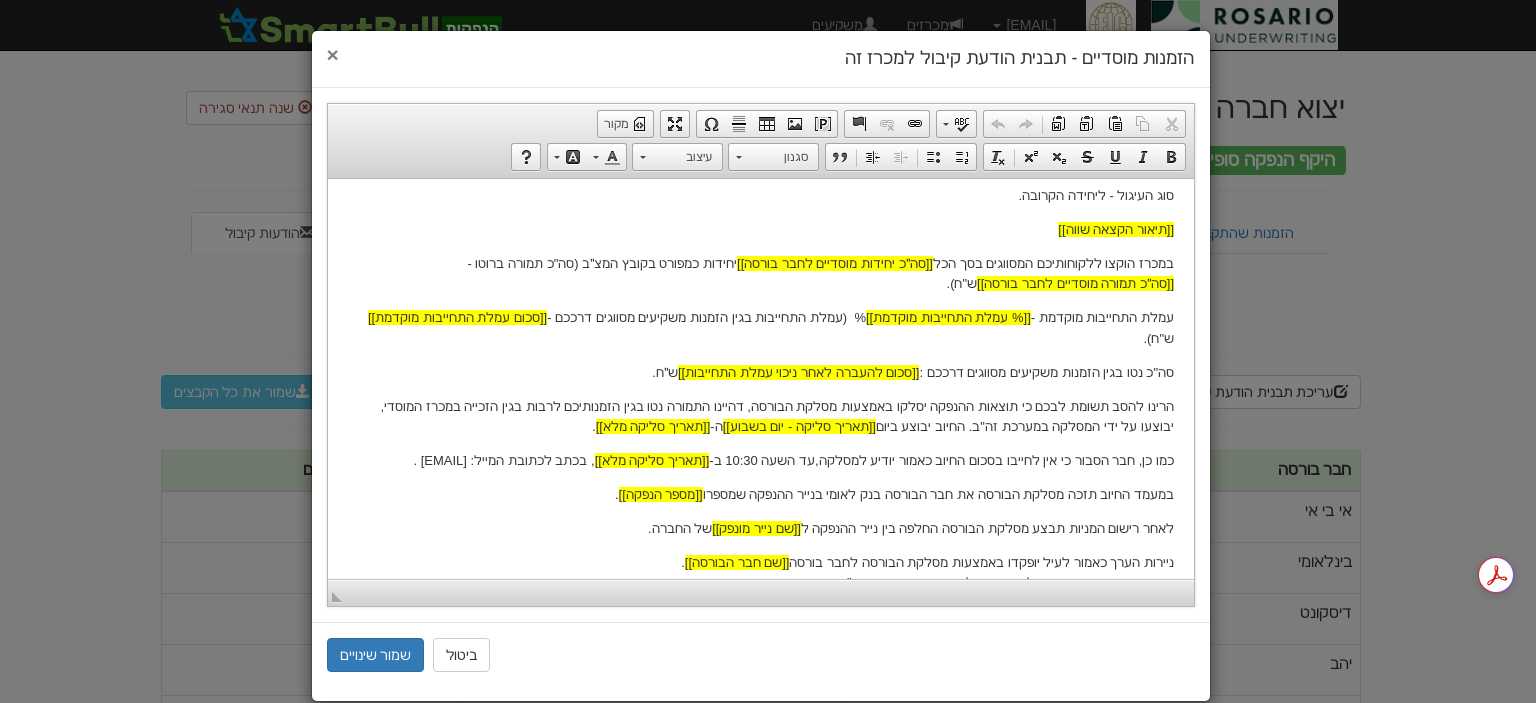 click on "×" at bounding box center (333, 54) 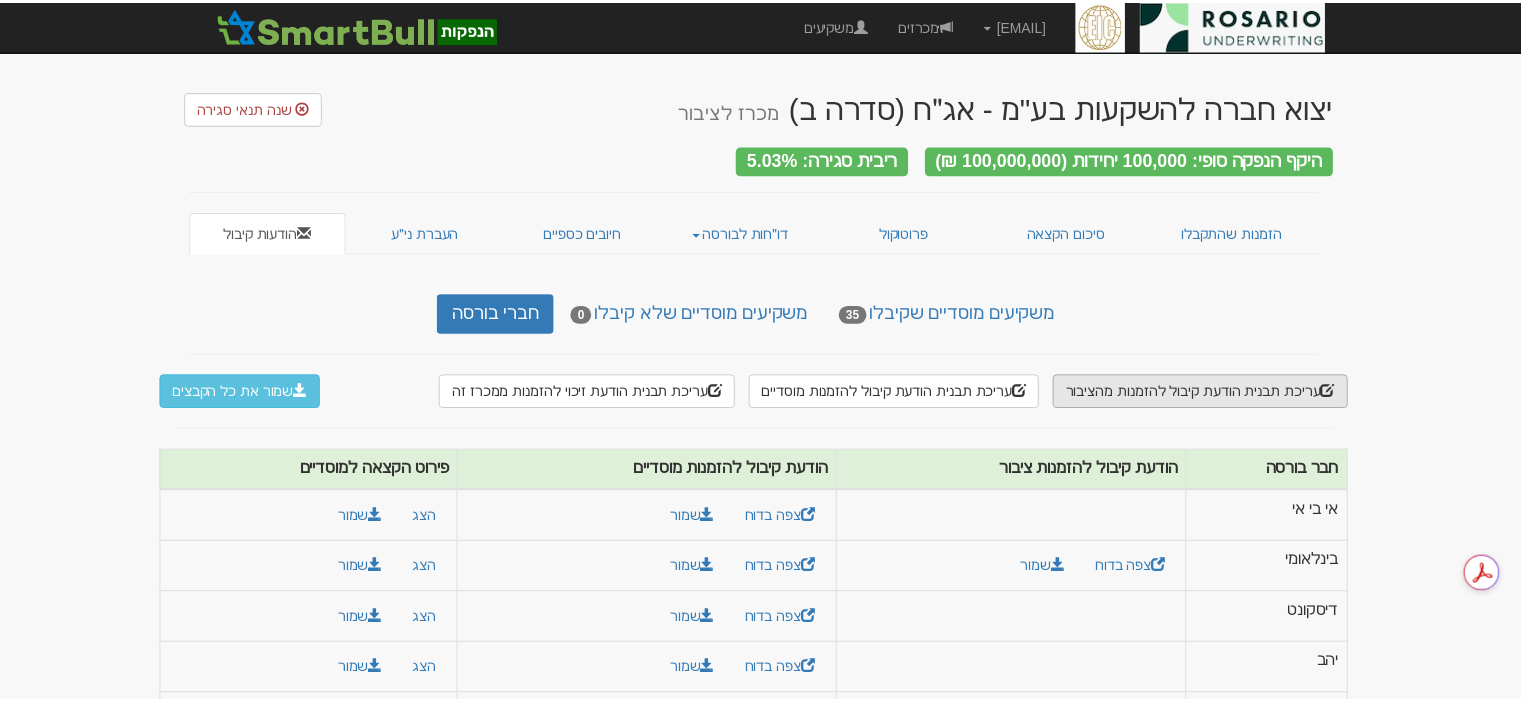 scroll, scrollTop: 0, scrollLeft: 0, axis: both 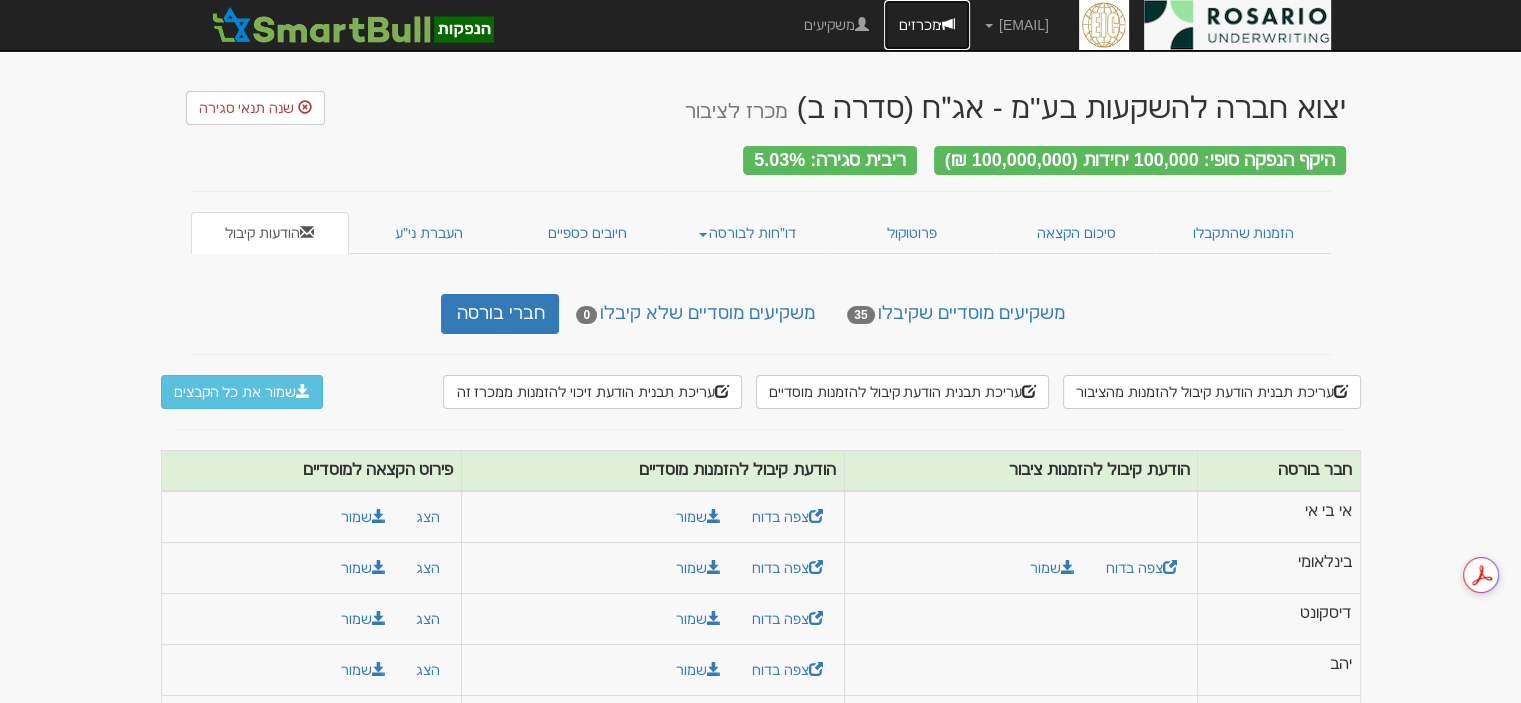click on "מכרזים" at bounding box center [927, 25] 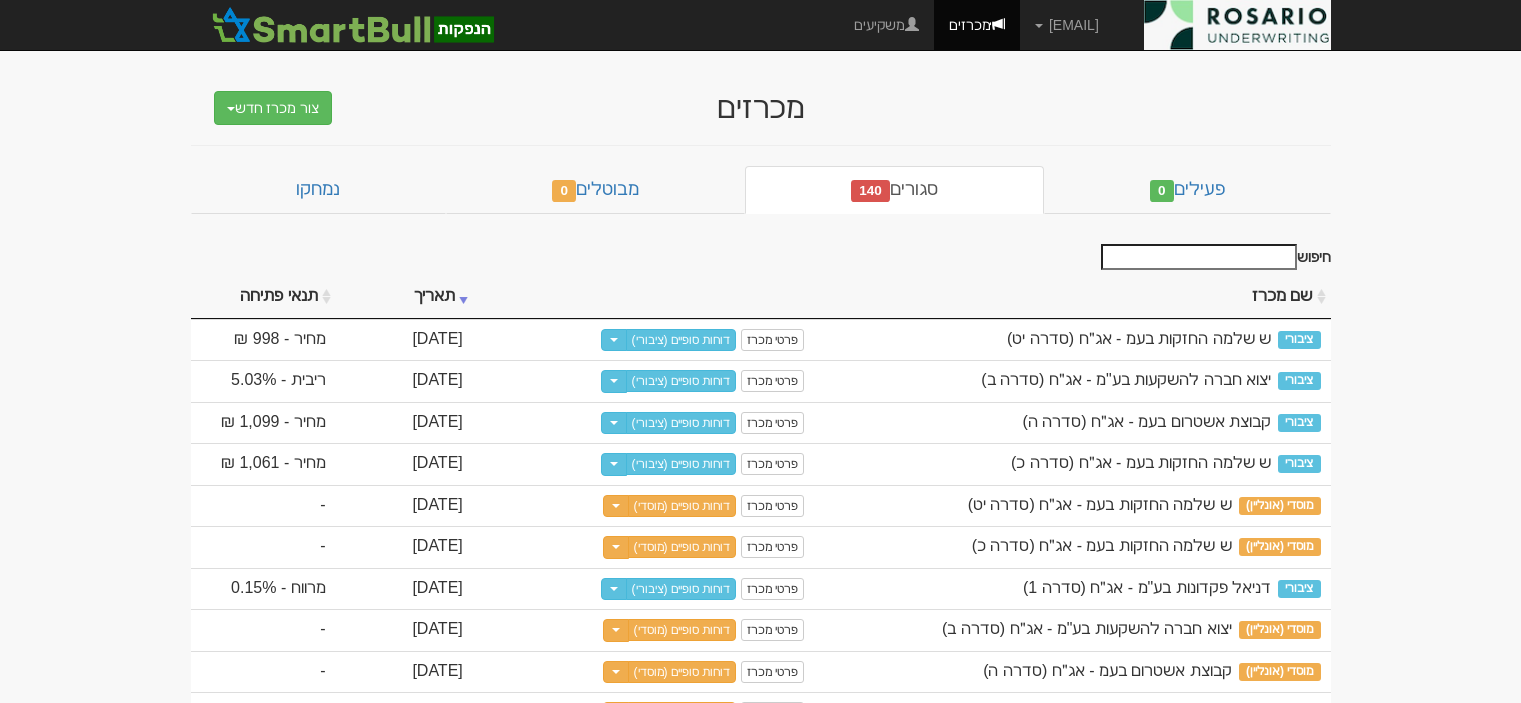 scroll, scrollTop: 0, scrollLeft: 0, axis: both 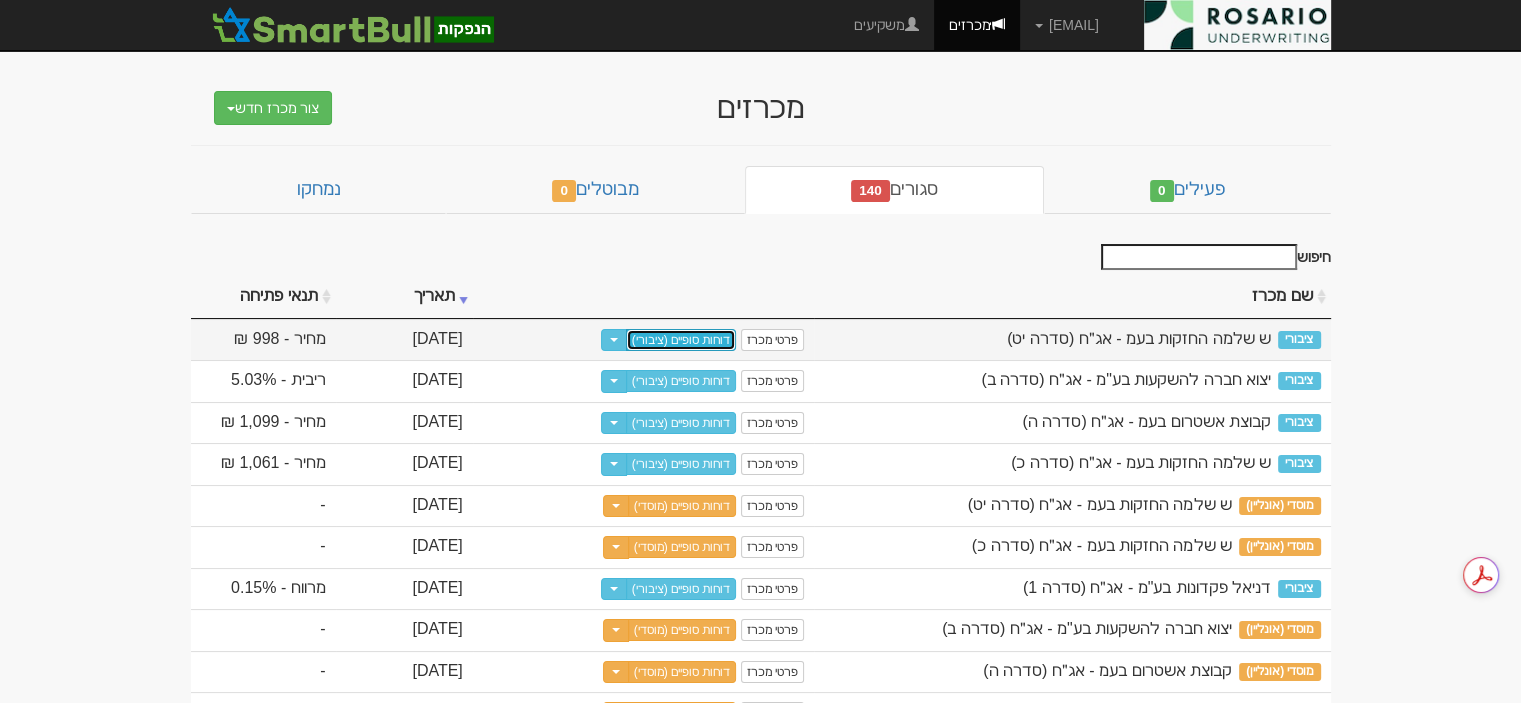 click on "דוחות סופיים
(ציבורי)" at bounding box center (681, 340) 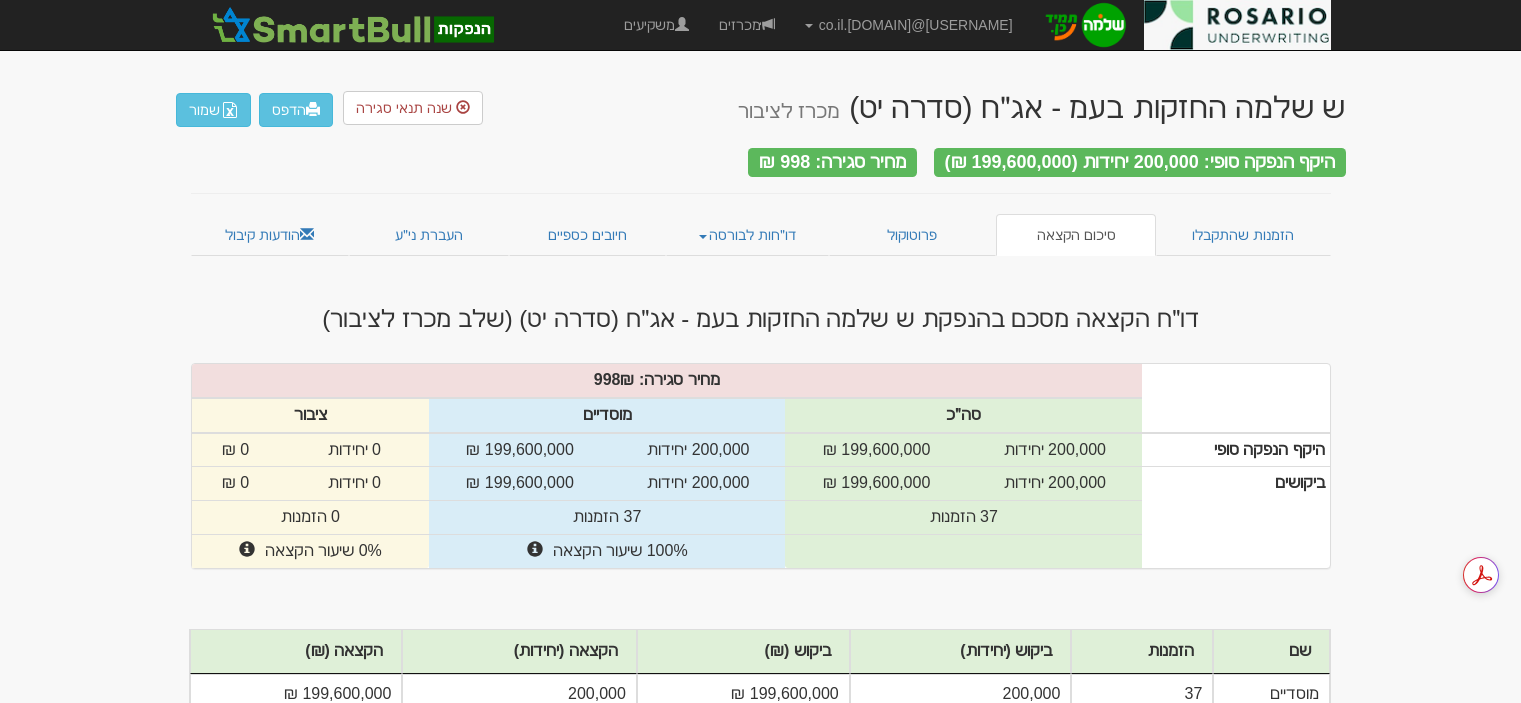 scroll, scrollTop: 0, scrollLeft: 0, axis: both 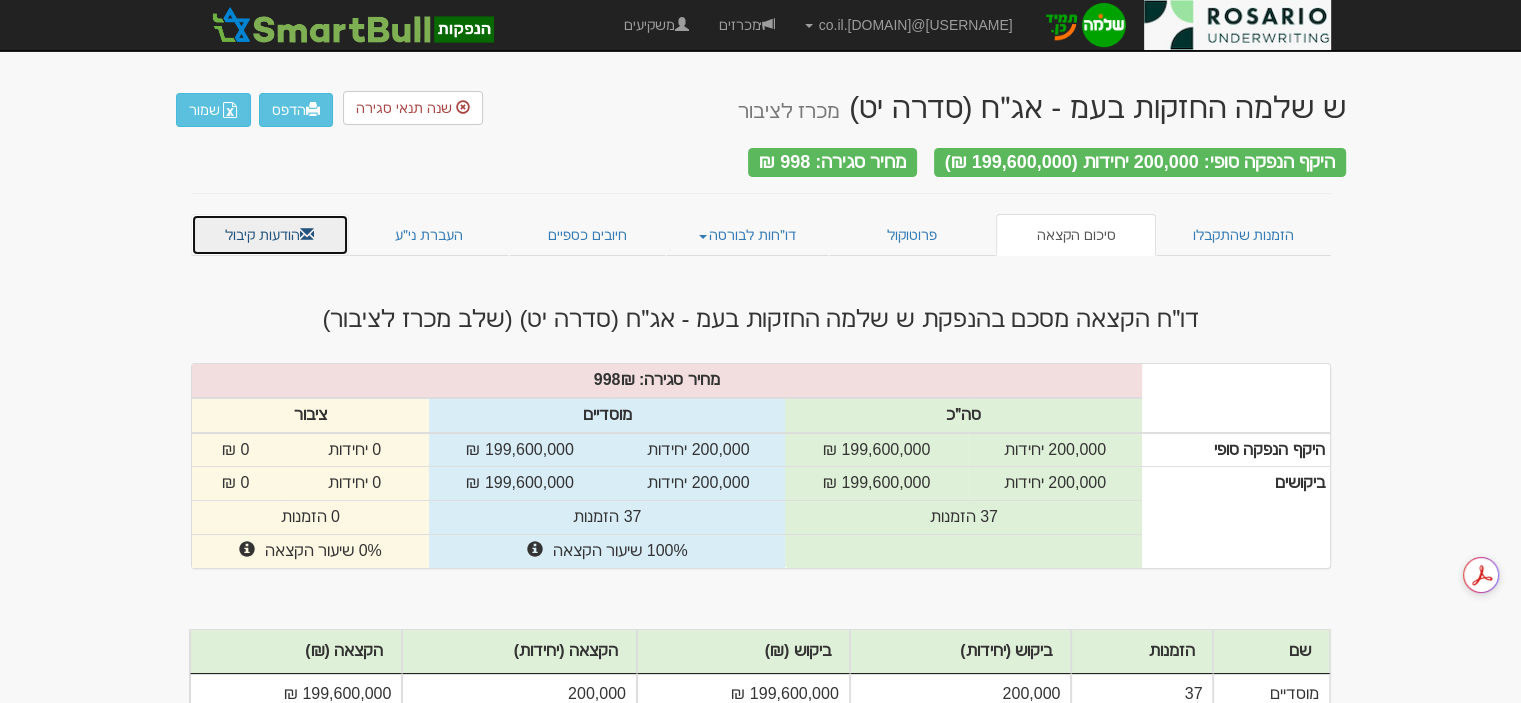 click on "הודעות קיבול" at bounding box center (270, 235) 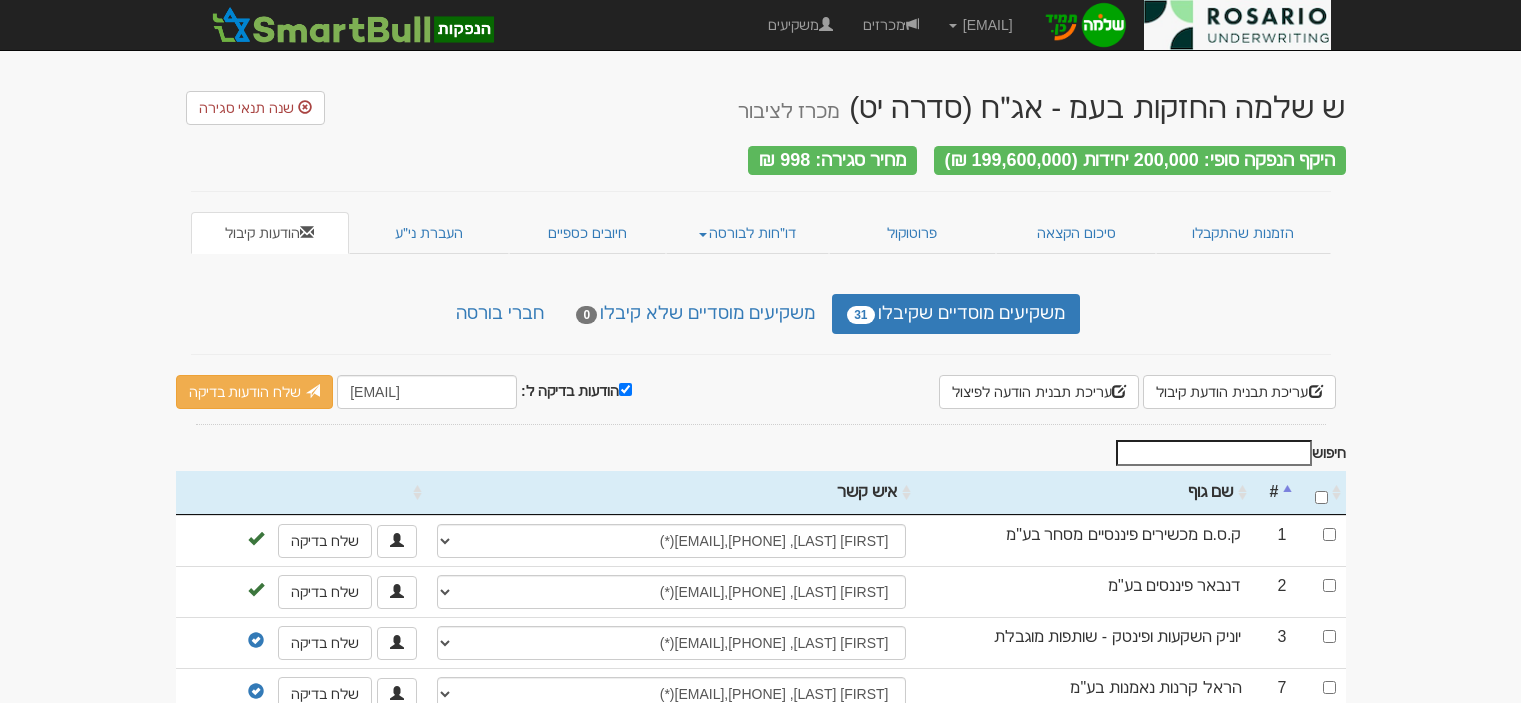 scroll, scrollTop: 0, scrollLeft: 0, axis: both 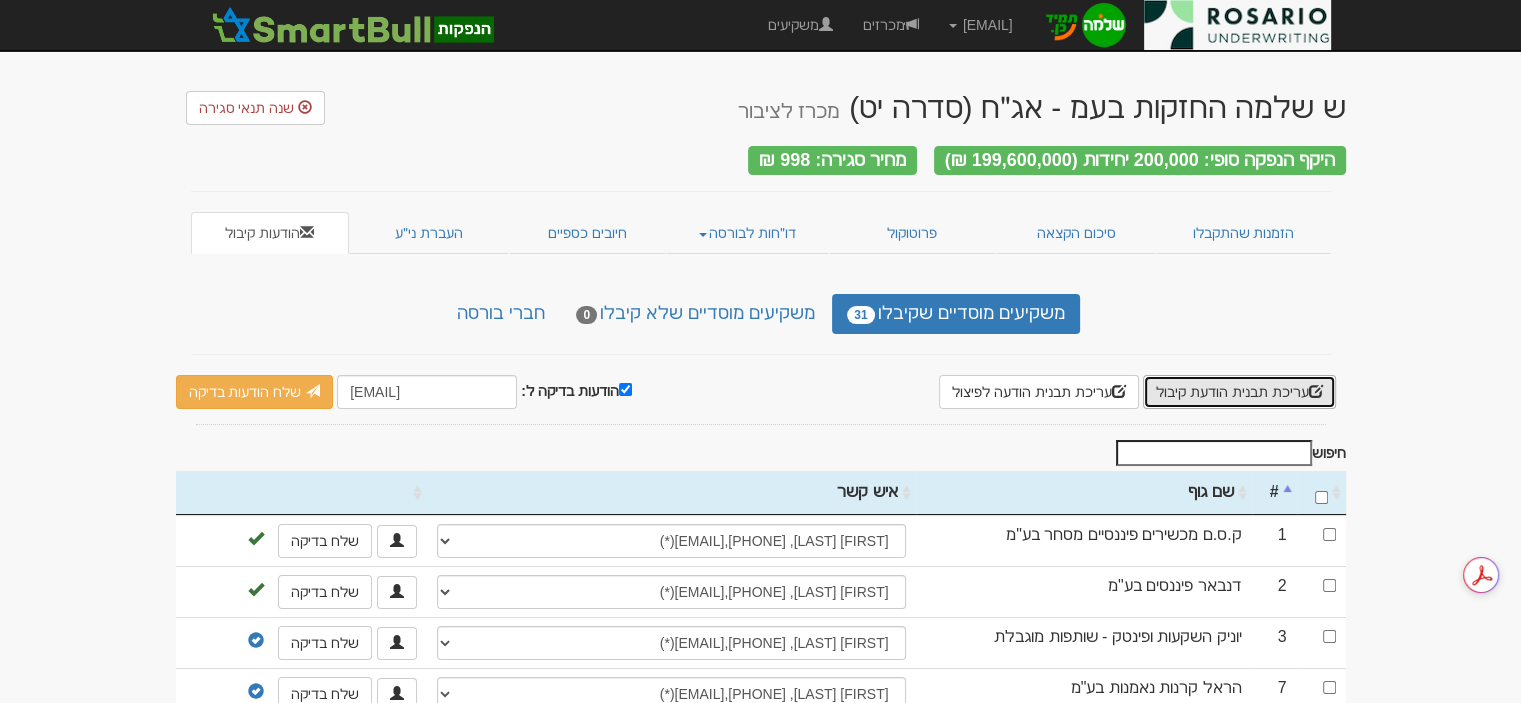 click on "עריכת תבנית הודעת קיבול" at bounding box center [1239, 392] 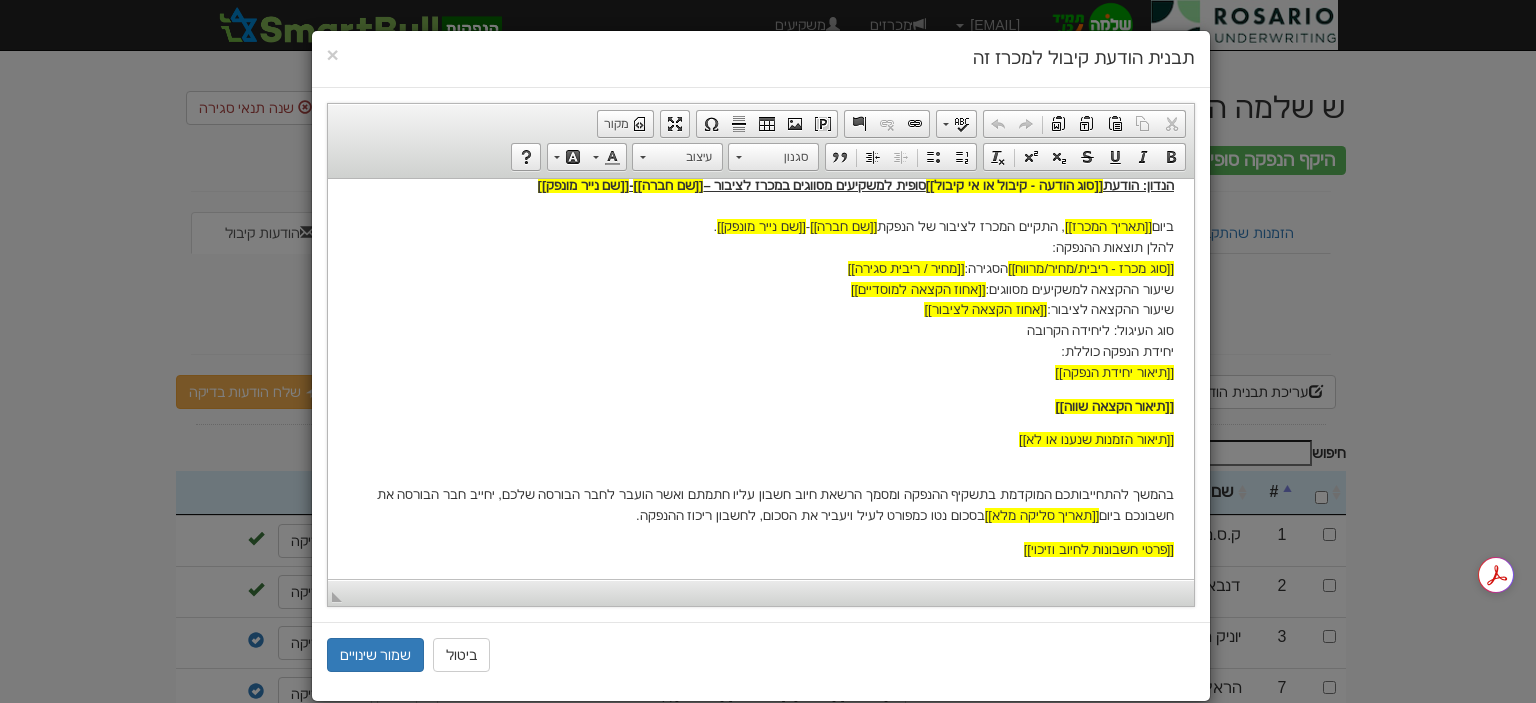 scroll, scrollTop: 180, scrollLeft: 0, axis: vertical 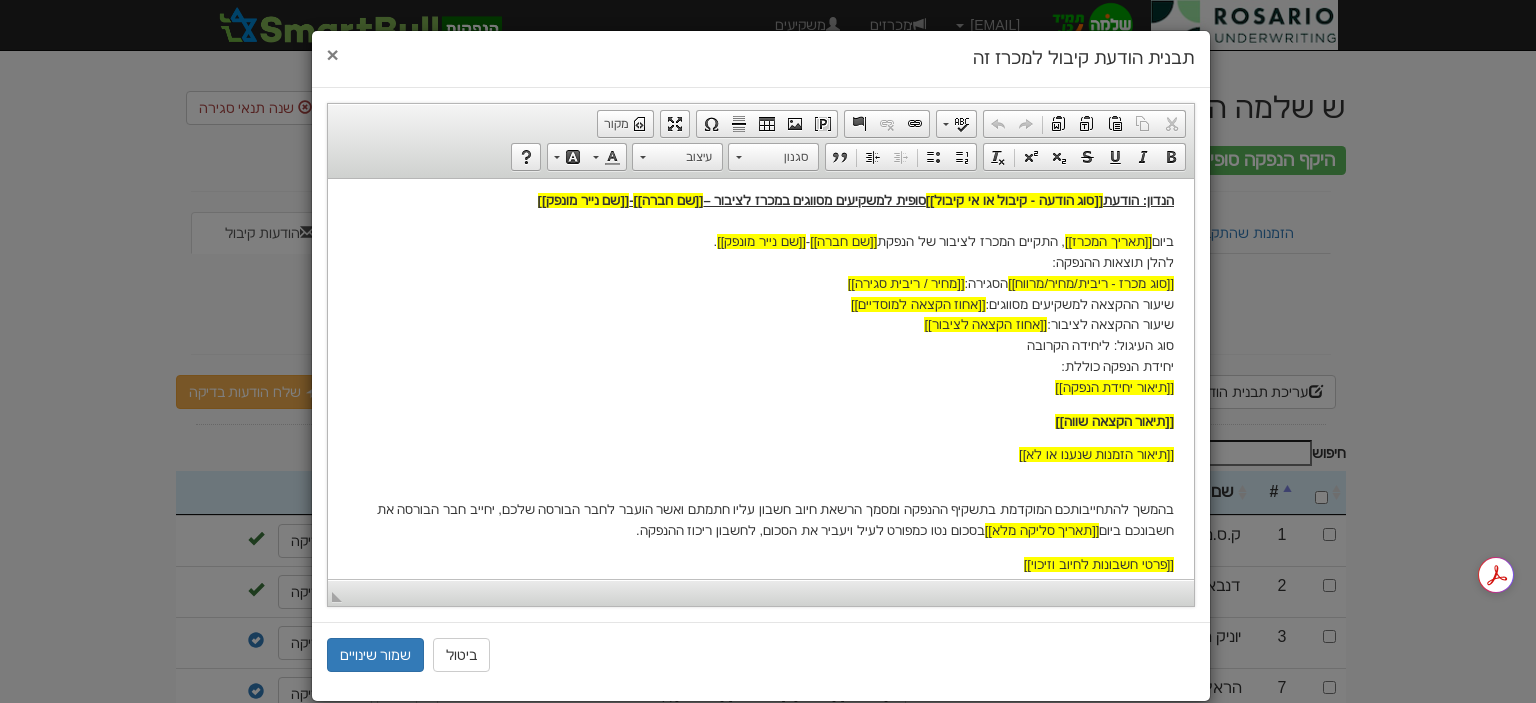 click on "×" at bounding box center [333, 54] 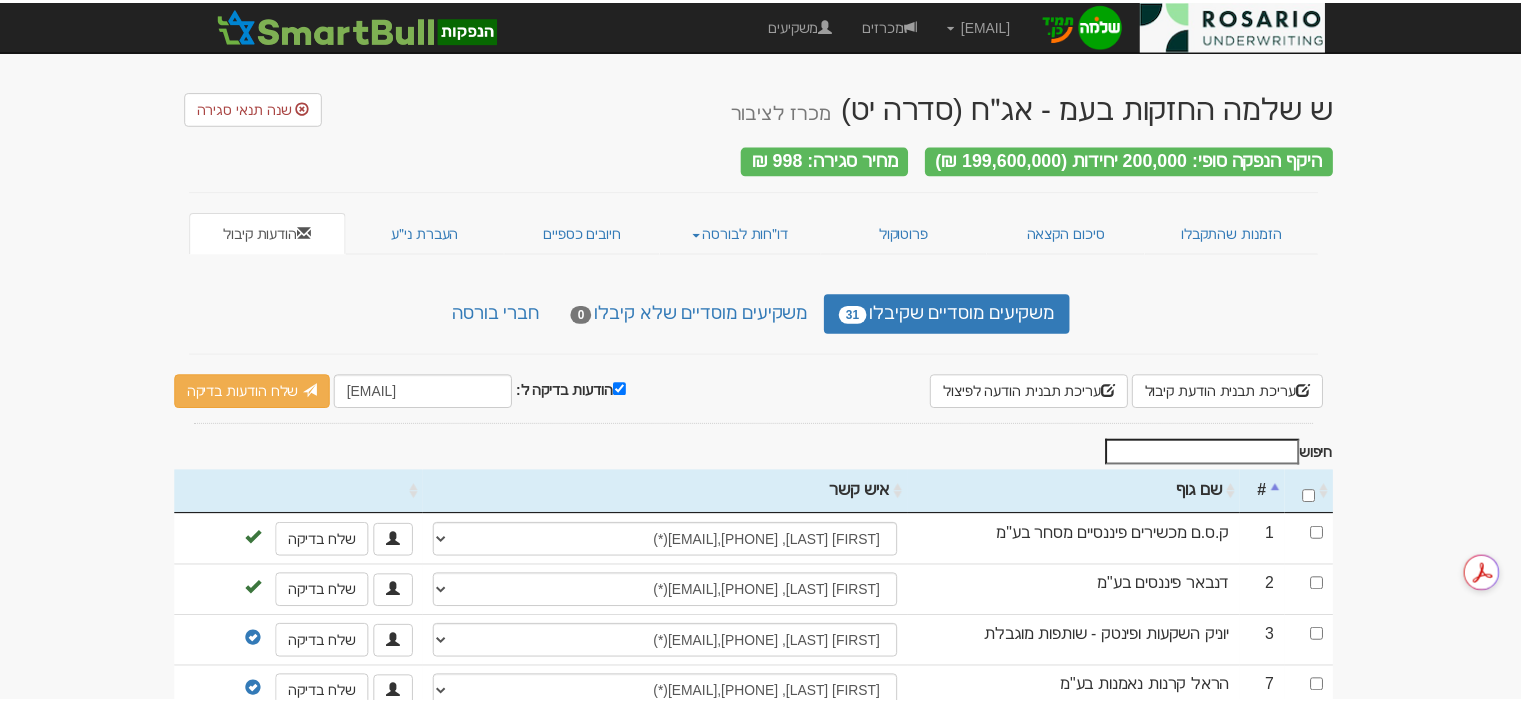 scroll, scrollTop: 0, scrollLeft: 0, axis: both 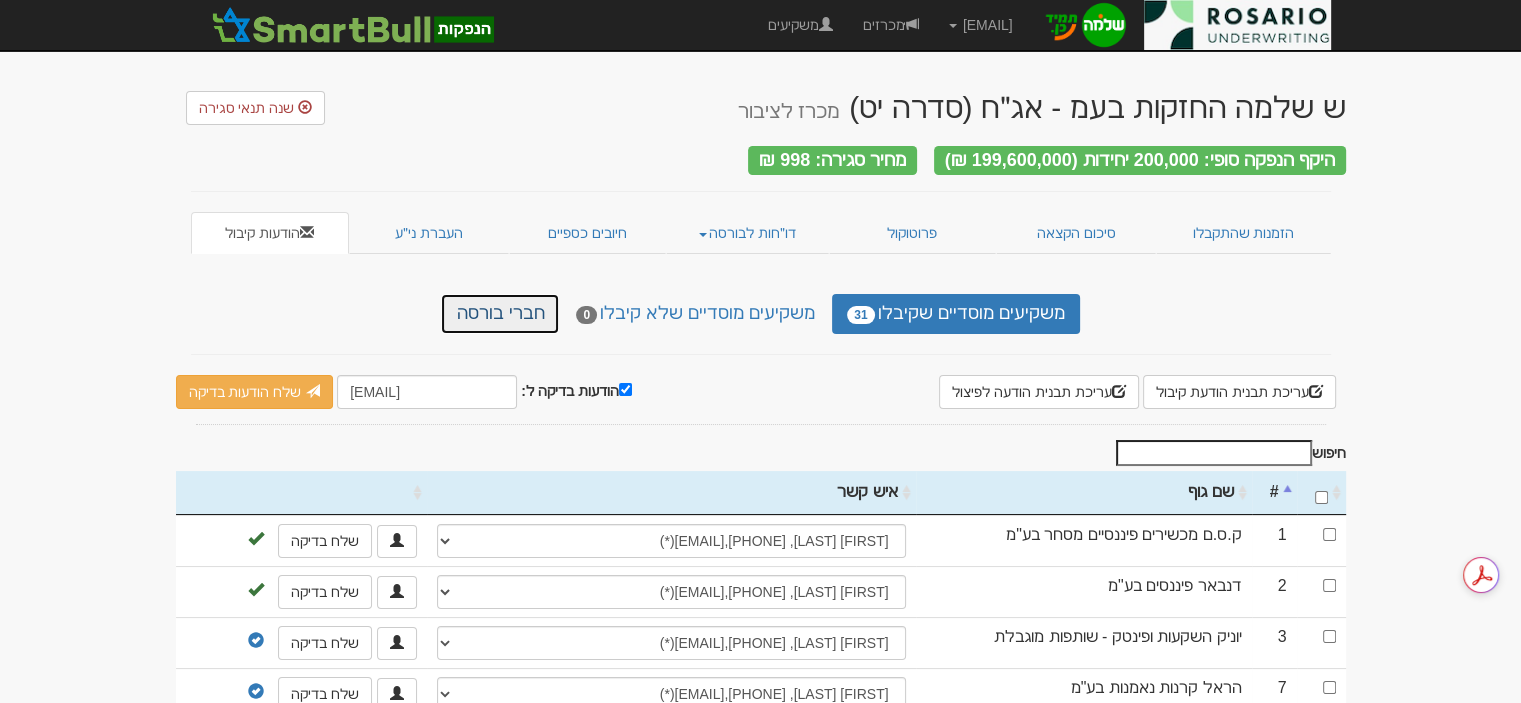 click on "חברי בורסה" at bounding box center (500, 314) 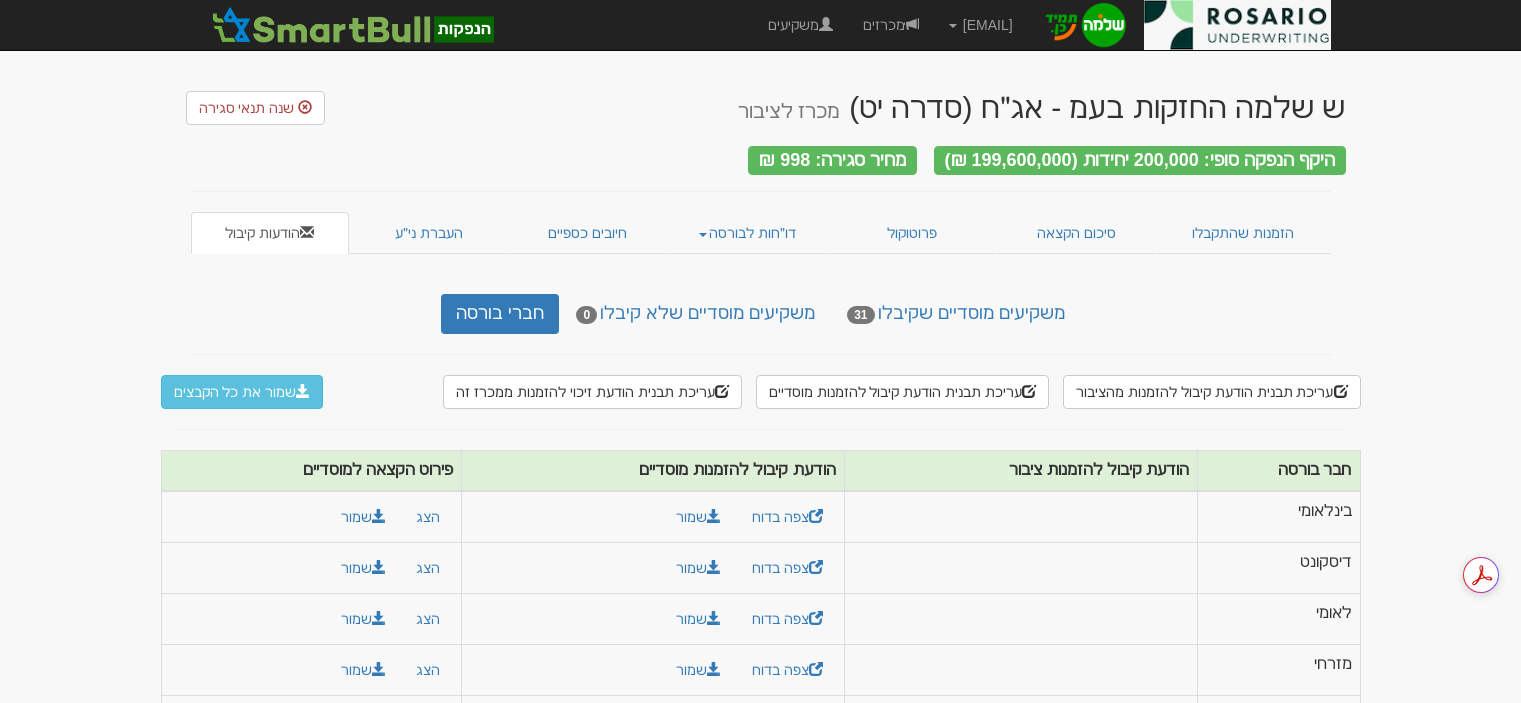 scroll, scrollTop: 0, scrollLeft: 0, axis: both 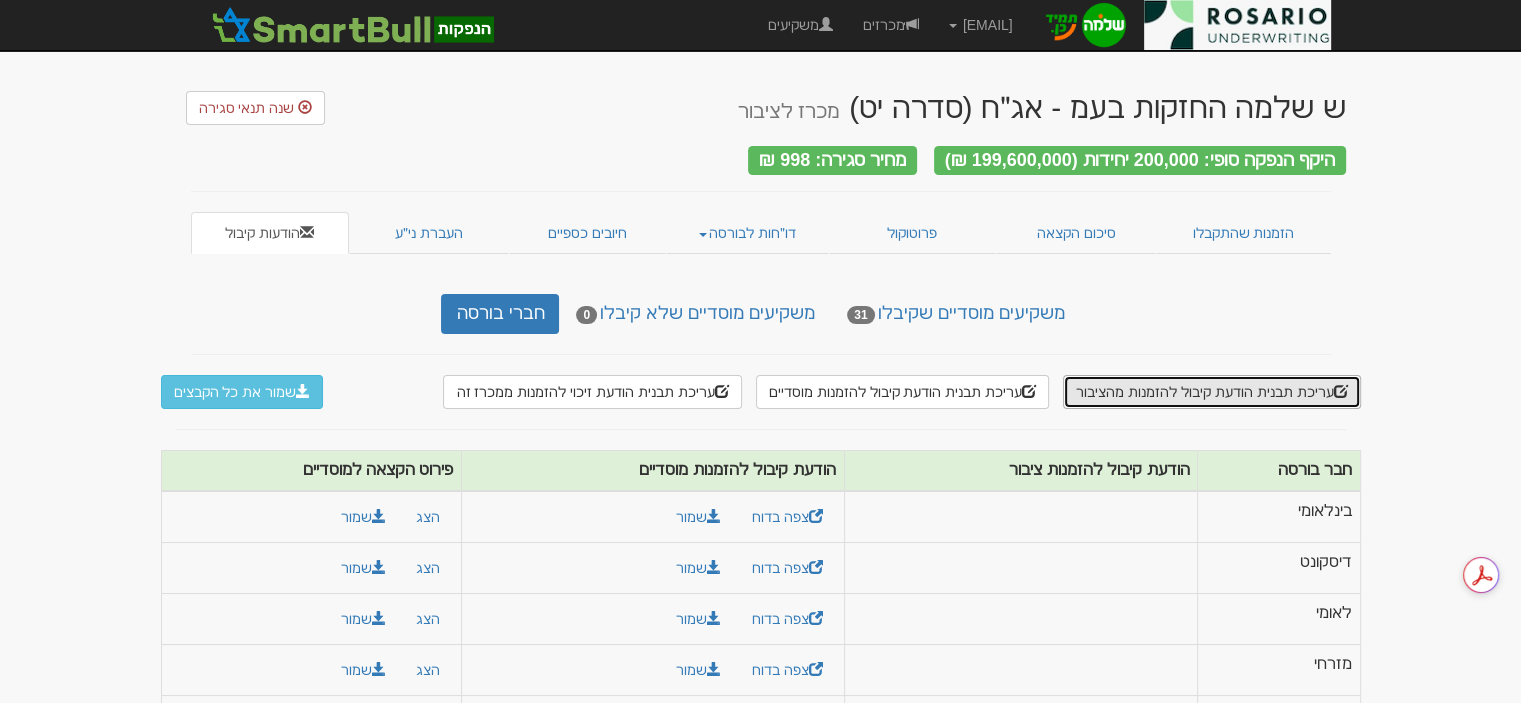 click on "עריכת תבנית הודעת קיבול להזמנות מהציבור" at bounding box center (1211, 392) 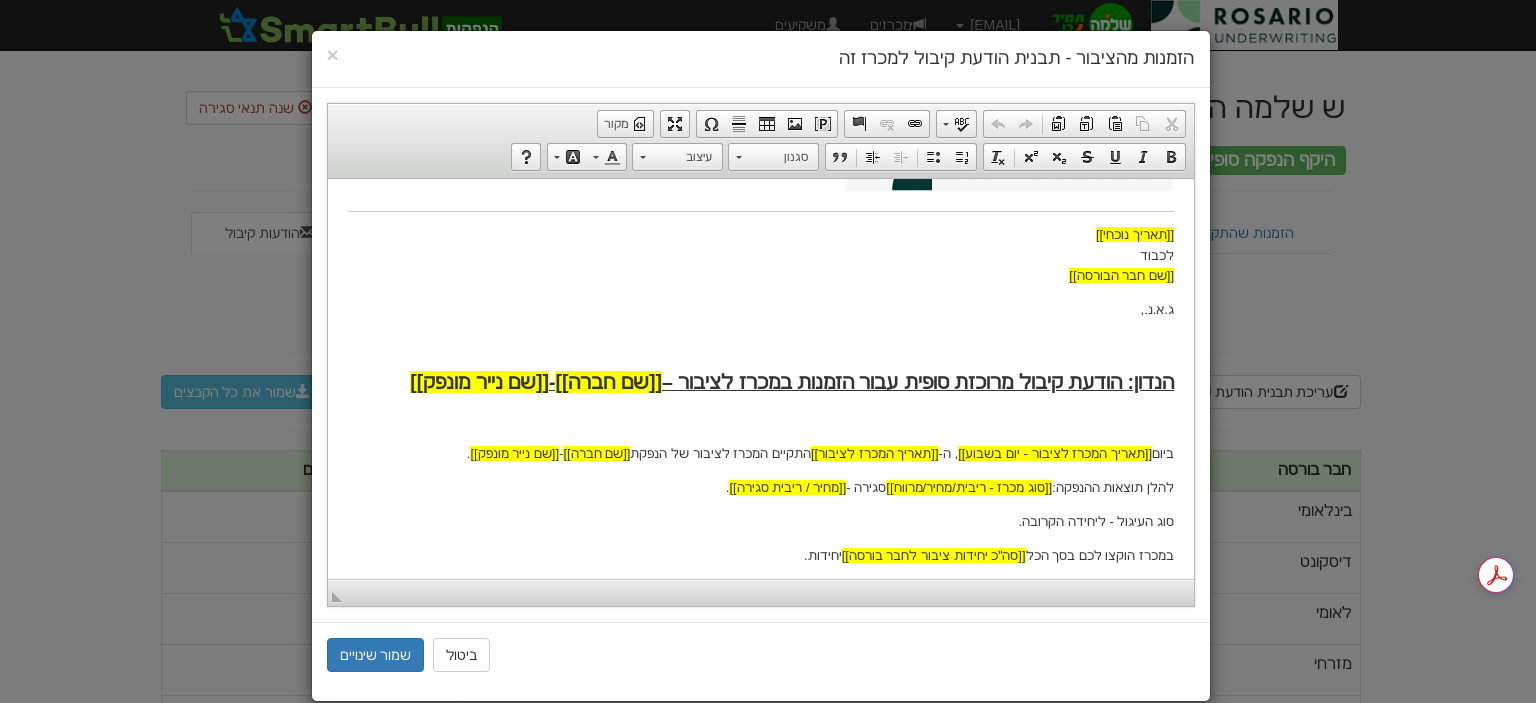 scroll, scrollTop: 300, scrollLeft: 0, axis: vertical 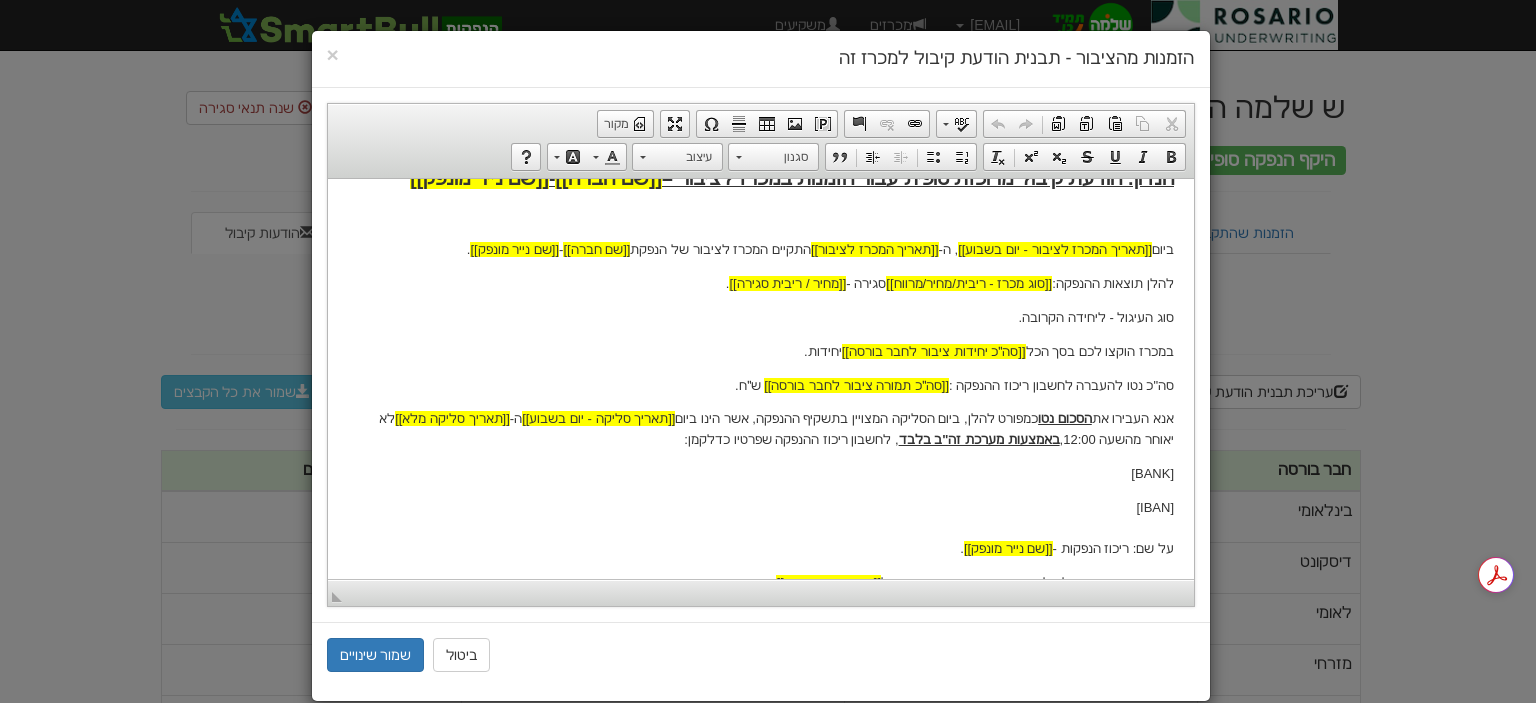 click on "הזמנות מהציבור - תבנית הודעת קיבול למכרז זה" at bounding box center (761, 59) 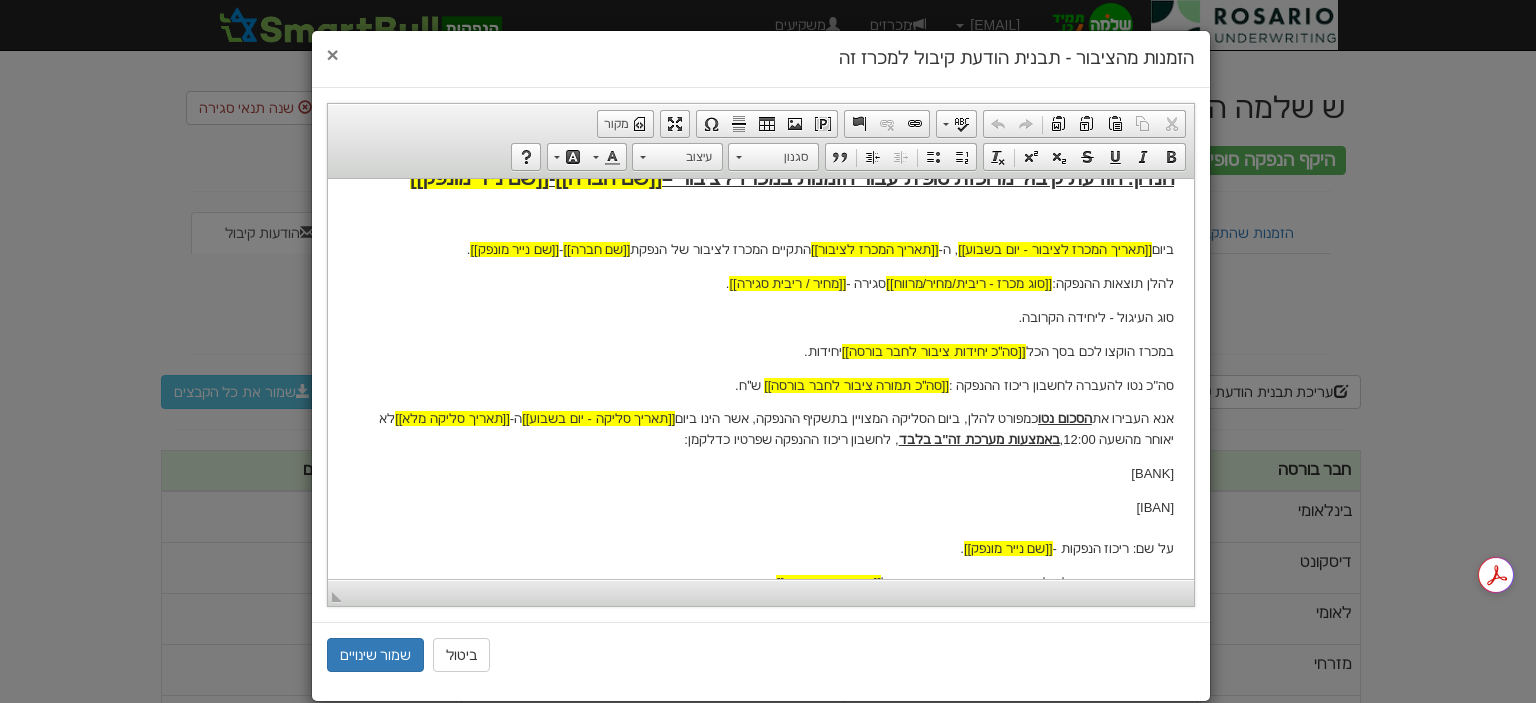 click on "×" at bounding box center [333, 54] 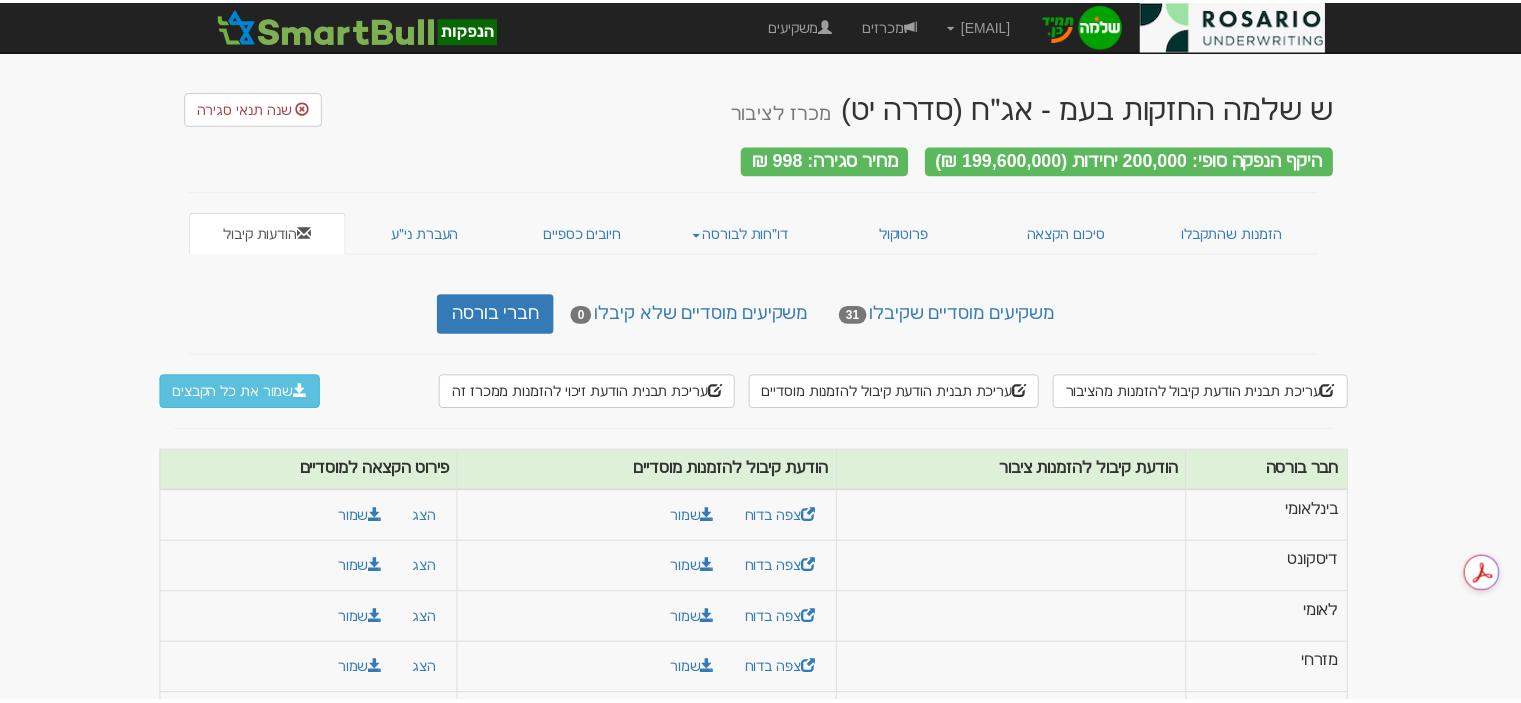 scroll, scrollTop: 0, scrollLeft: 0, axis: both 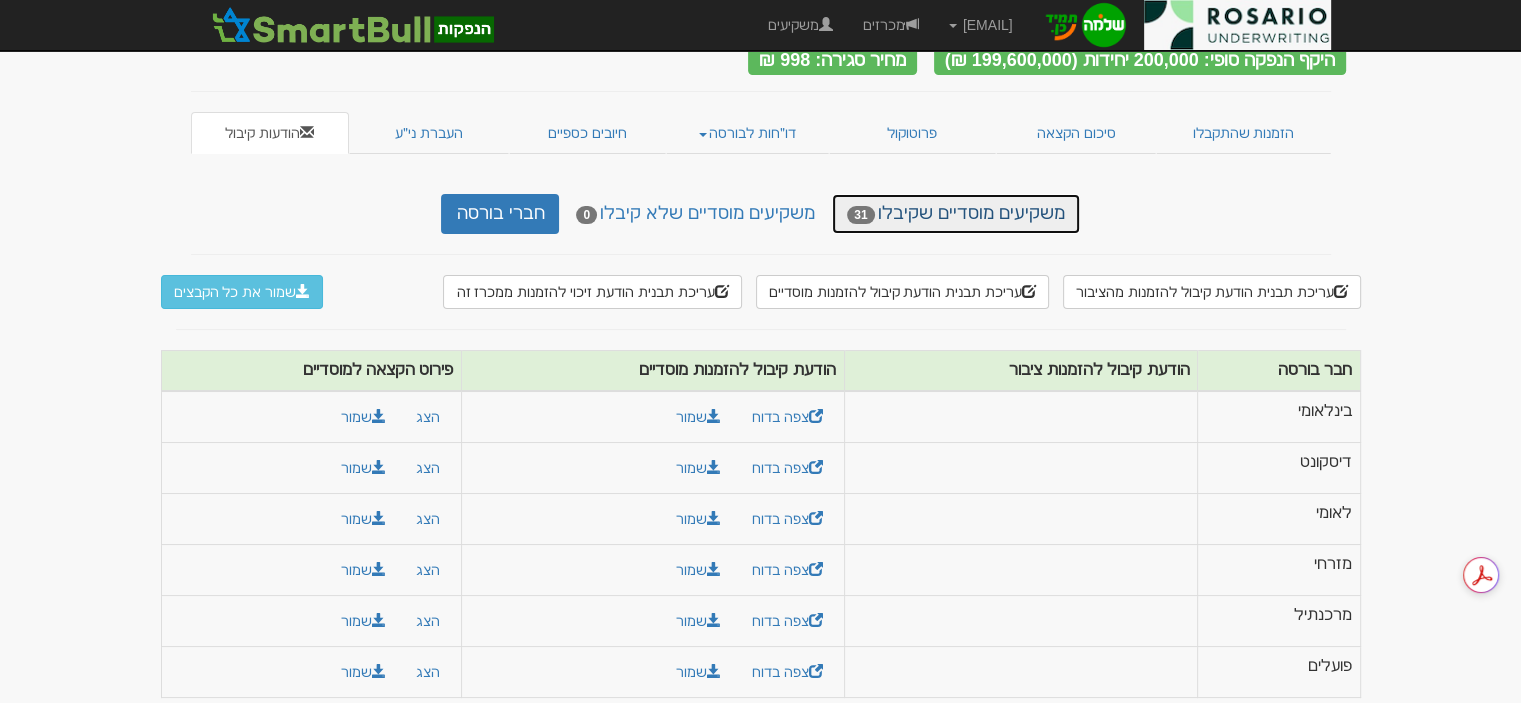 click on "משקיעים מוסדיים שקיבלו
31" at bounding box center [955, 214] 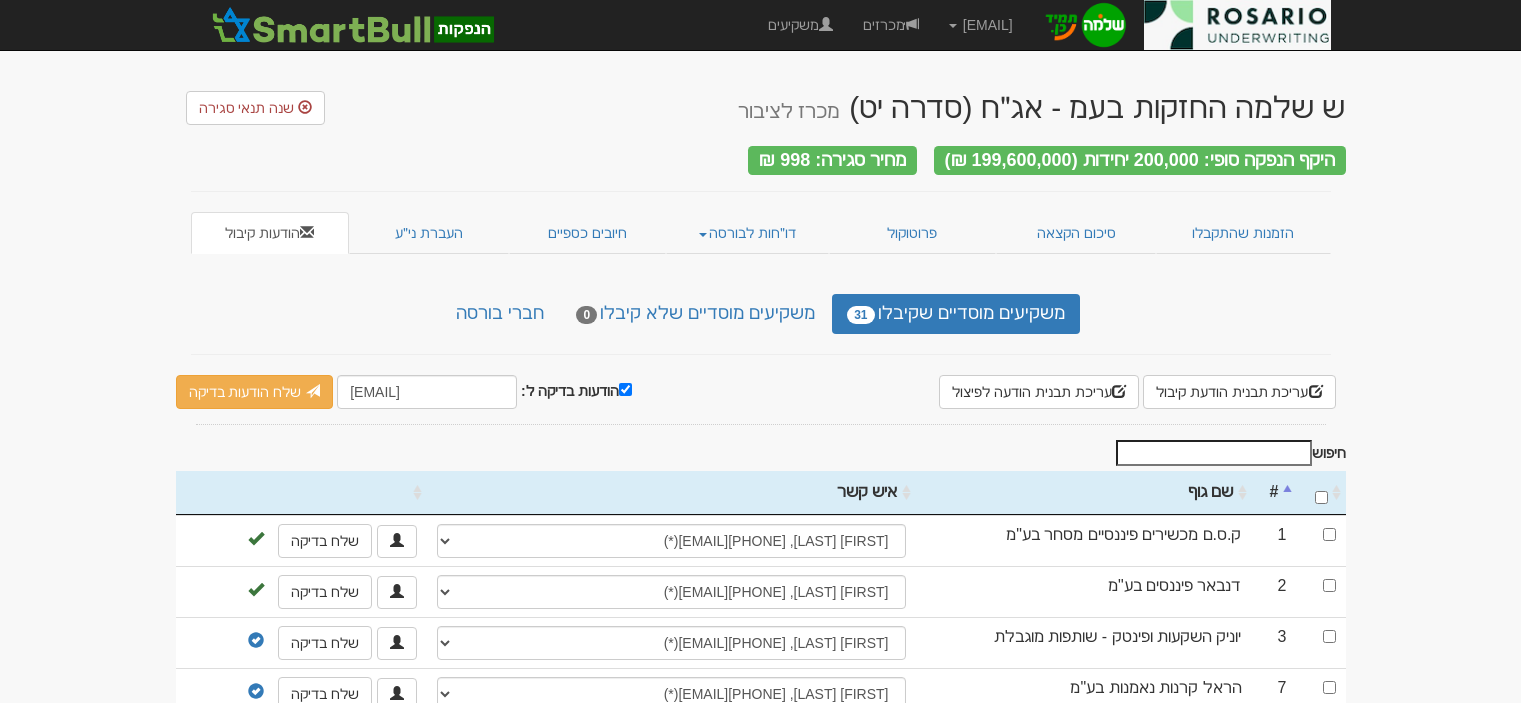 scroll, scrollTop: 0, scrollLeft: 0, axis: both 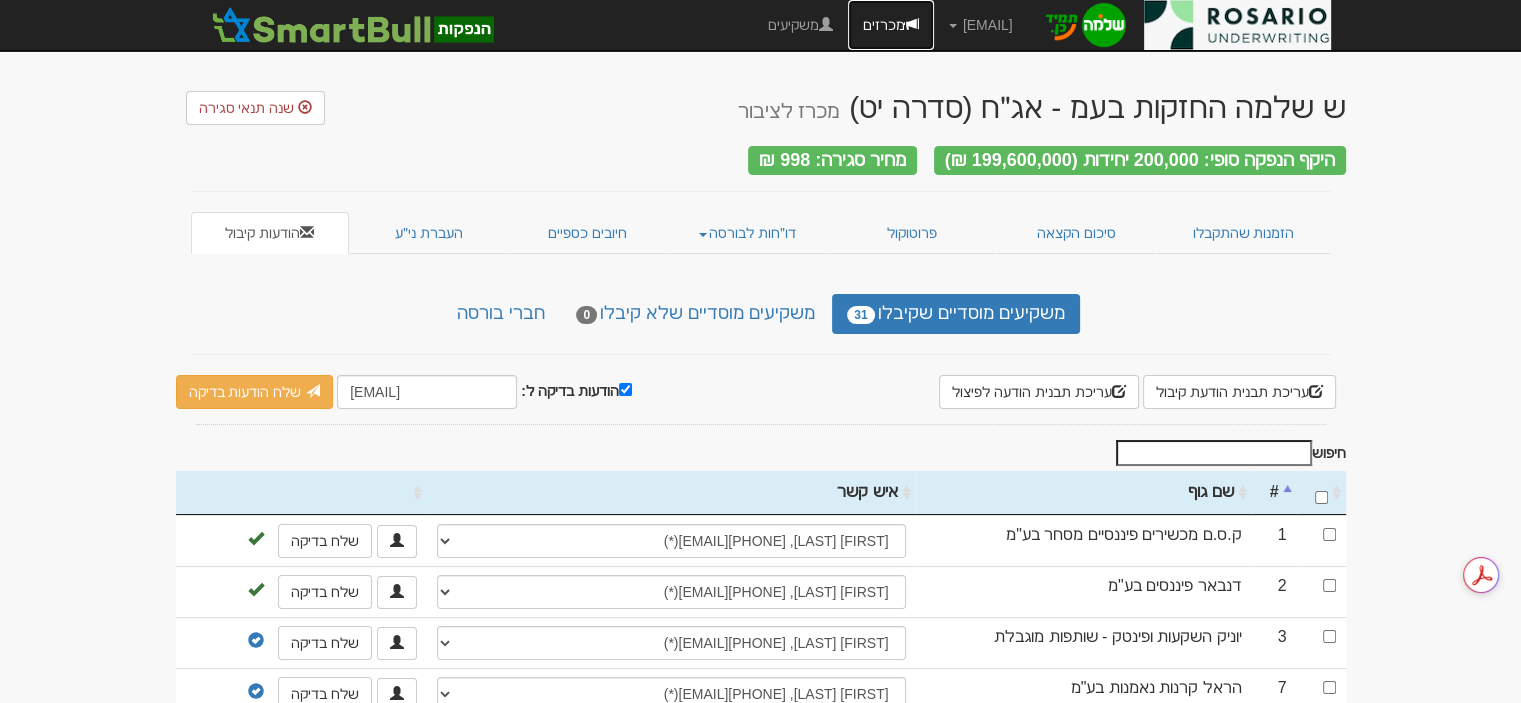 click on "מכרזים" at bounding box center [891, 25] 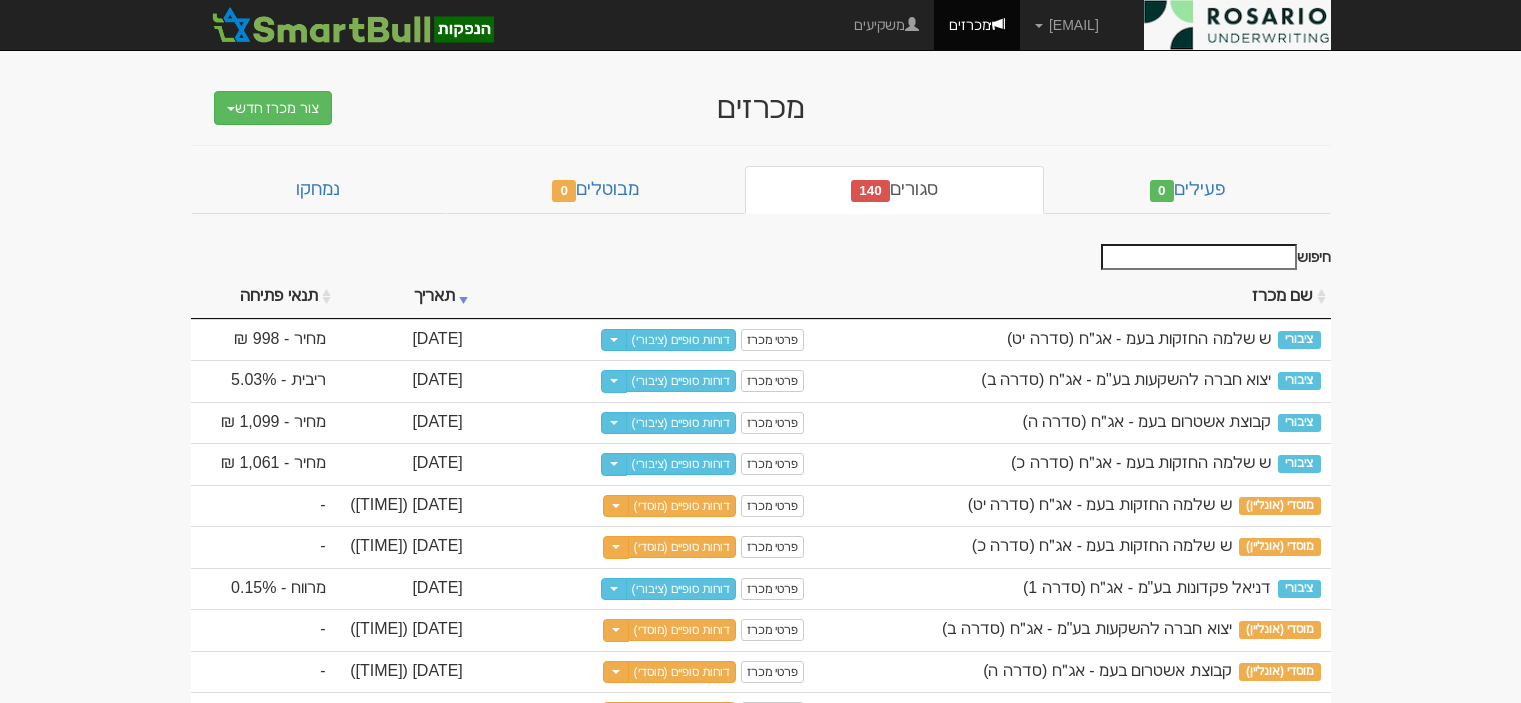 scroll, scrollTop: 0, scrollLeft: 0, axis: both 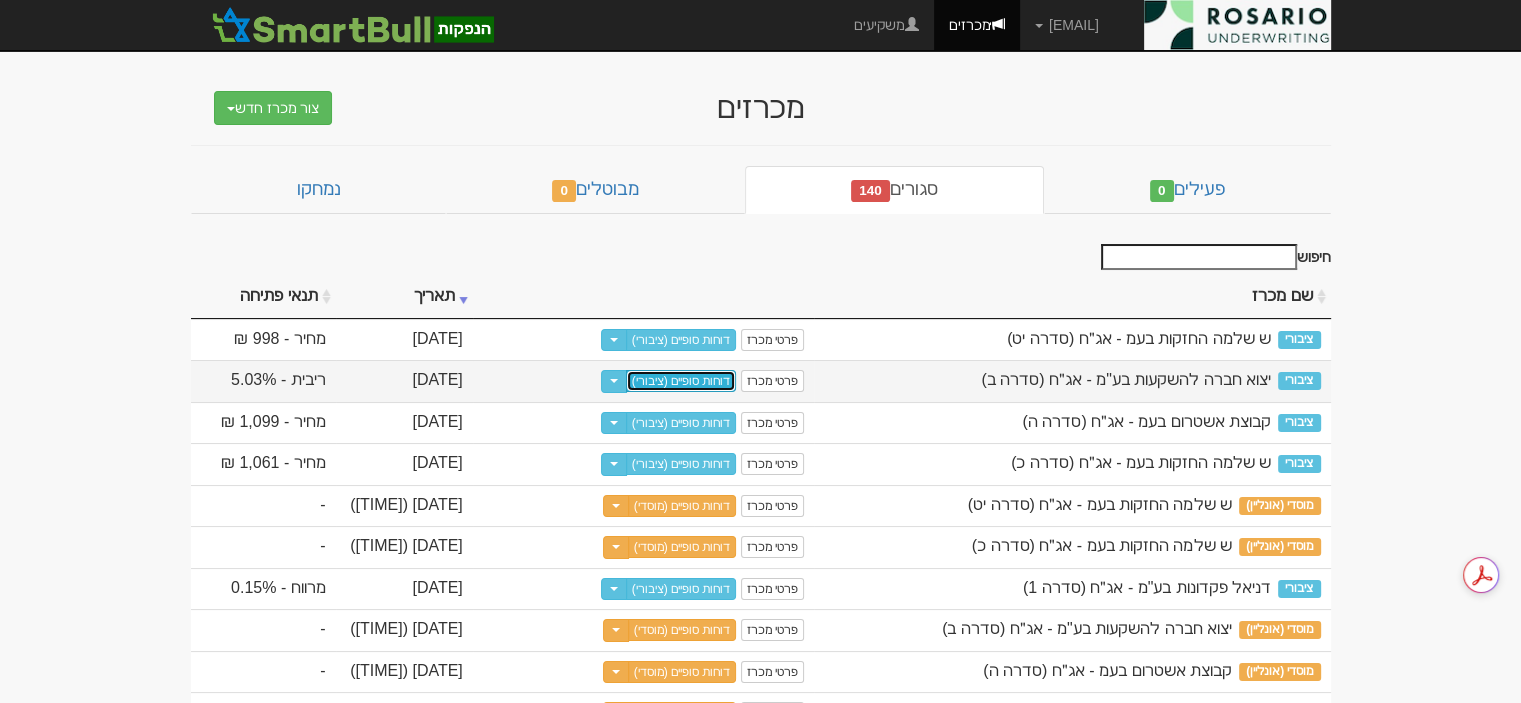click on "דוחות סופיים
(ציבורי)" at bounding box center (681, 381) 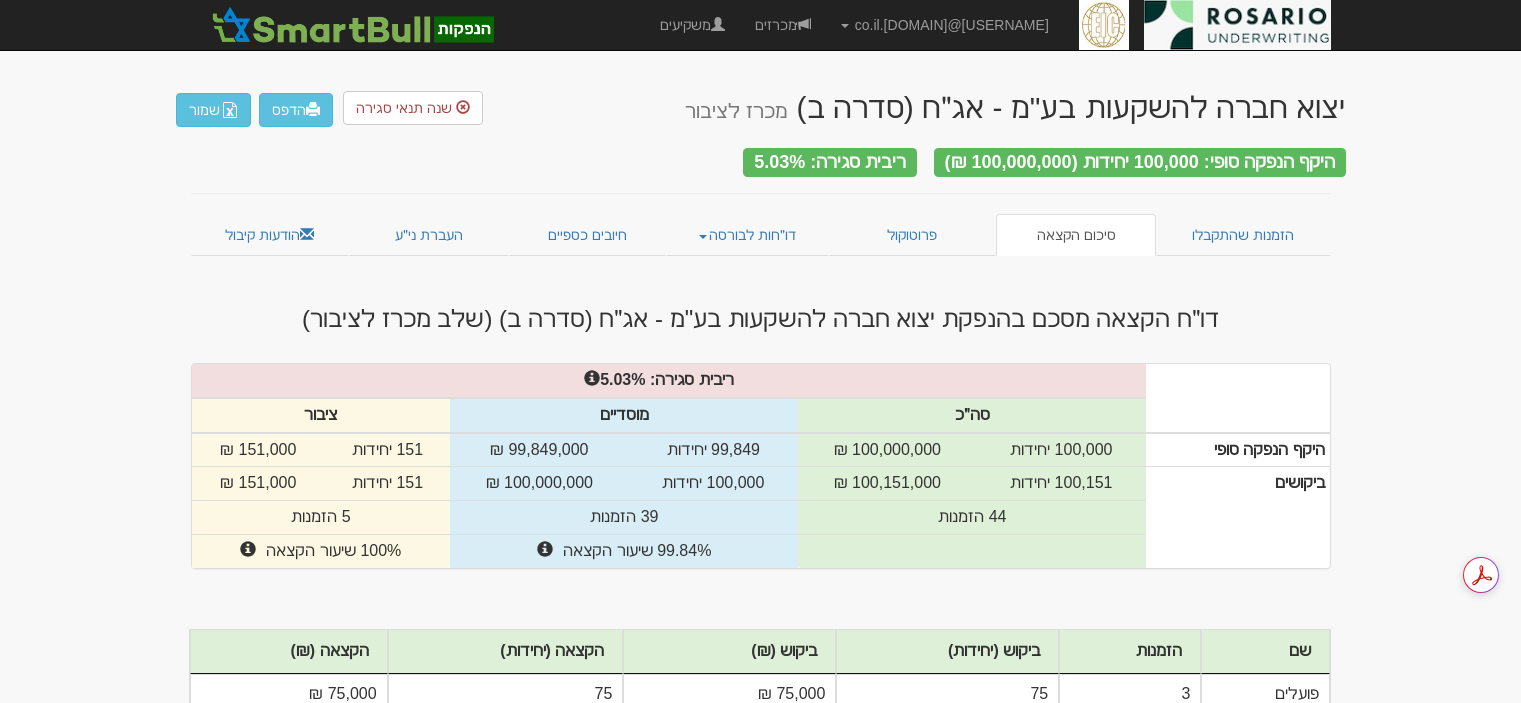 scroll, scrollTop: 0, scrollLeft: 0, axis: both 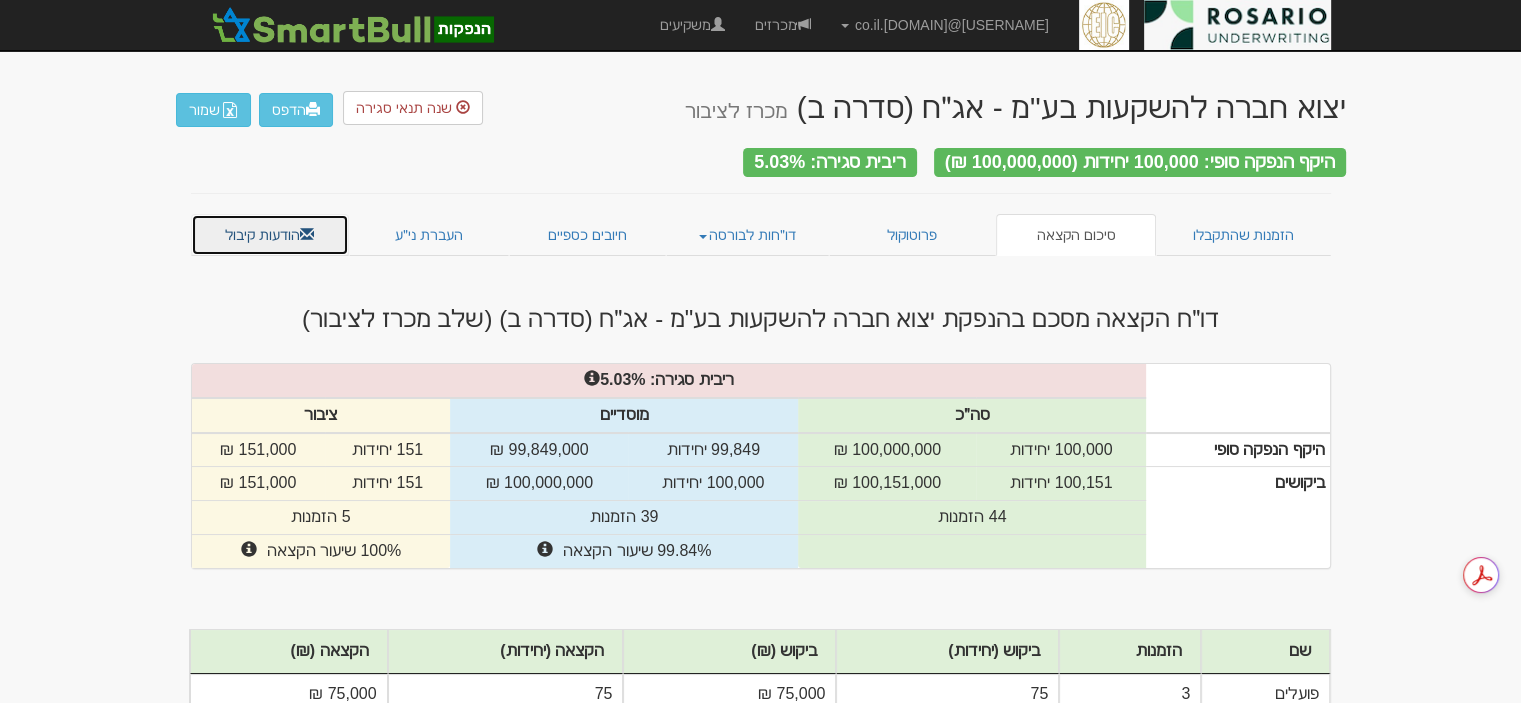 click on "הודעות קיבול" at bounding box center [270, 235] 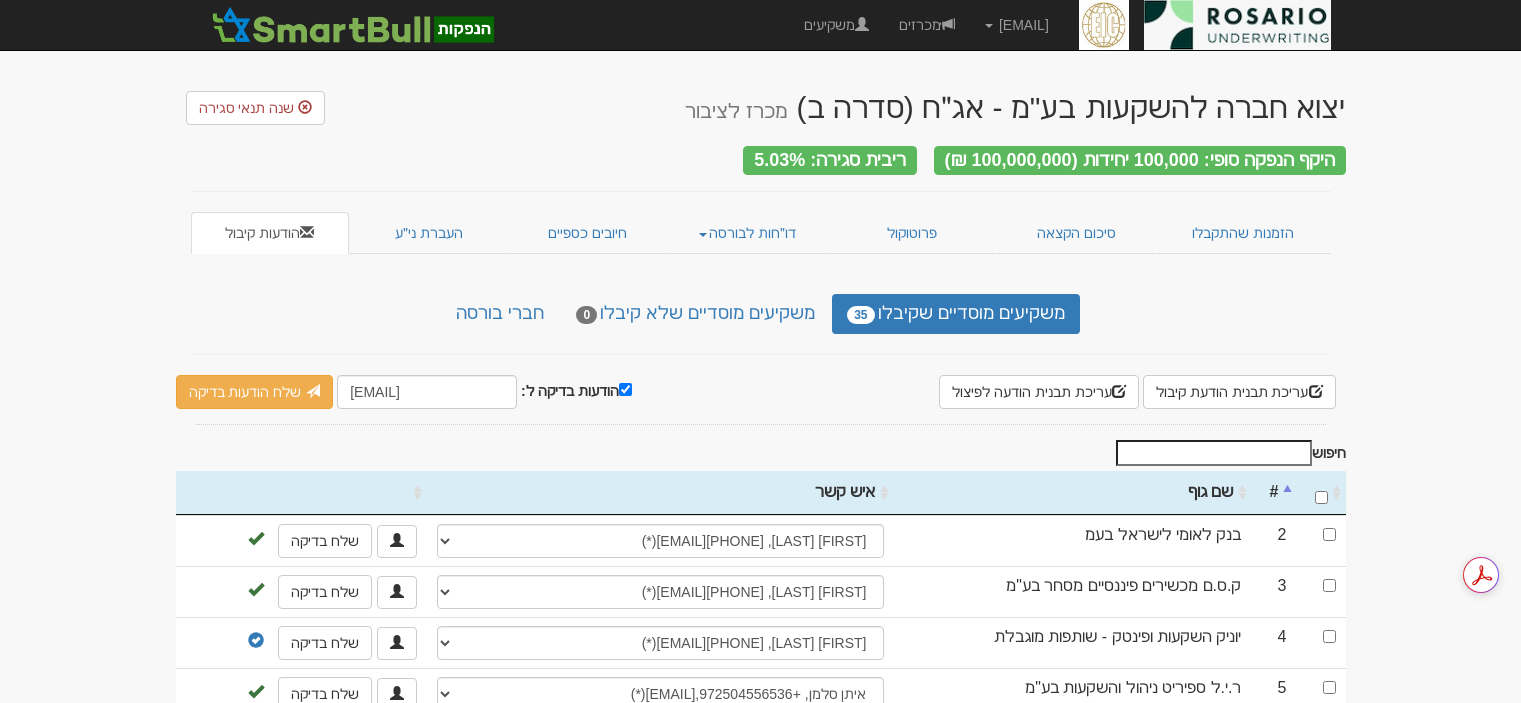 scroll, scrollTop: 0, scrollLeft: 0, axis: both 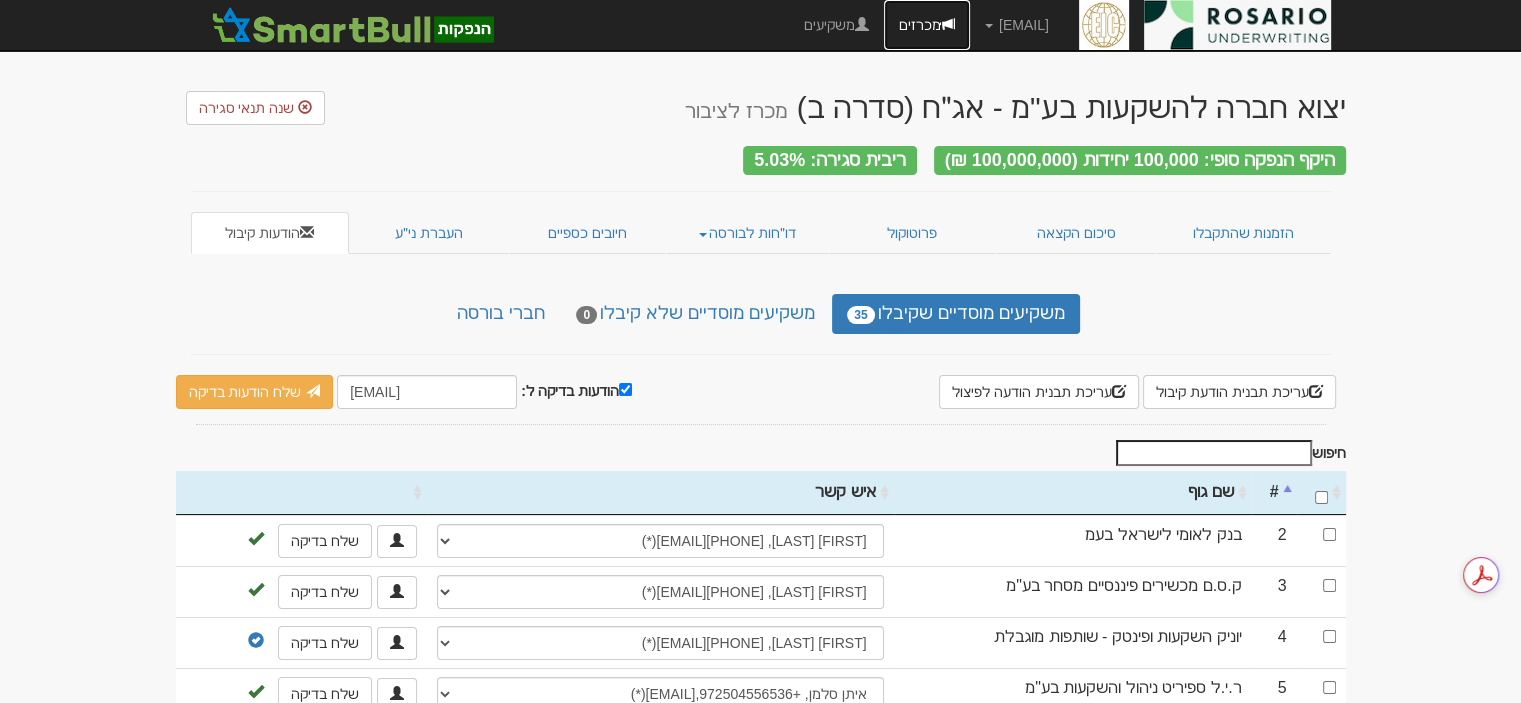 click on "מכרזים" at bounding box center (927, 25) 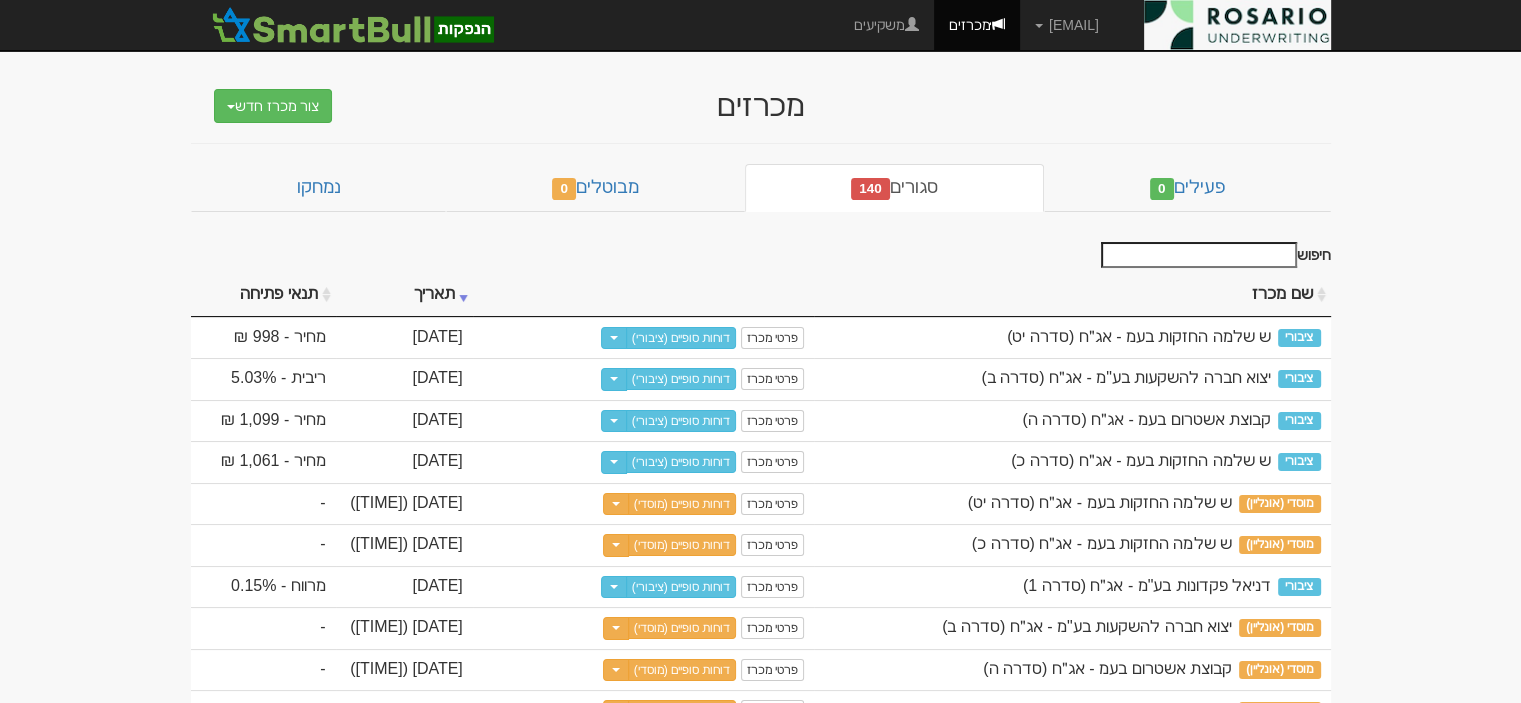 scroll, scrollTop: 0, scrollLeft: 0, axis: both 